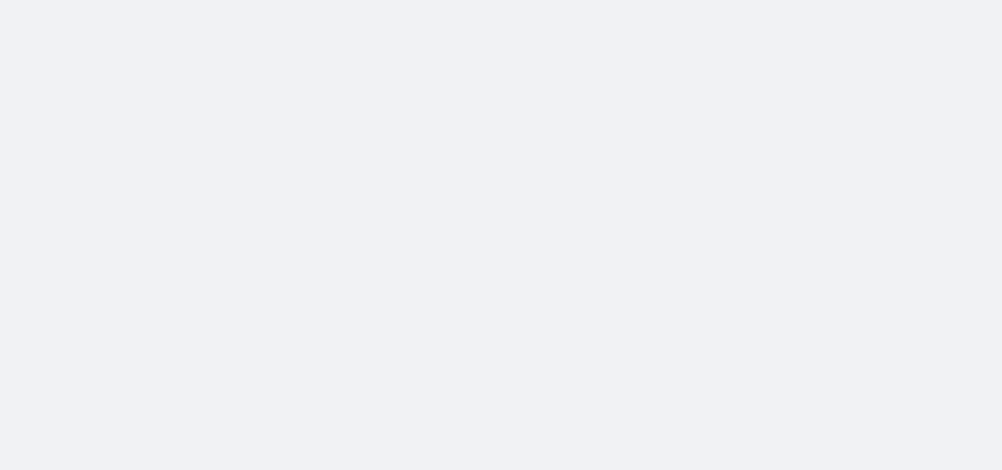 scroll, scrollTop: 0, scrollLeft: 0, axis: both 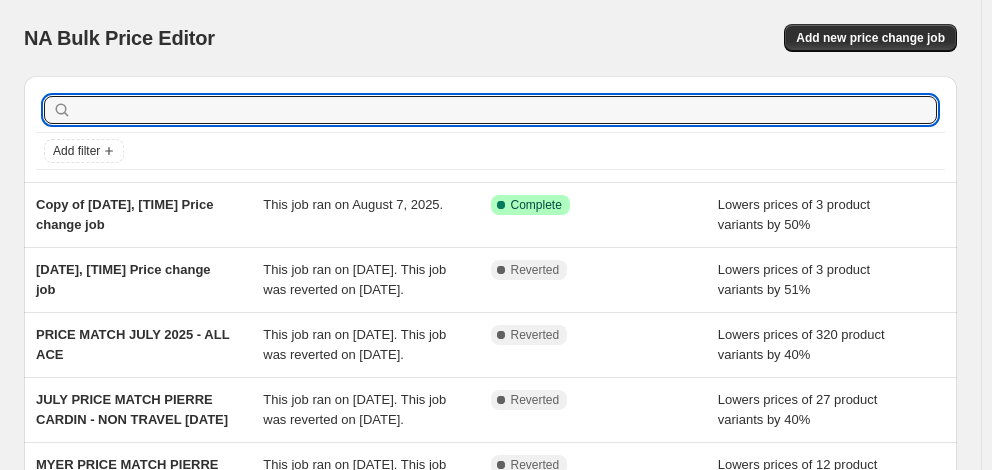 click at bounding box center (506, 110) 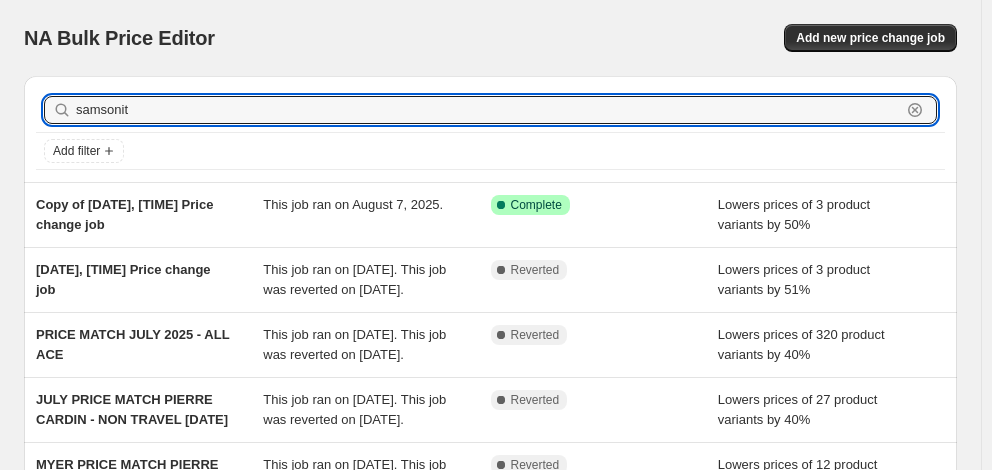 type on "samsonite" 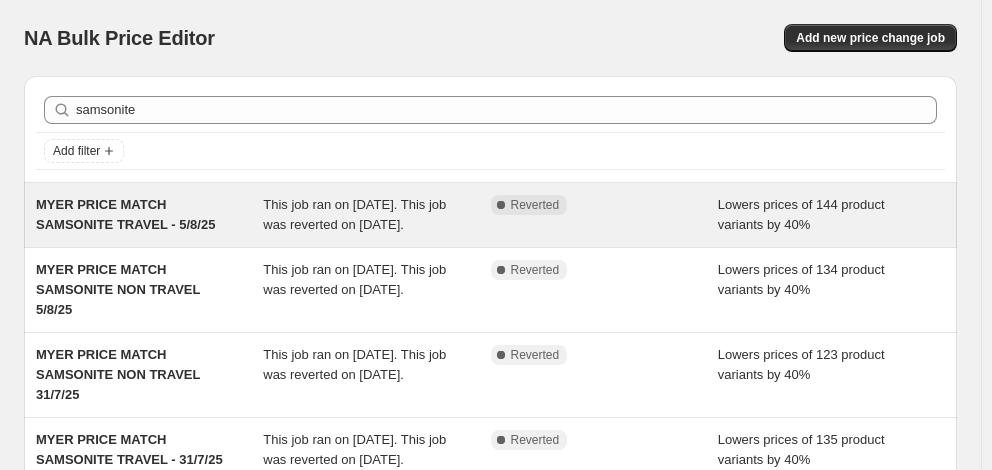 click on "MYER PRICE MATCH SAMSONITE TRAVEL - 5/8/25" at bounding box center [125, 214] 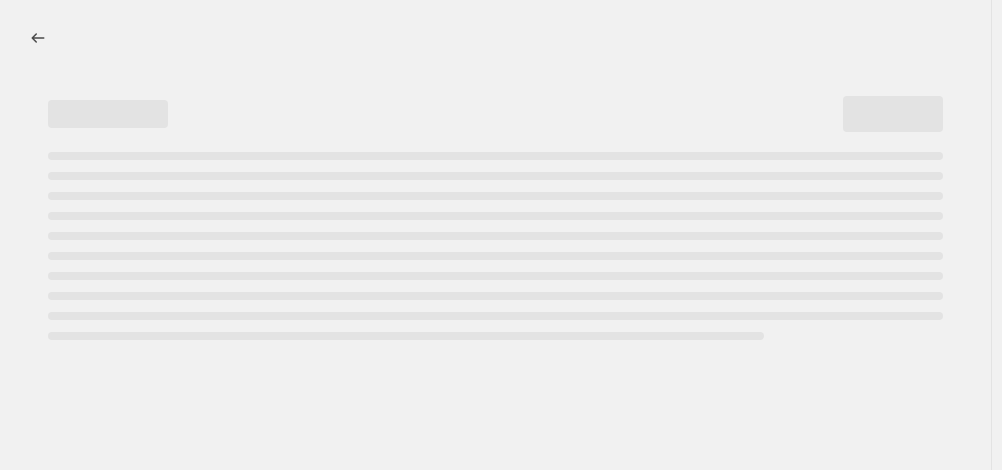 select on "percentage" 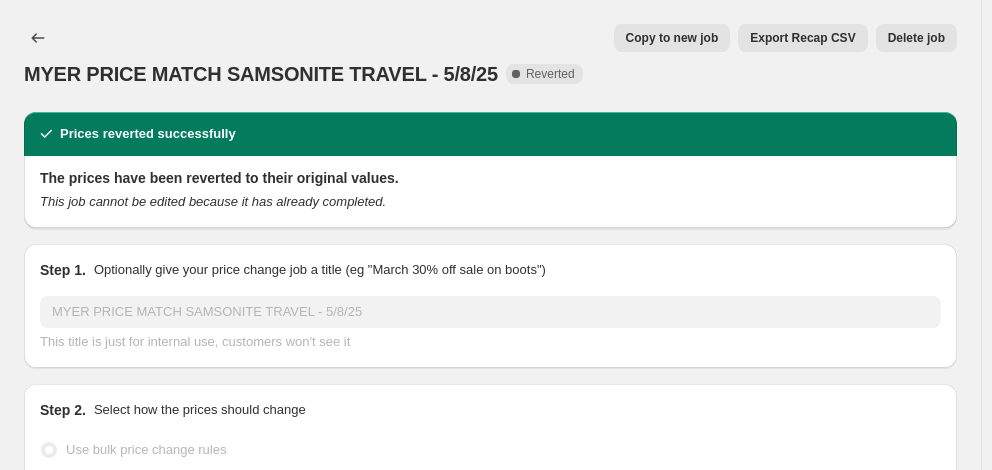 click on "Copy to new job" at bounding box center [672, 38] 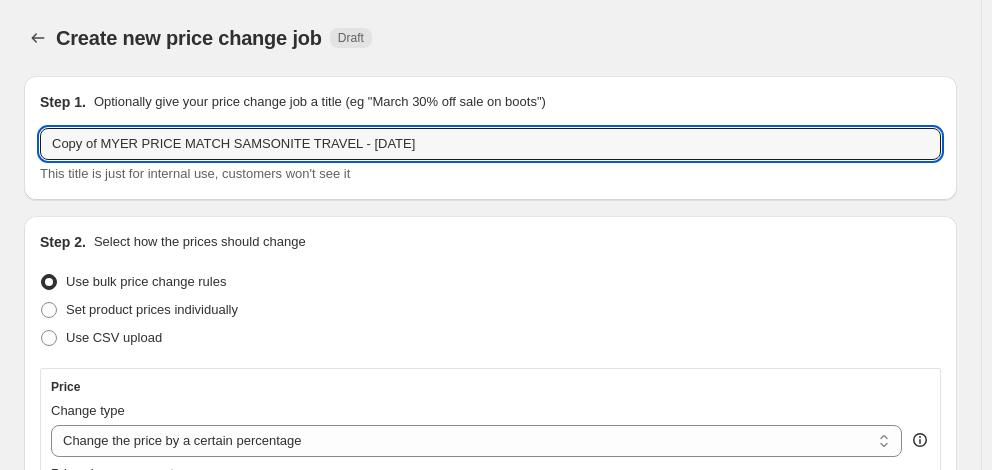 drag, startPoint x: 103, startPoint y: 144, endPoint x: -17, endPoint y: 146, distance: 120.01666 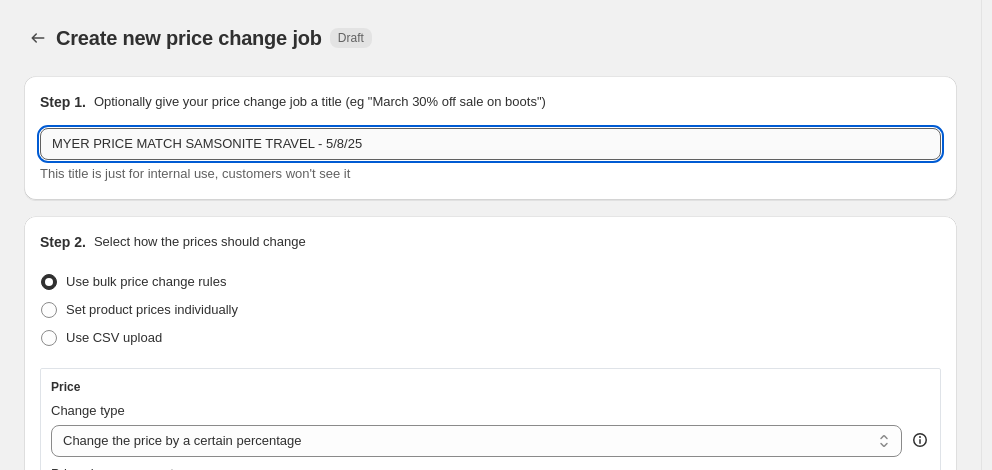 click on "MYER PRICE MATCH SAMSONITE TRAVEL - 5/8/25" at bounding box center [490, 144] 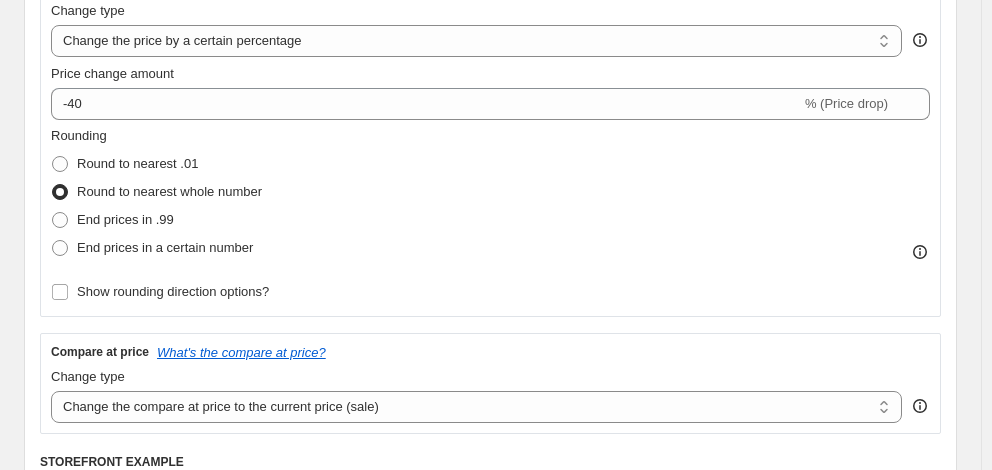scroll, scrollTop: 500, scrollLeft: 0, axis: vertical 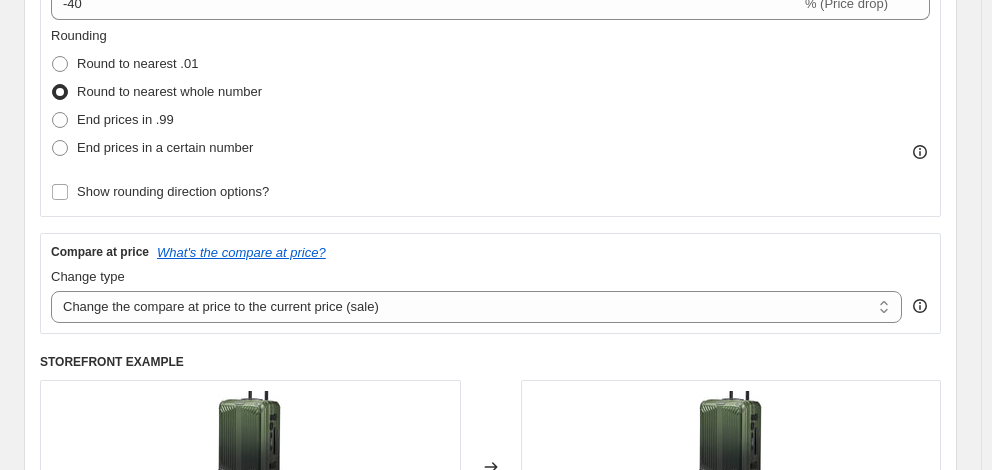type on "MYER PRICE MATCH SAMSONITE TRAVEL - [MONTH]/[DAY]/[YEAR]" 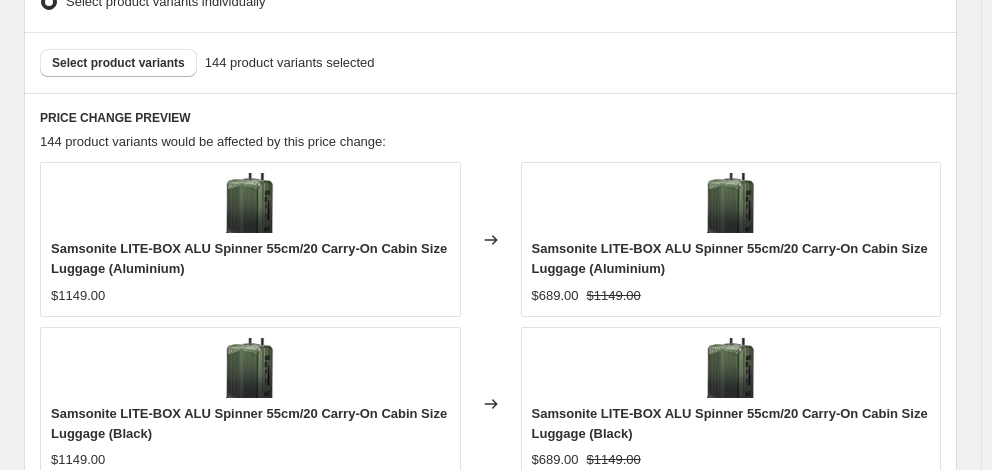 scroll, scrollTop: 1615, scrollLeft: 0, axis: vertical 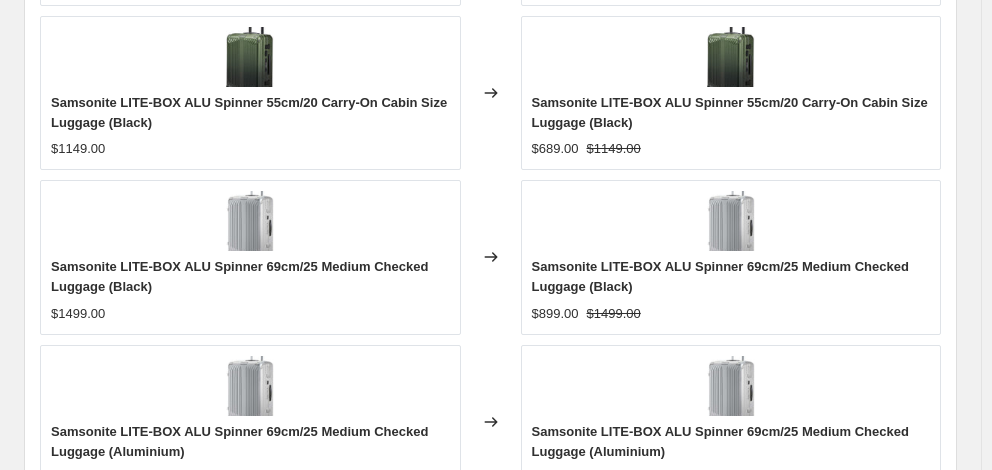 click on "Revert to original prices later?" at bounding box center [152, 876] 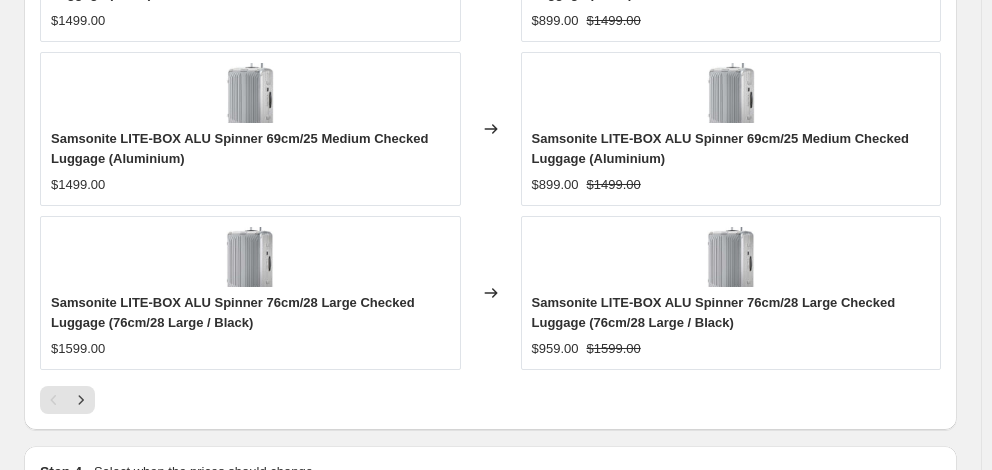 scroll, scrollTop: 1915, scrollLeft: 0, axis: vertical 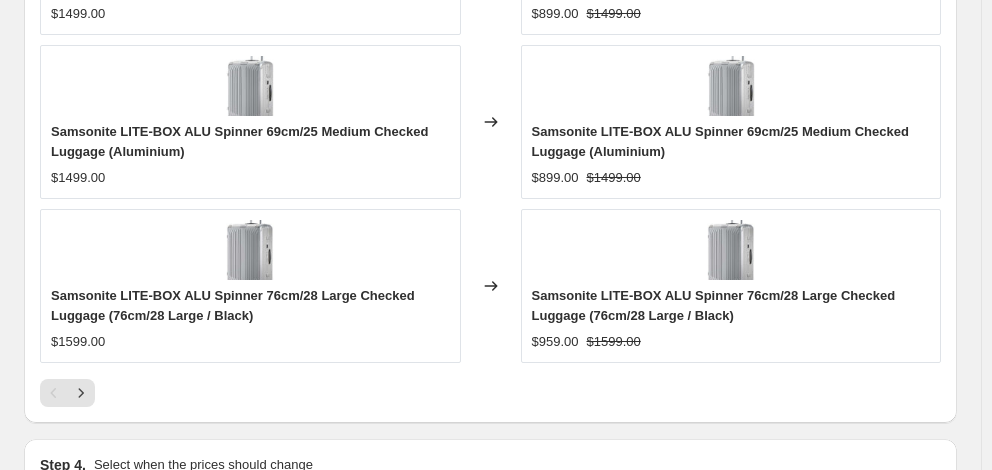 click on "11" at bounding box center (233, 817) 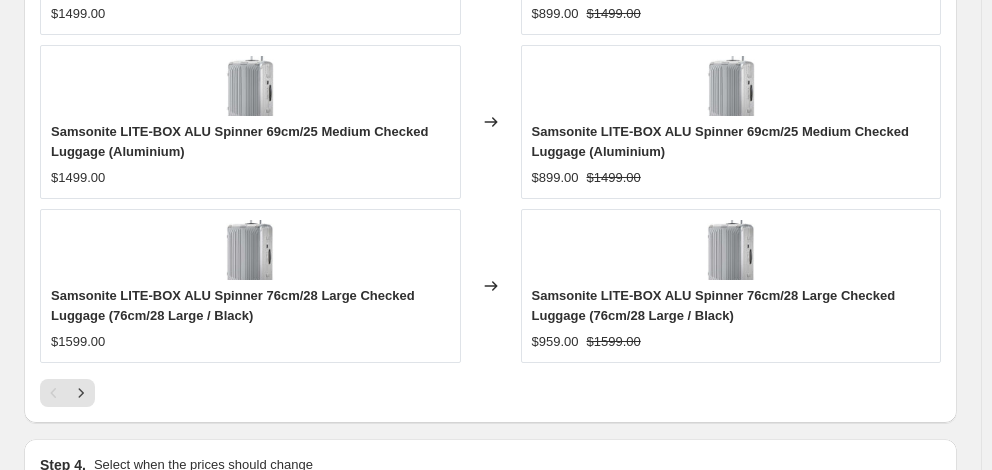type on "06:00" 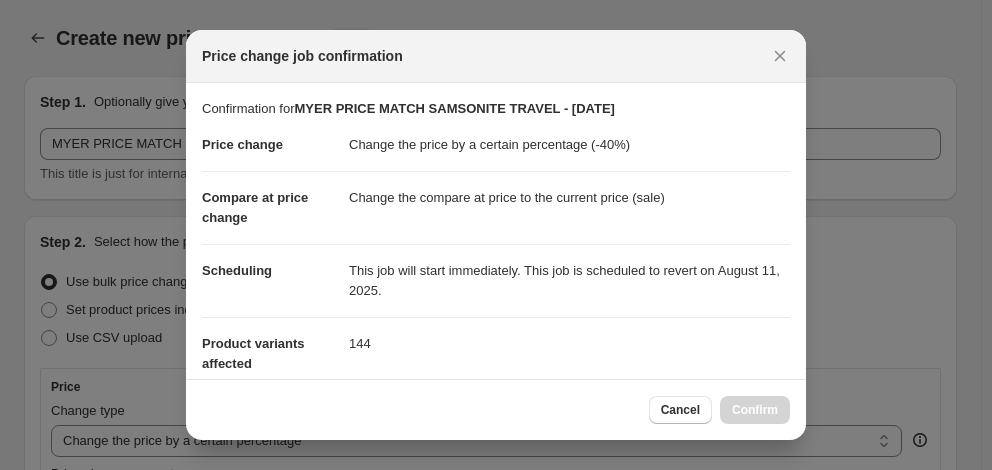 scroll, scrollTop: 0, scrollLeft: 0, axis: both 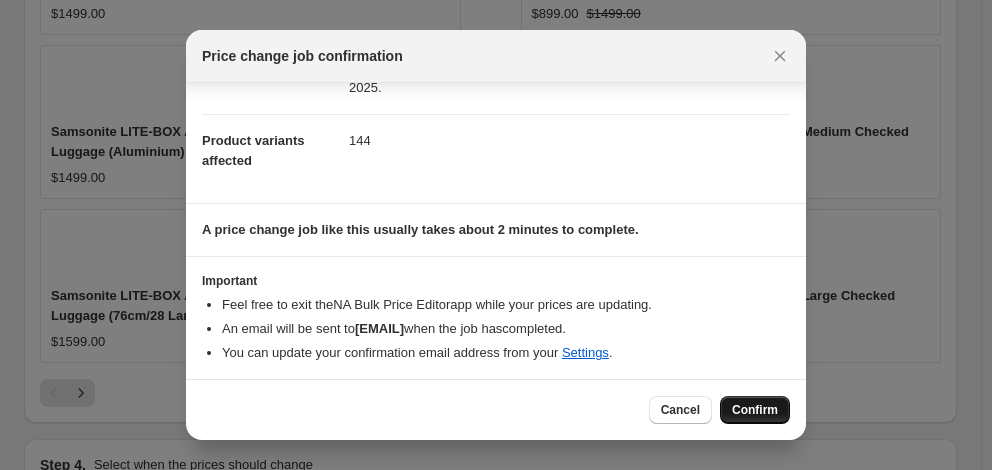 click on "Confirm" at bounding box center [755, 410] 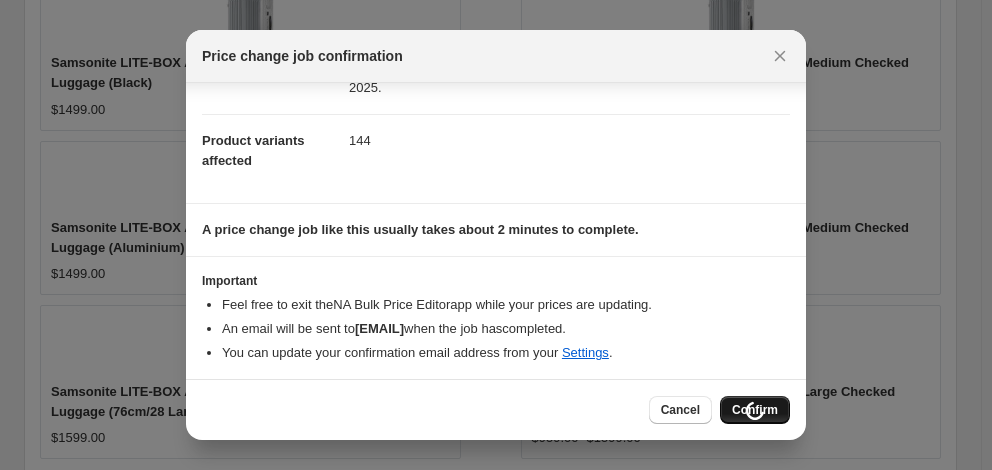scroll, scrollTop: 2011, scrollLeft: 0, axis: vertical 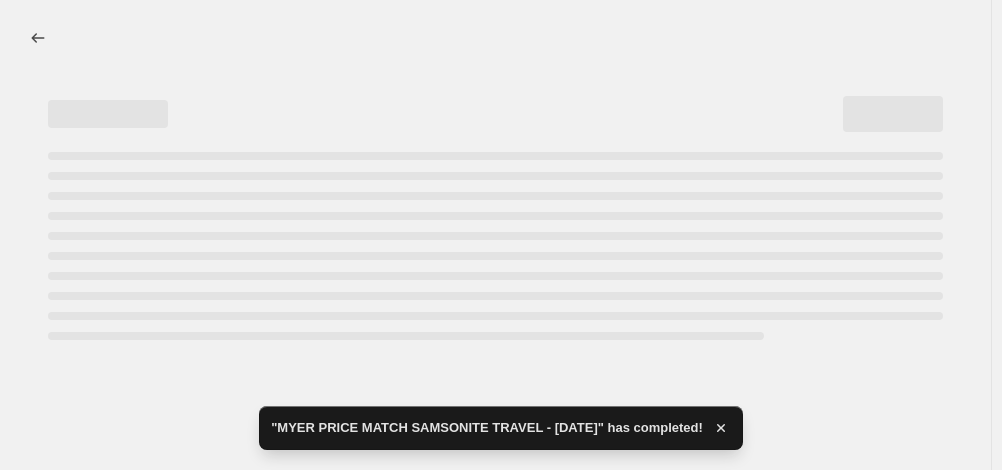 select on "percentage" 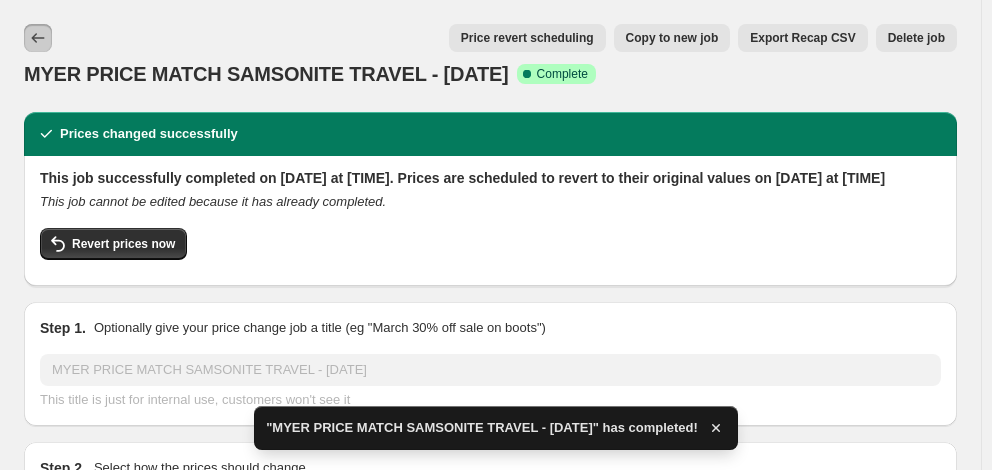 click 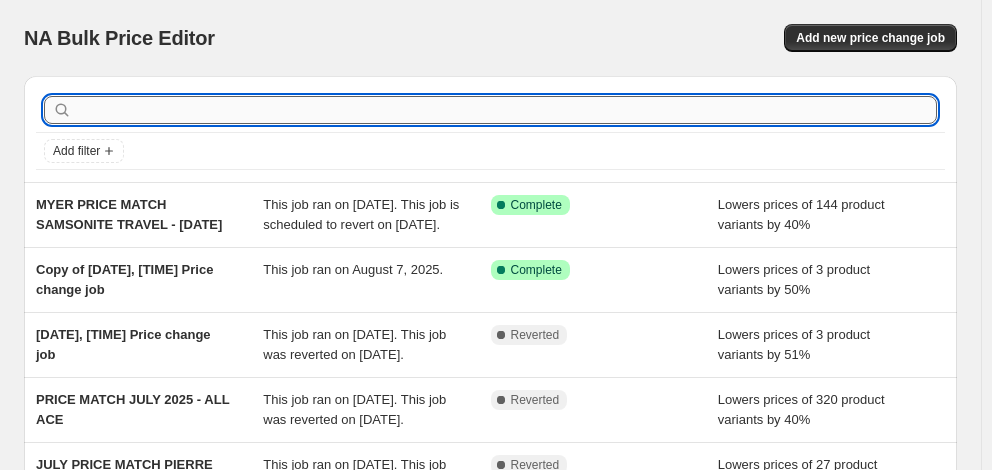 click at bounding box center [506, 110] 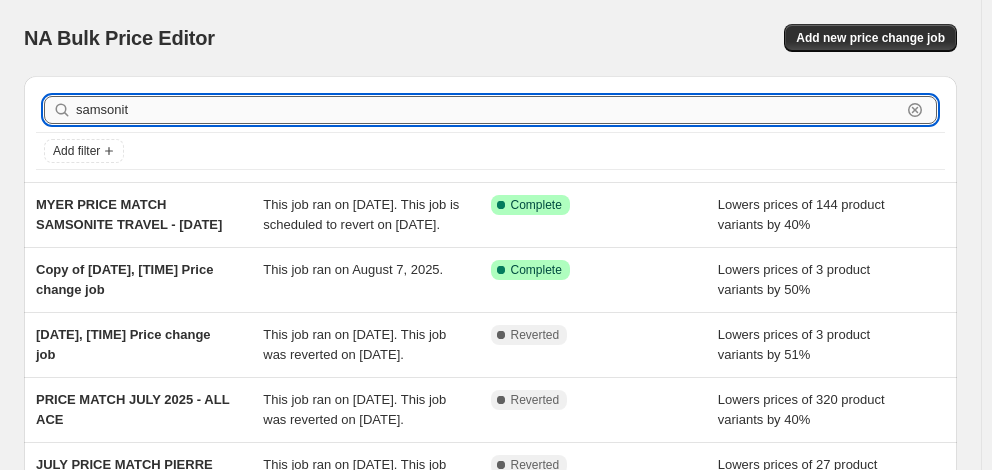 type on "samsonite" 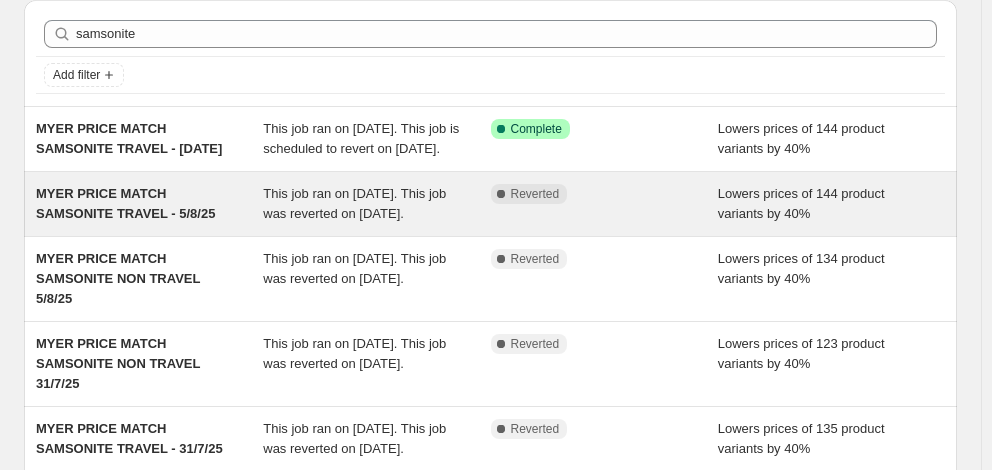 scroll, scrollTop: 100, scrollLeft: 0, axis: vertical 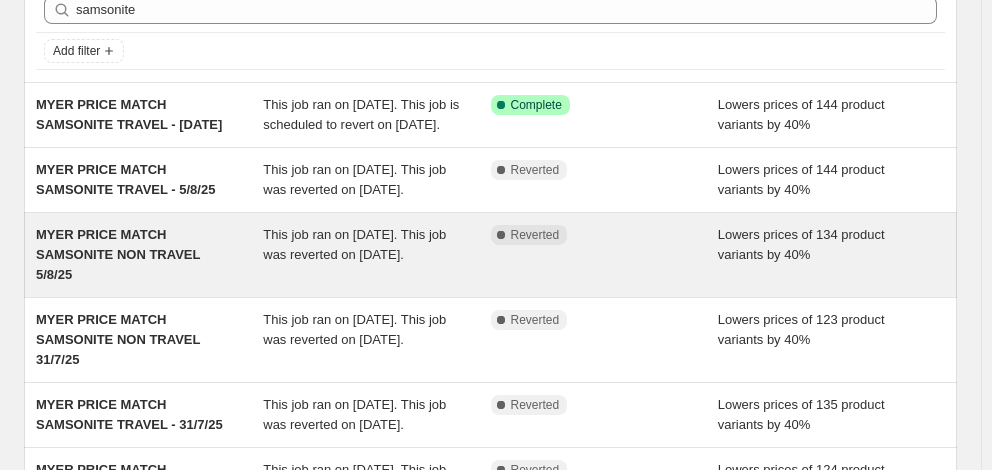click on "MYER PRICE MATCH SAMSONITE NON TRAVEL 5/8/25" at bounding box center (118, 254) 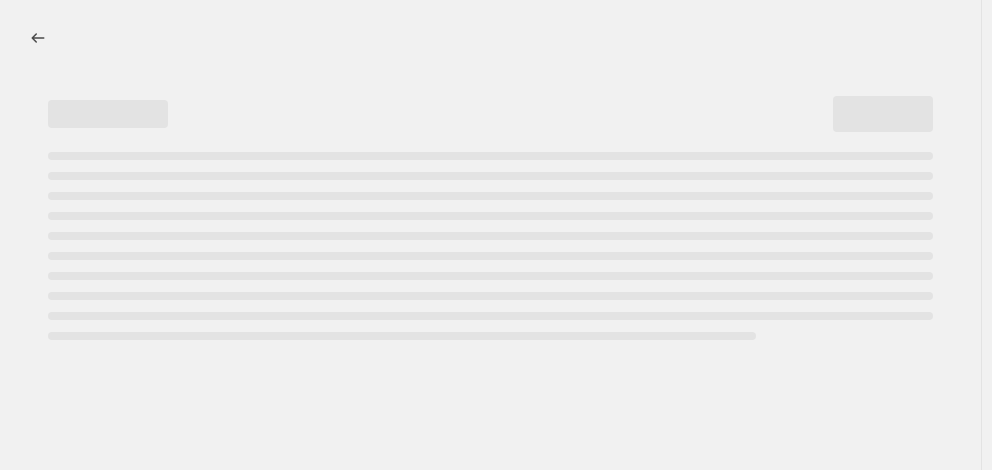 scroll, scrollTop: 0, scrollLeft: 0, axis: both 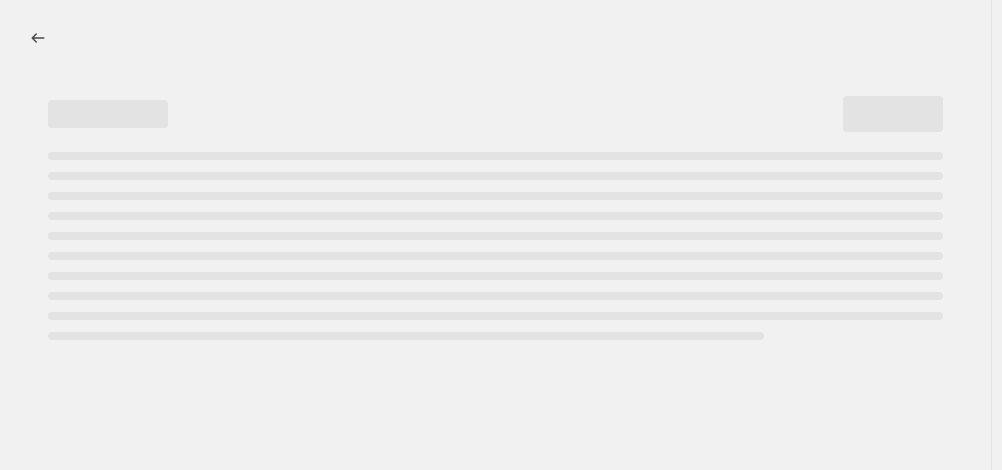 select on "percentage" 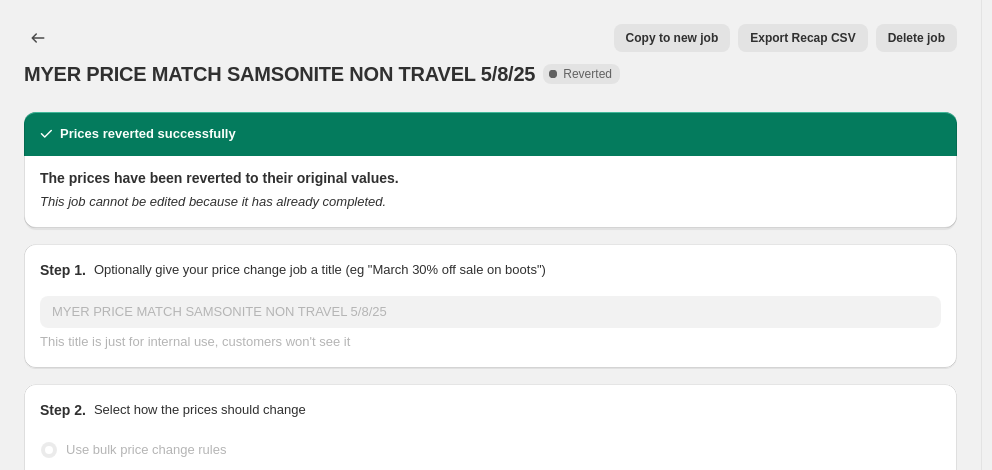 click on "Copy to new job" at bounding box center (672, 38) 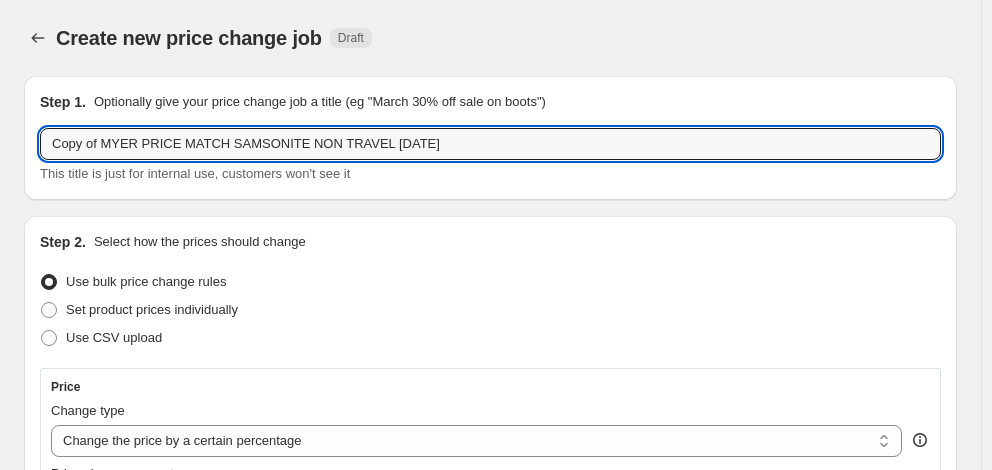 drag, startPoint x: 96, startPoint y: 144, endPoint x: 0, endPoint y: 140, distance: 96.0833 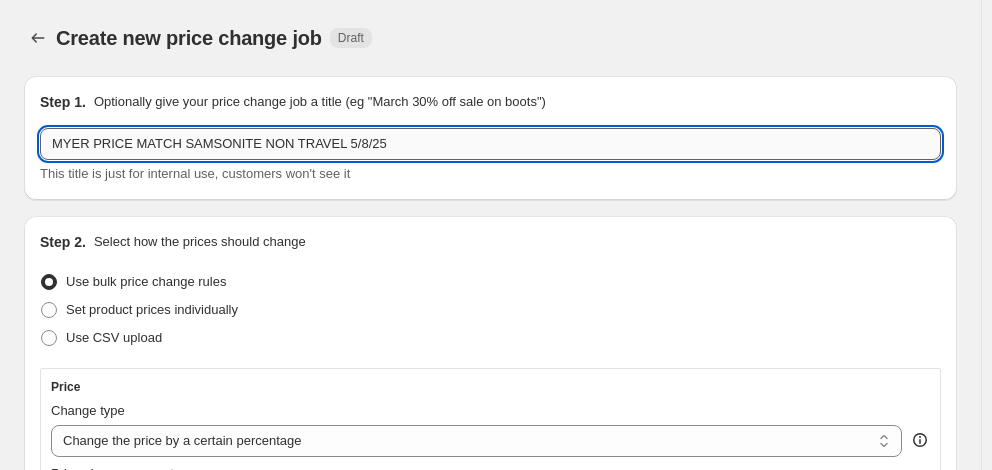 click on "MYER PRICE MATCH SAMSONITE NON TRAVEL 5/8/25" at bounding box center (490, 144) 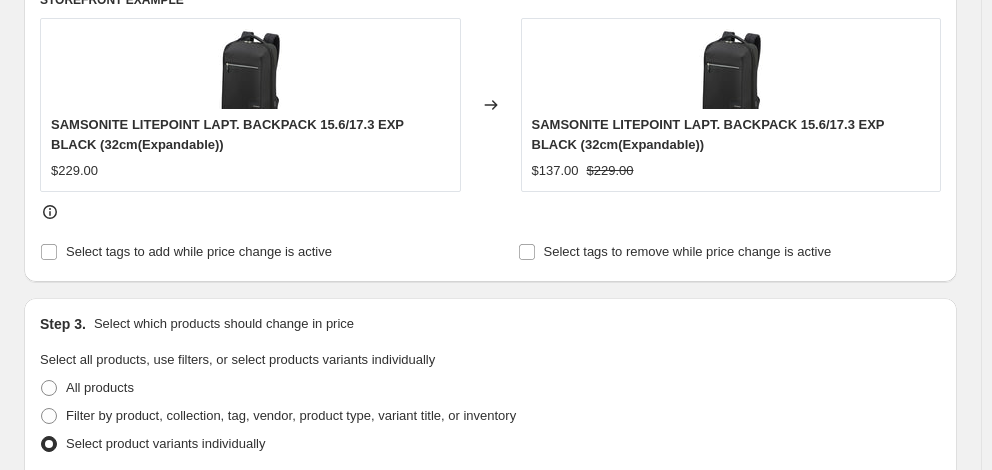 scroll, scrollTop: 900, scrollLeft: 0, axis: vertical 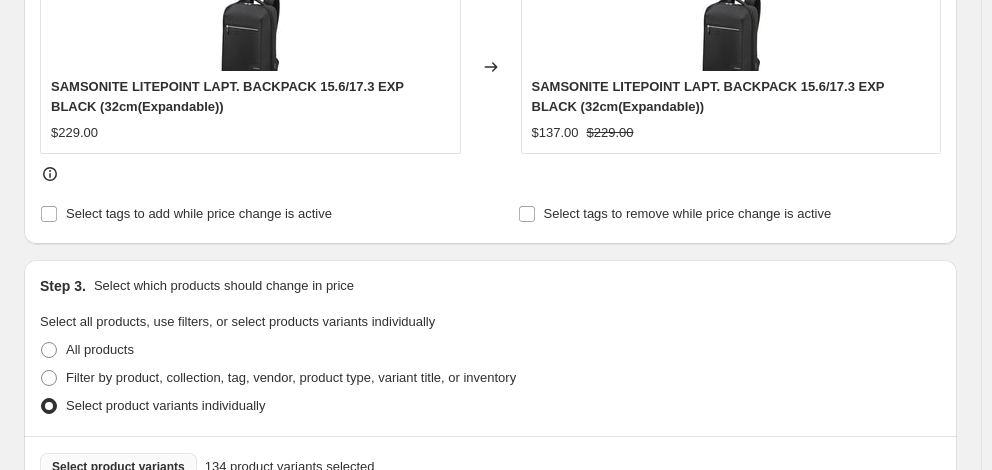 type on "MYER PRICE MATCH SAMSONITE NON TRAVEL [DATE]" 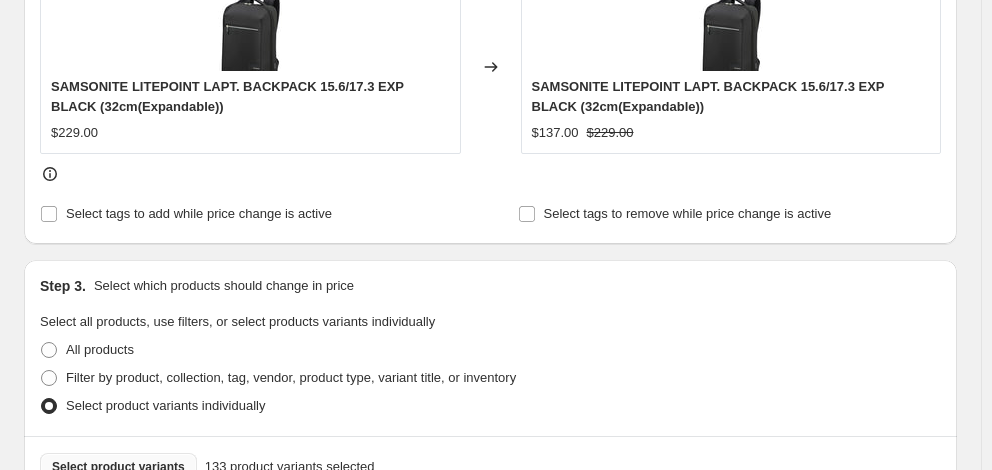 click on "Select product variants" at bounding box center [118, 467] 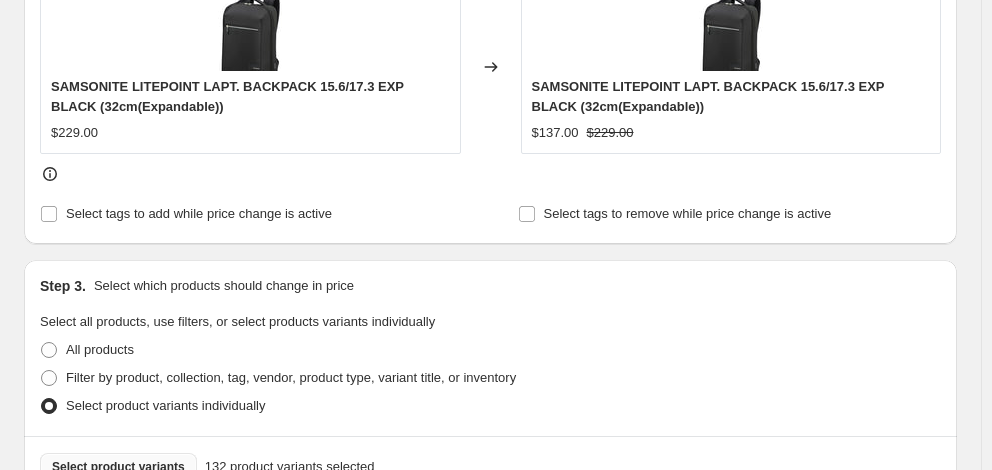 click on "Select product variants" at bounding box center (118, 467) 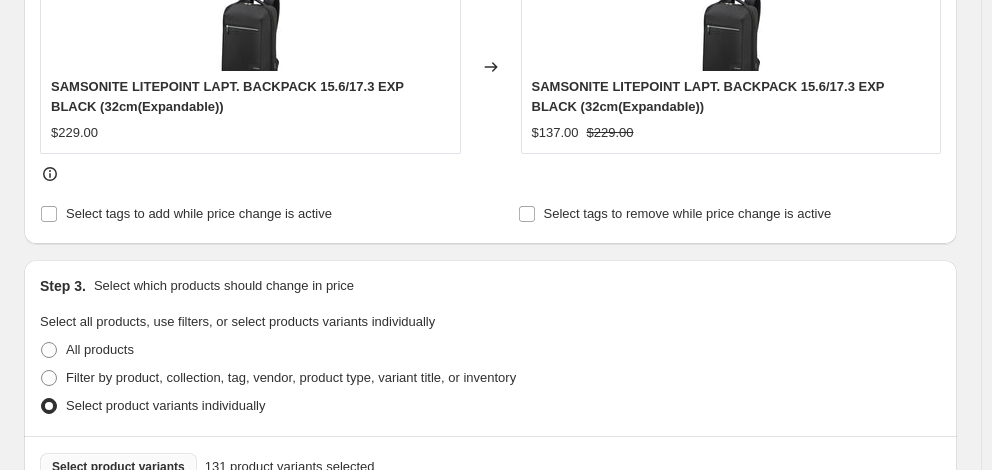 click on "Select product variants" at bounding box center (118, 467) 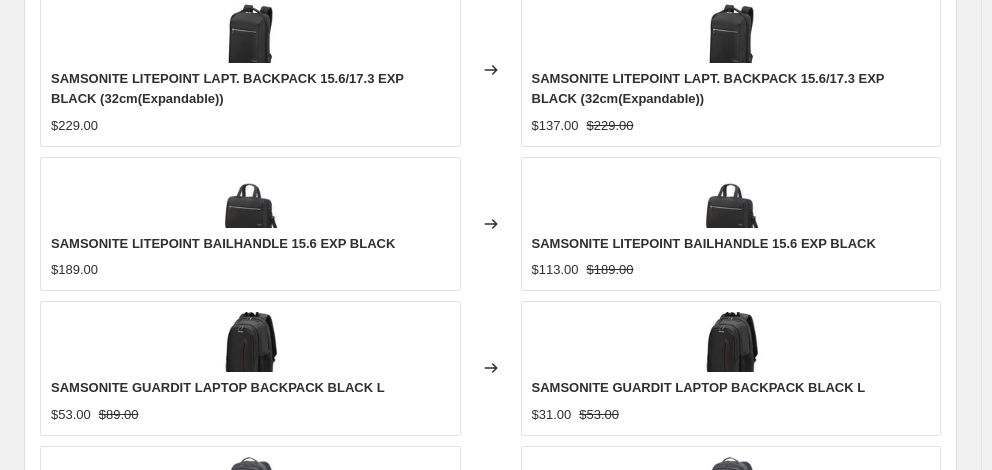 scroll, scrollTop: 1602, scrollLeft: 0, axis: vertical 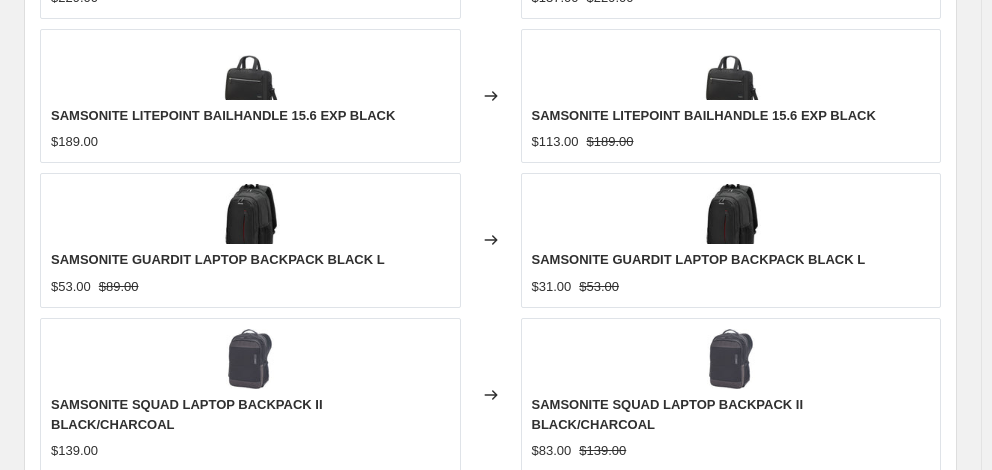 click on "Revert to original prices later?" at bounding box center (139, 830) 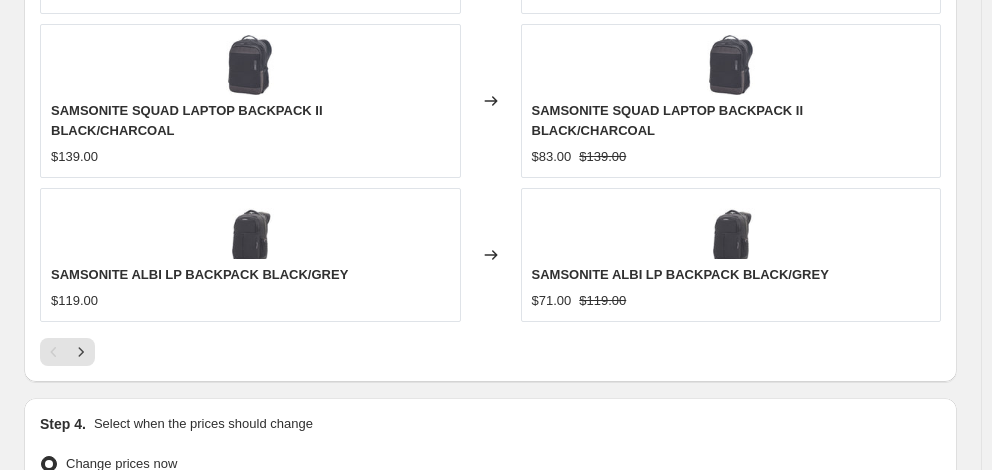 scroll, scrollTop: 1902, scrollLeft: 0, axis: vertical 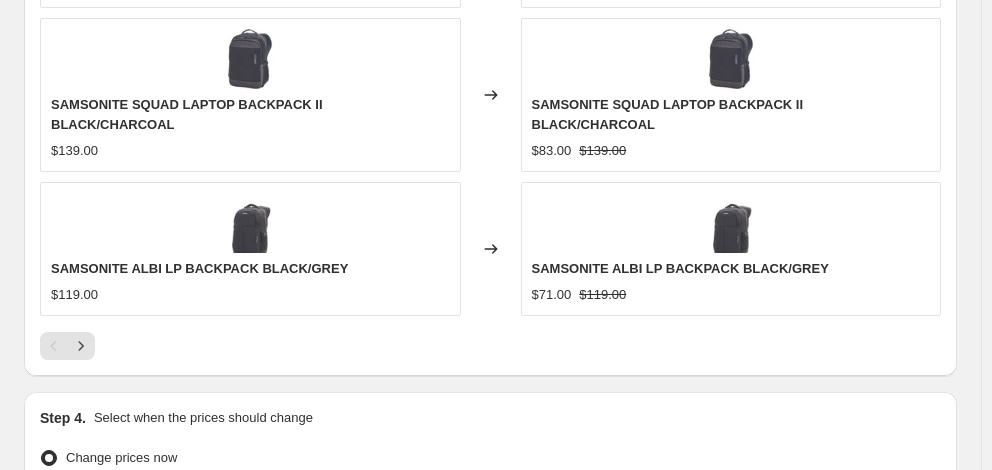 click on "11" at bounding box center (233, 770) 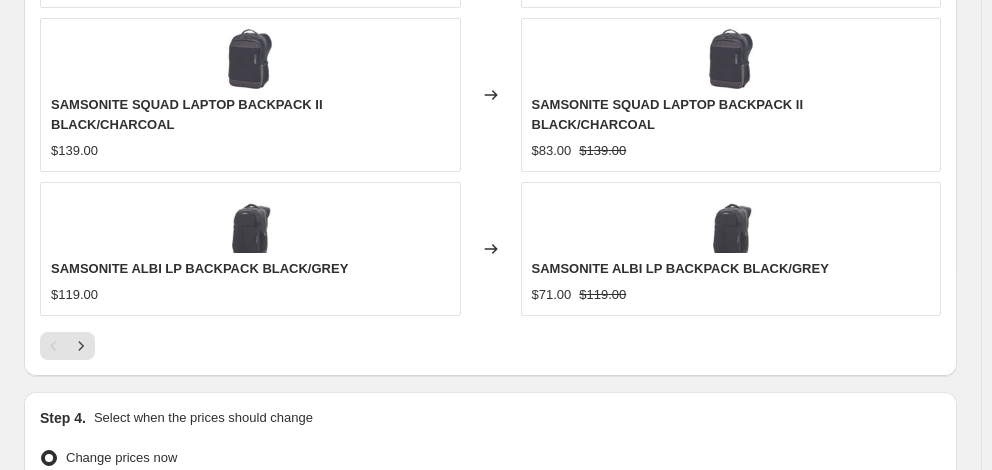 type on "06:00" 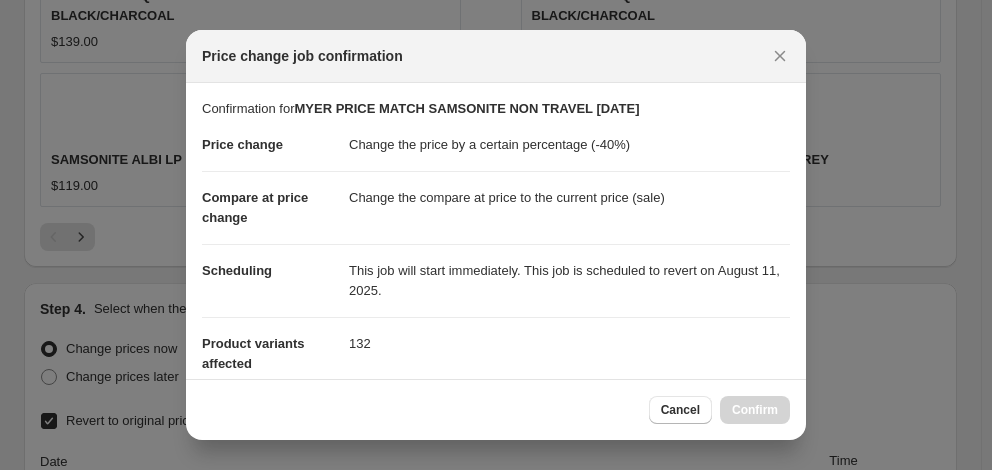 scroll, scrollTop: 0, scrollLeft: 0, axis: both 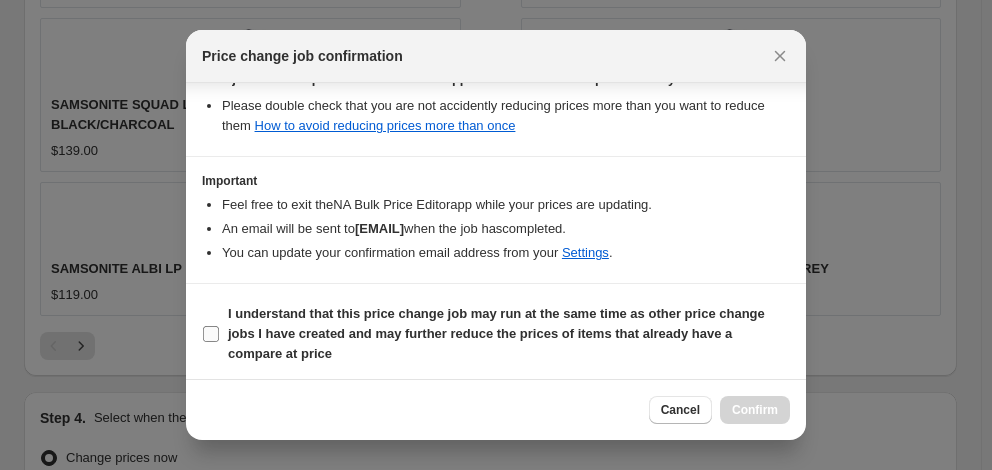 click on "I understand that this price change job may run at the same time as other price change jobs I have created and may further reduce the prices of items that already have a compare at price" at bounding box center [496, 333] 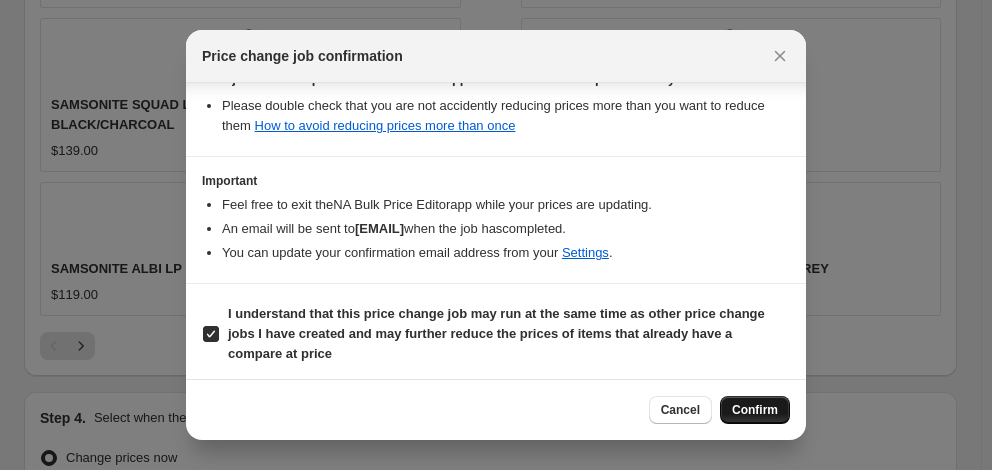 click on "Confirm" at bounding box center (755, 410) 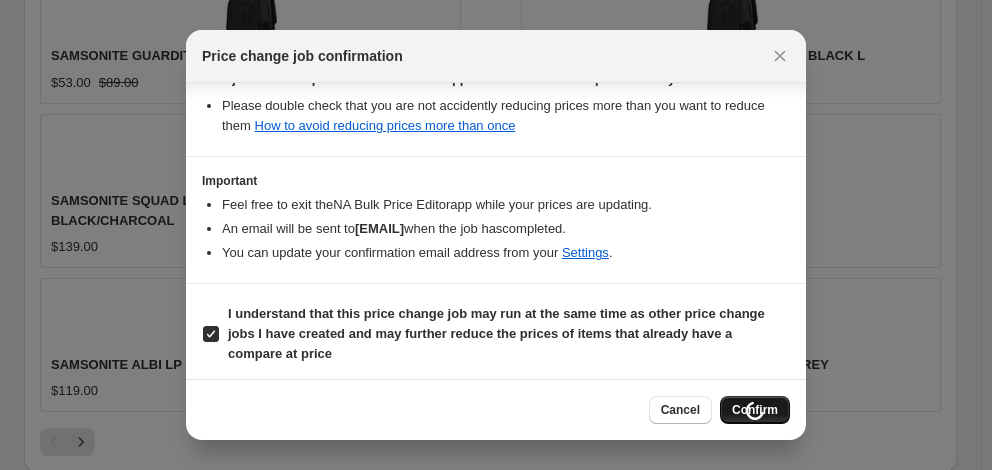 scroll, scrollTop: 1998, scrollLeft: 0, axis: vertical 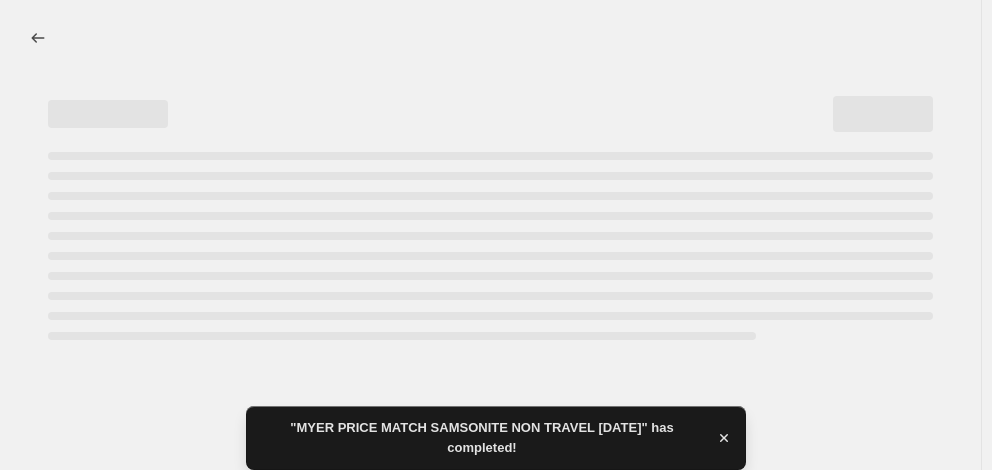 select on "percentage" 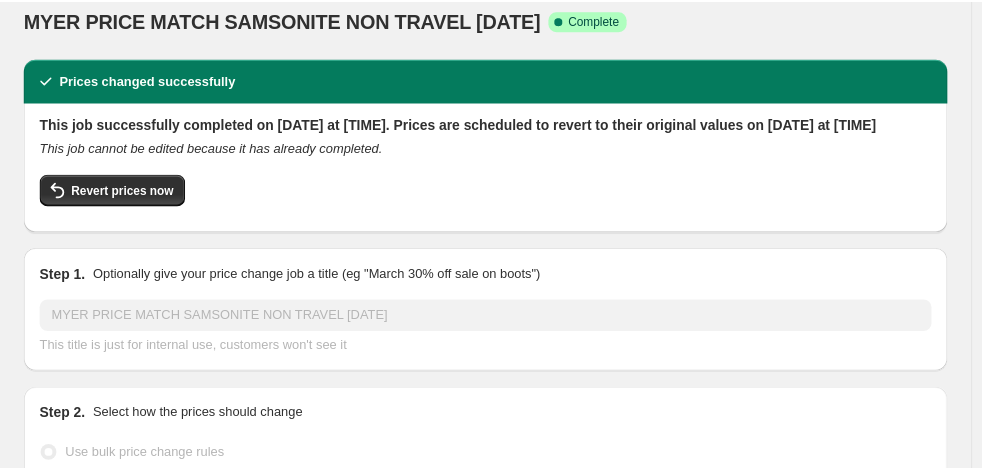 scroll, scrollTop: 0, scrollLeft: 0, axis: both 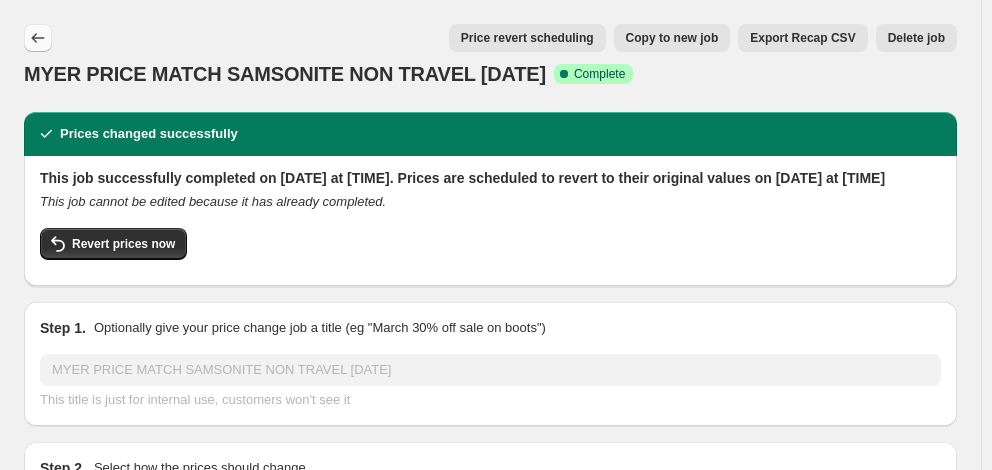 click 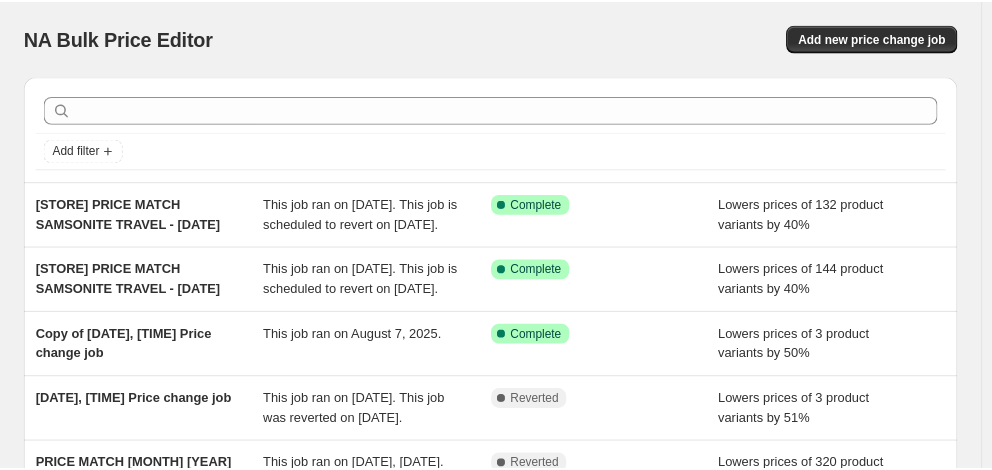 scroll, scrollTop: 0, scrollLeft: 0, axis: both 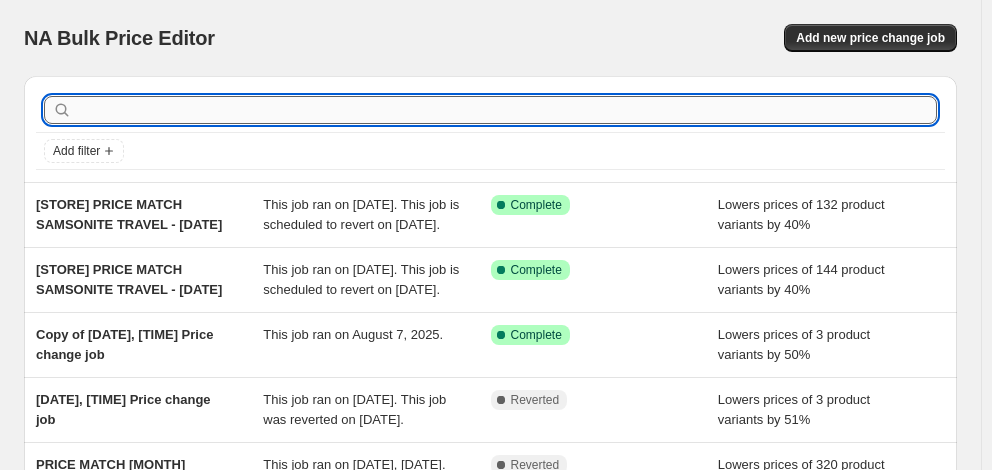 click at bounding box center [506, 110] 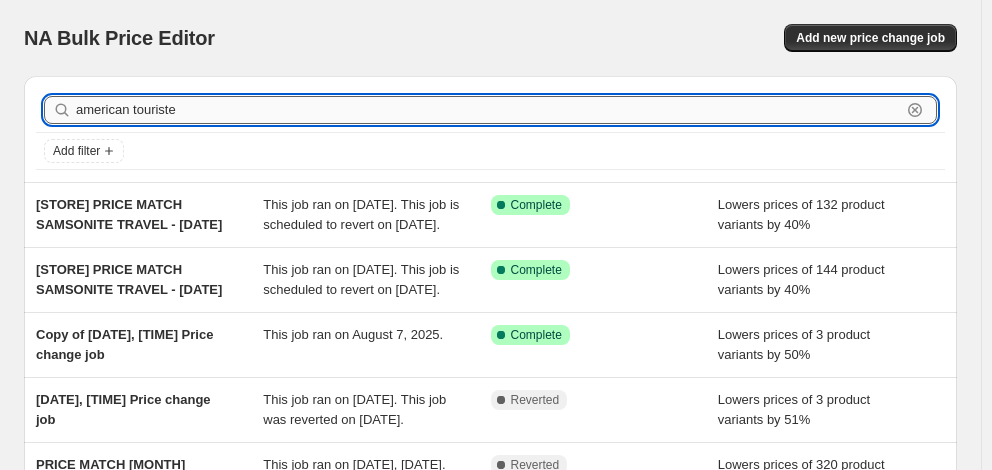 type on "american tourister" 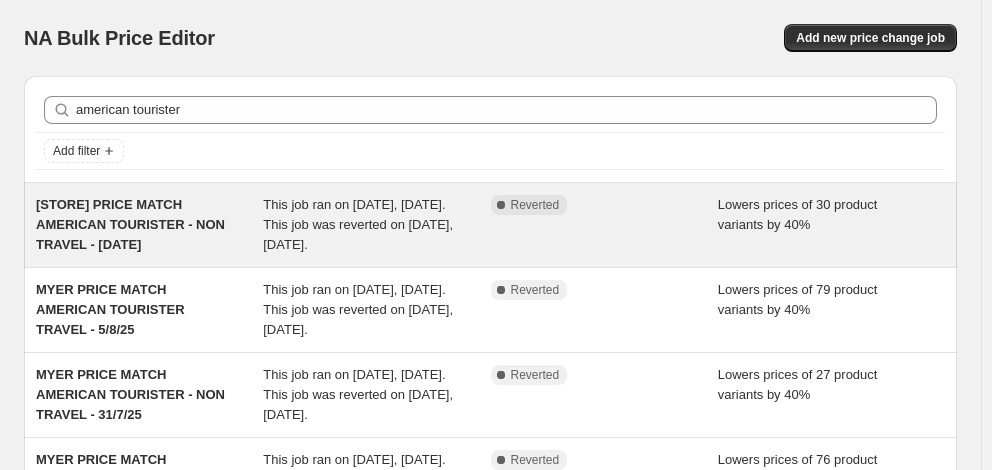 click on "[STORE] PRICE MATCH AMERICAN TOURISTER - NON TRAVEL - [DATE]" at bounding box center (130, 224) 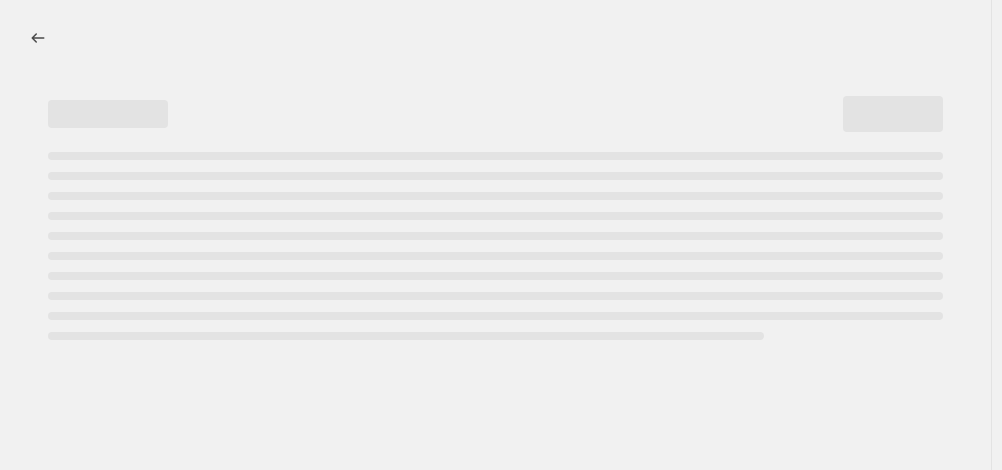 select on "percentage" 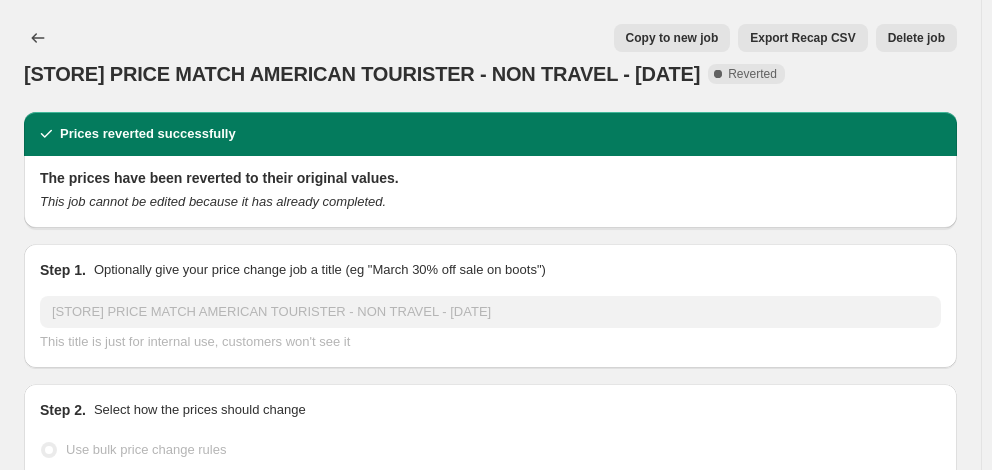click on "Copy to new job" at bounding box center (672, 38) 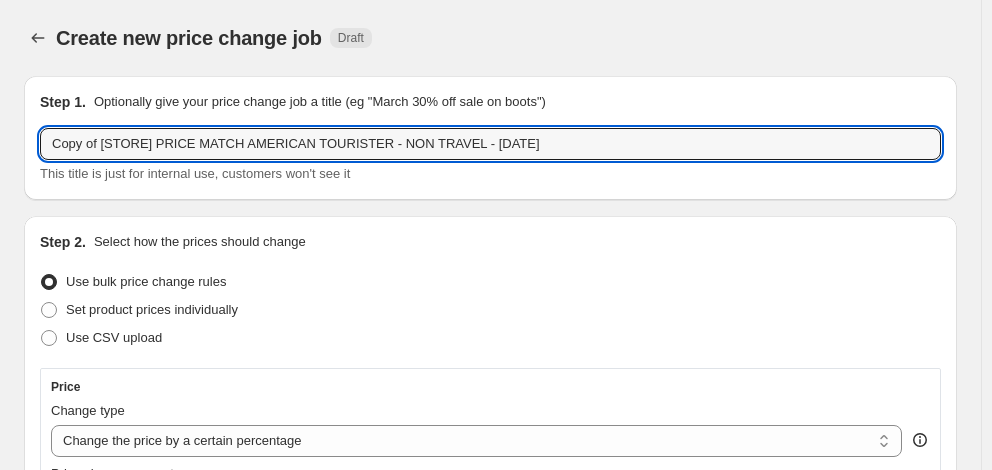 drag, startPoint x: 100, startPoint y: 146, endPoint x: -30, endPoint y: 149, distance: 130.0346 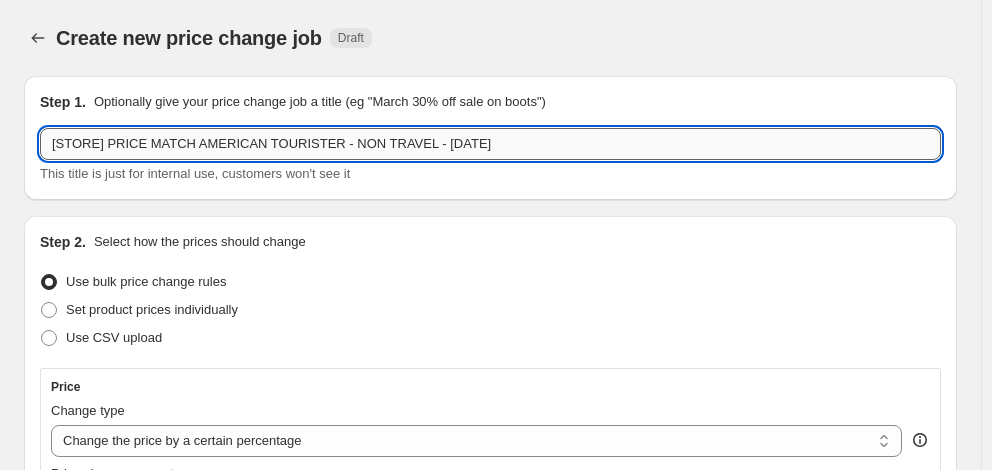 click on "MYER PRICE MATCH AMERICAN TOURISTER - NON TRAVEL - 5/8/25" at bounding box center [490, 144] 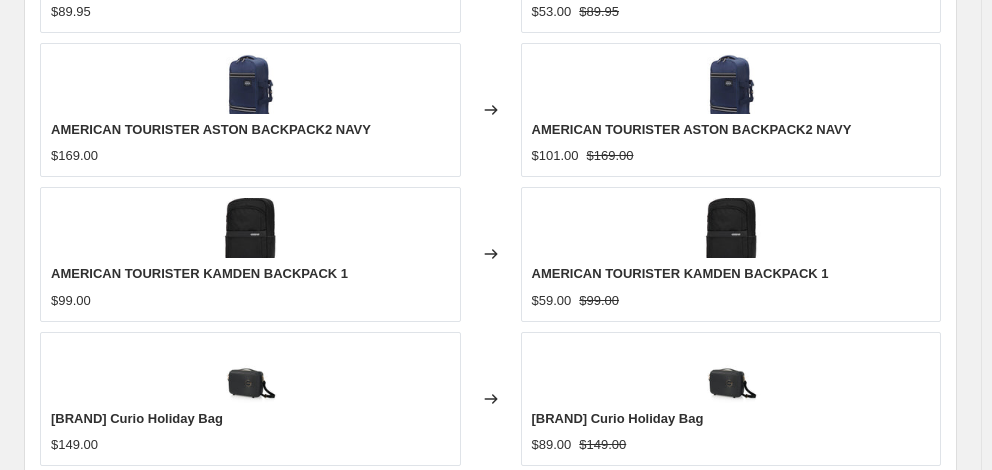 scroll, scrollTop: 1589, scrollLeft: 0, axis: vertical 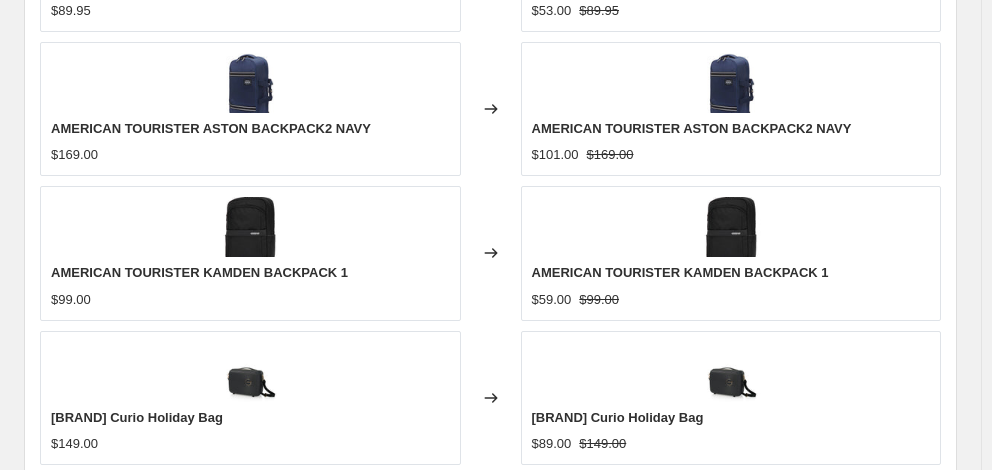 type on "MYER PRICE MATCH AMERICAN TOURISTER - NON TRAVEL - [MONTH]/[DAY]/[YEAR]" 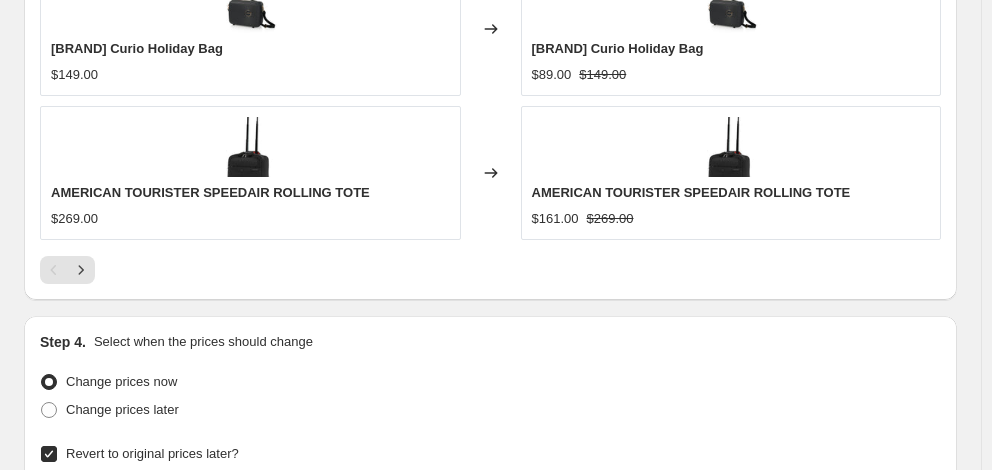 scroll, scrollTop: 1963, scrollLeft: 0, axis: vertical 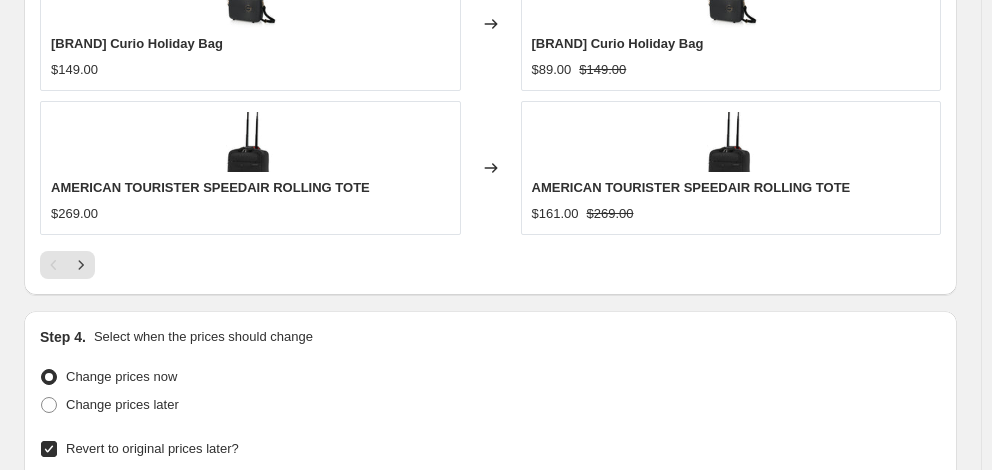 click on "11" at bounding box center (233, 689) 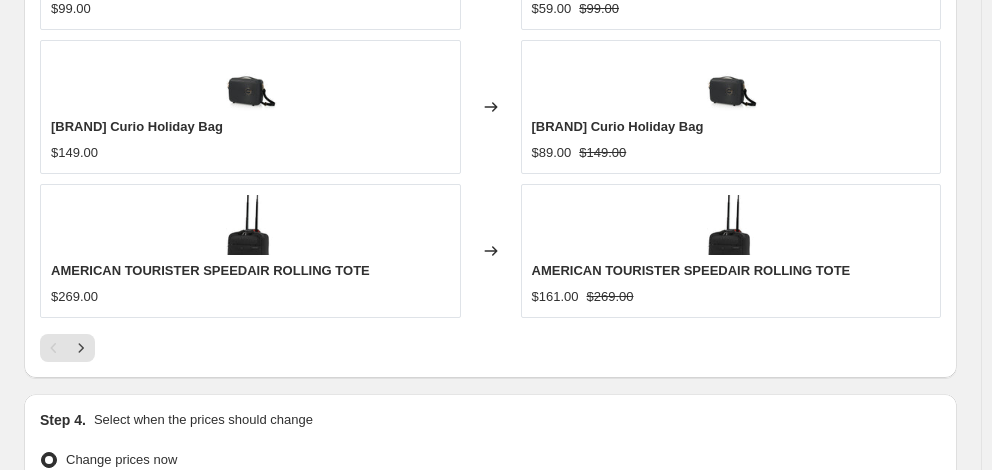 scroll, scrollTop: 1763, scrollLeft: 0, axis: vertical 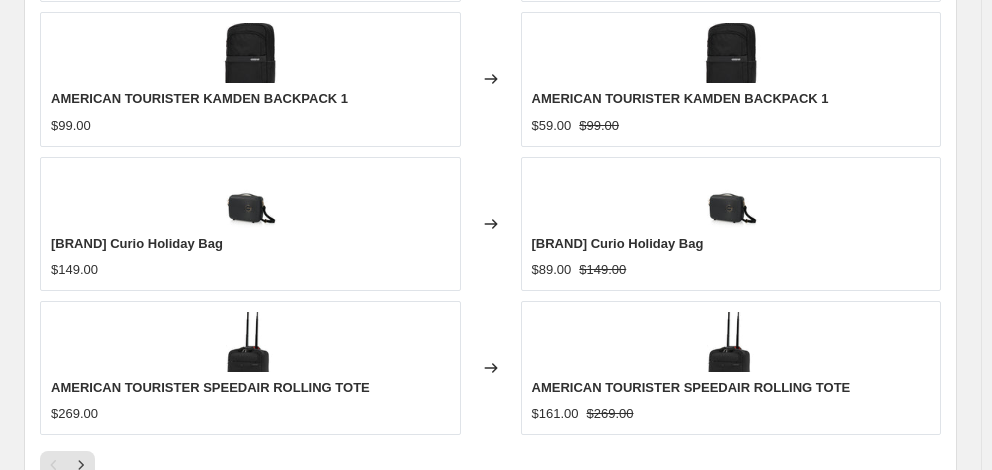 click on "06:41" at bounding box center [885, 720] 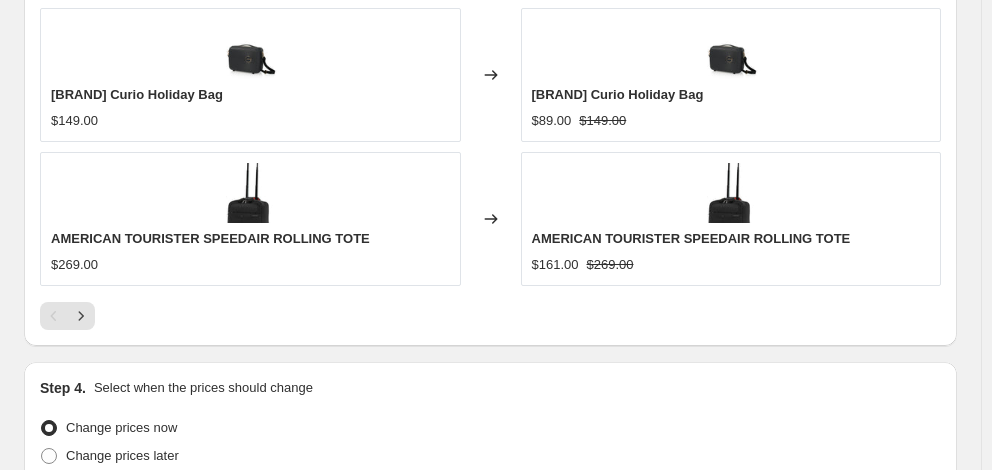 scroll, scrollTop: 1963, scrollLeft: 0, axis: vertical 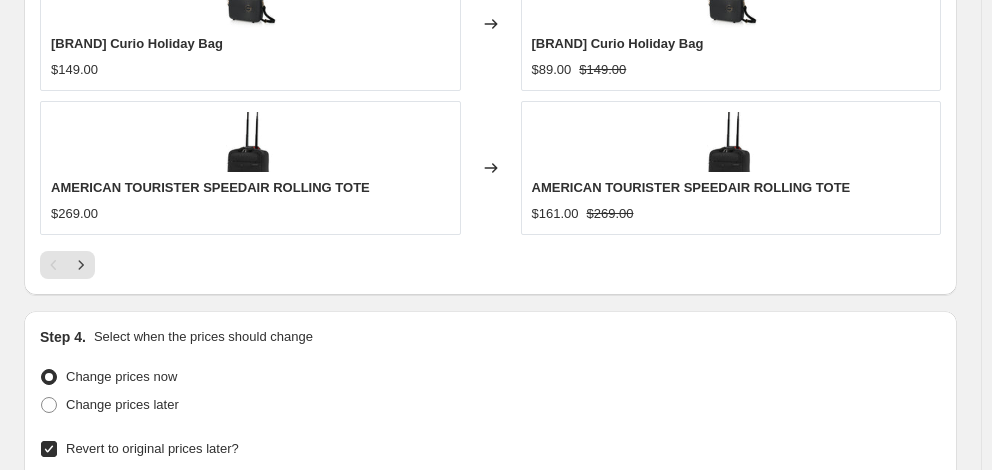 click on "Step 1. Optionally give your price change job a title (eg "March 30% off sale on boots") MYER PRICE MATCH AMERICAN TOURISTER - NON TRAVEL - 8/8/25 This title is just for internal use, customers won't see it Step 2. Select how the prices should change Use bulk price change rules Set product prices individually Use CSV upload Price Change type Change the price to a certain amount Change the price by a certain amount Change the price by a certain percentage Change the price to the current compare at price (price before sale) Change the price by a certain amount relative to the compare at price Change the price by a certain percentage relative to the compare at price Don't change the price Change the price by a certain percentage relative to the cost per item Change price to certain cost margin Change the price by a certain percentage Price change amount -40 % (Price drop) Rounding Round to nearest .01 Round to nearest whole number End prices in .99 End prices in a certain number Show rounding direction options?" at bounding box center (482, -503) 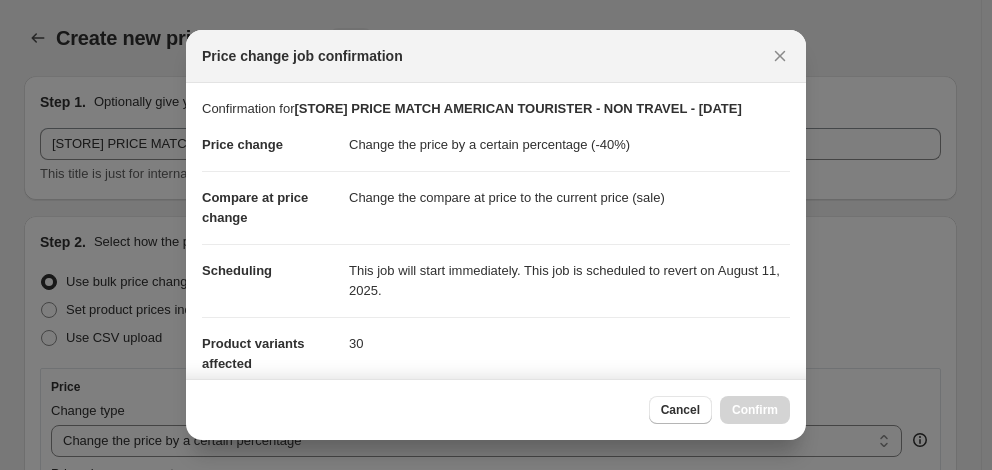 scroll, scrollTop: 1963, scrollLeft: 0, axis: vertical 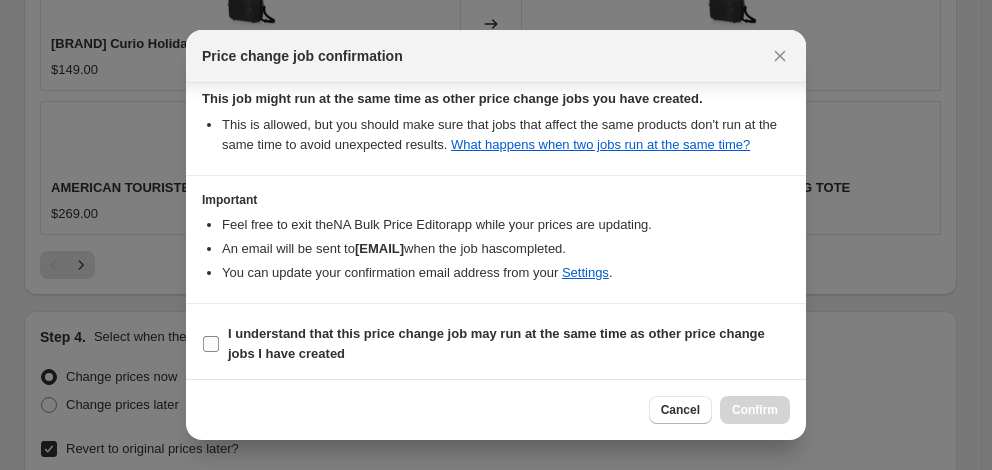 click on "I understand that this price change job may run at the same time as other price change jobs I have created" at bounding box center [496, 343] 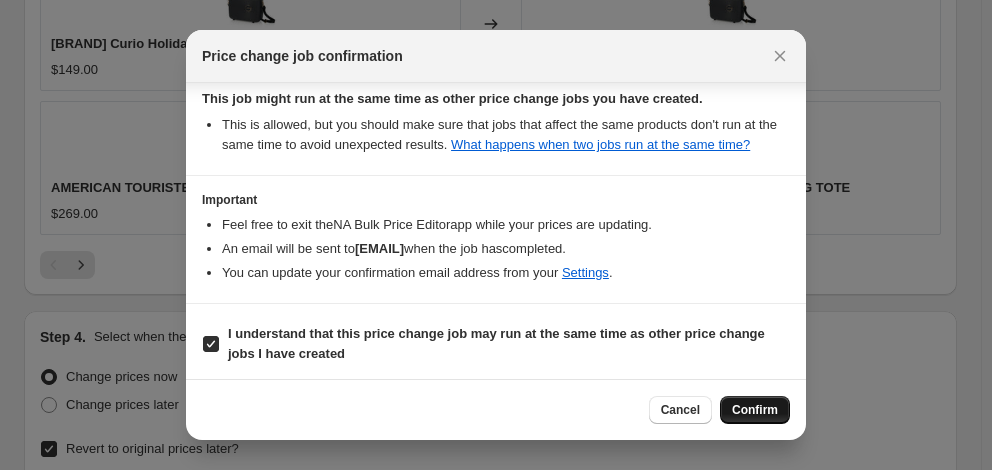 click on "Confirm" at bounding box center [755, 410] 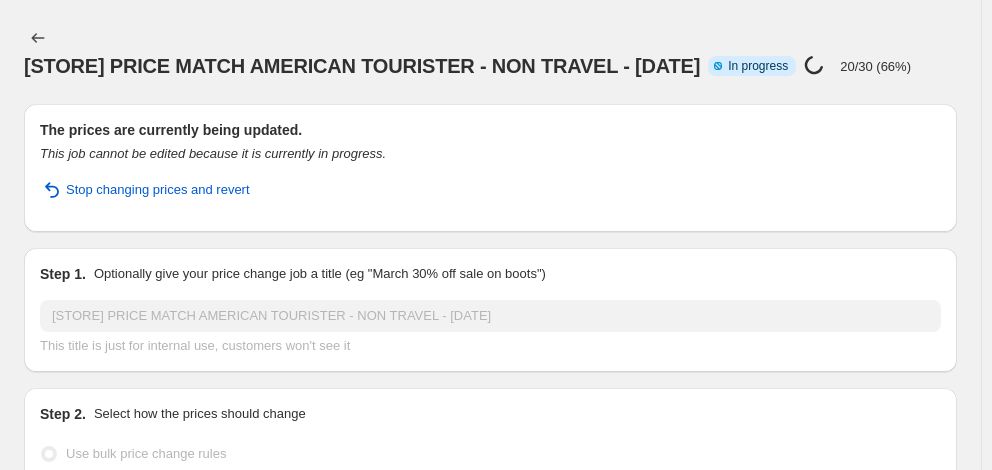 select on "percentage" 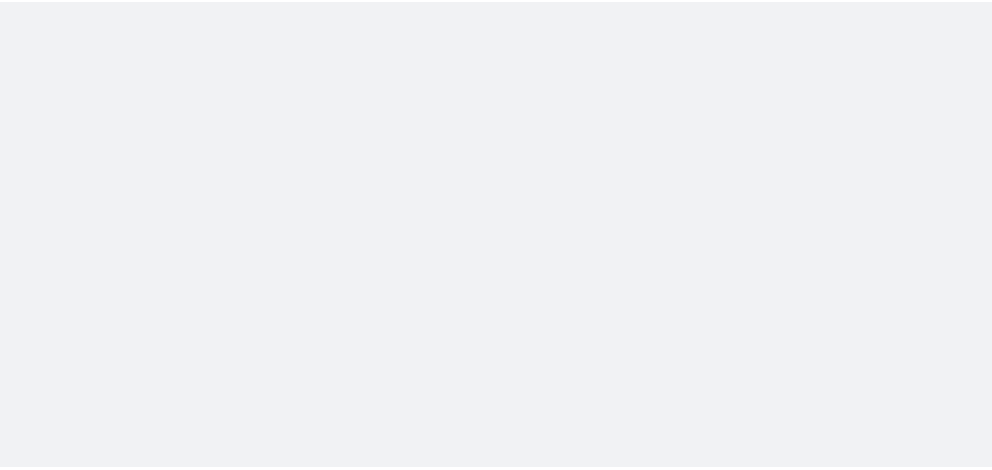 scroll, scrollTop: 0, scrollLeft: 0, axis: both 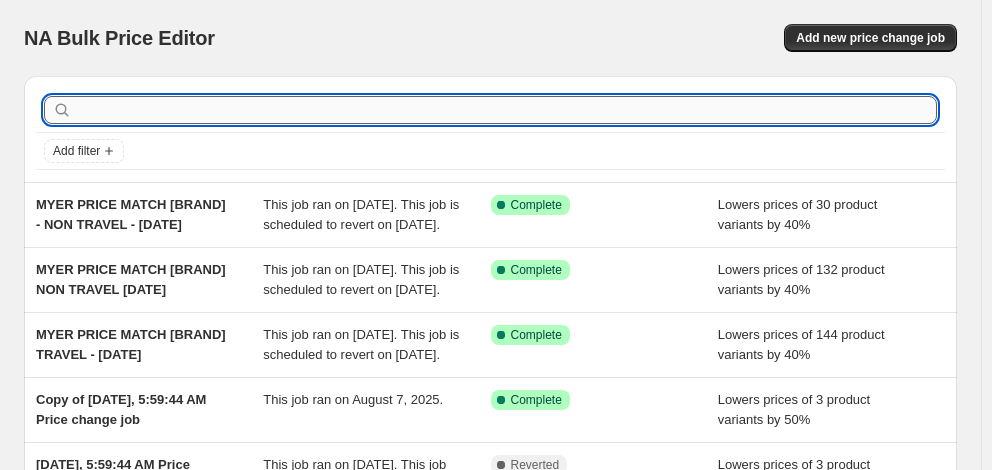 click at bounding box center [506, 110] 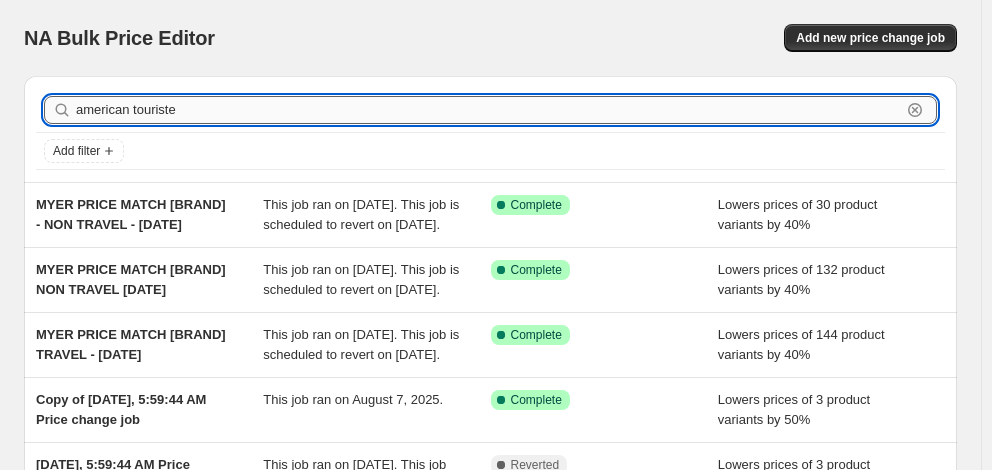 type on "american tourister" 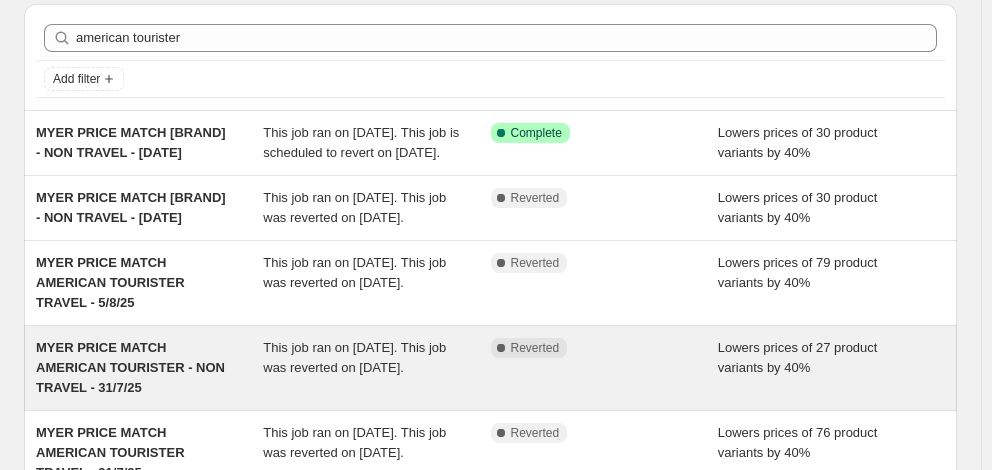 scroll, scrollTop: 100, scrollLeft: 0, axis: vertical 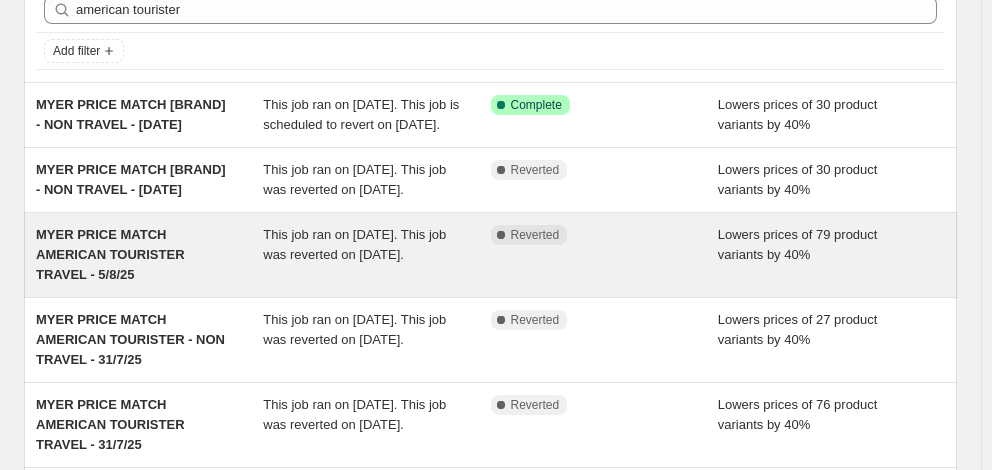 click on "MYER PRICE MATCH AMERICAN TOURISTER TRAVEL - 5/8/25" at bounding box center [110, 254] 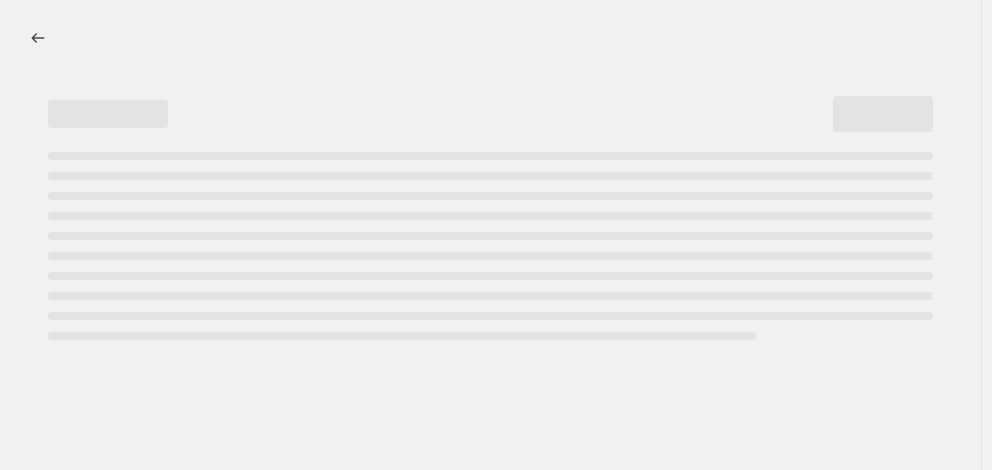 scroll, scrollTop: 0, scrollLeft: 0, axis: both 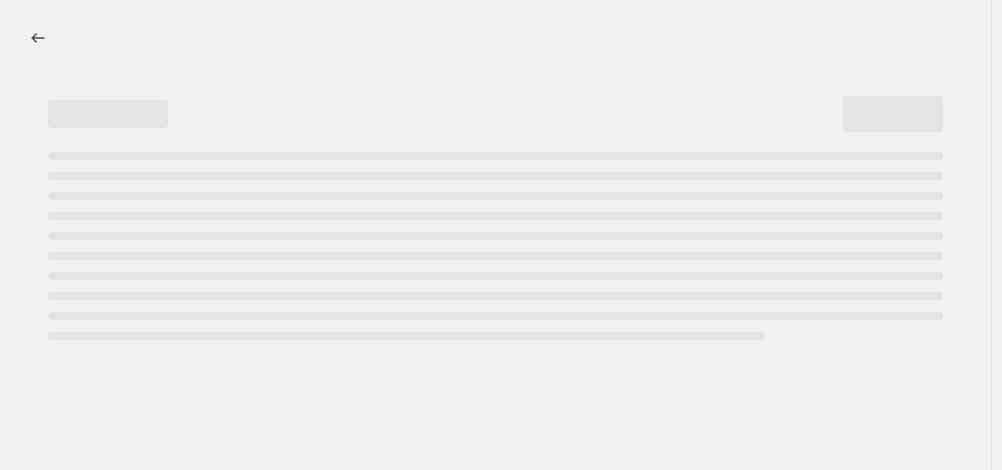 select on "percentage" 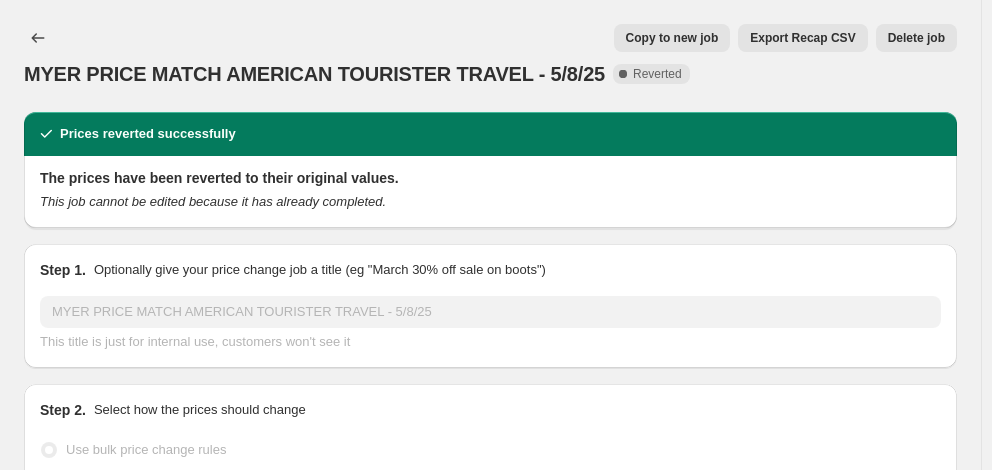 click on "Copy to new job" at bounding box center (672, 38) 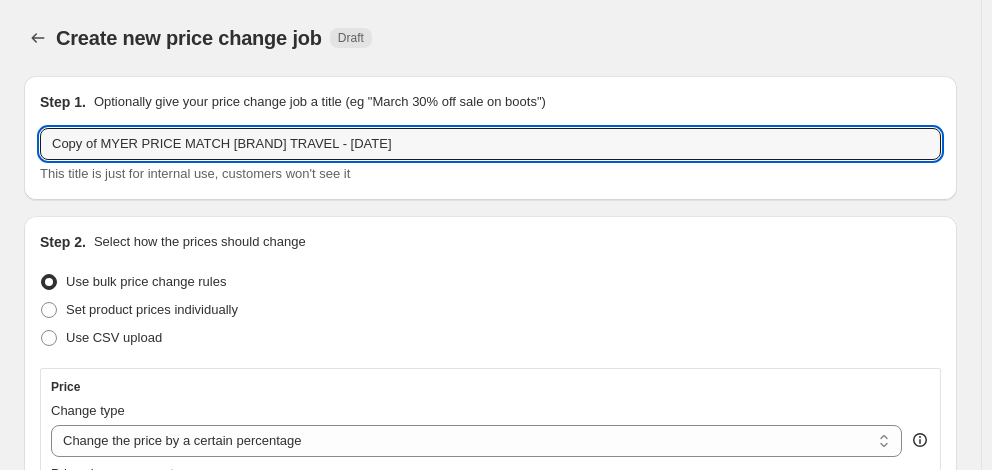 drag, startPoint x: 98, startPoint y: 143, endPoint x: -11, endPoint y: 136, distance: 109.22454 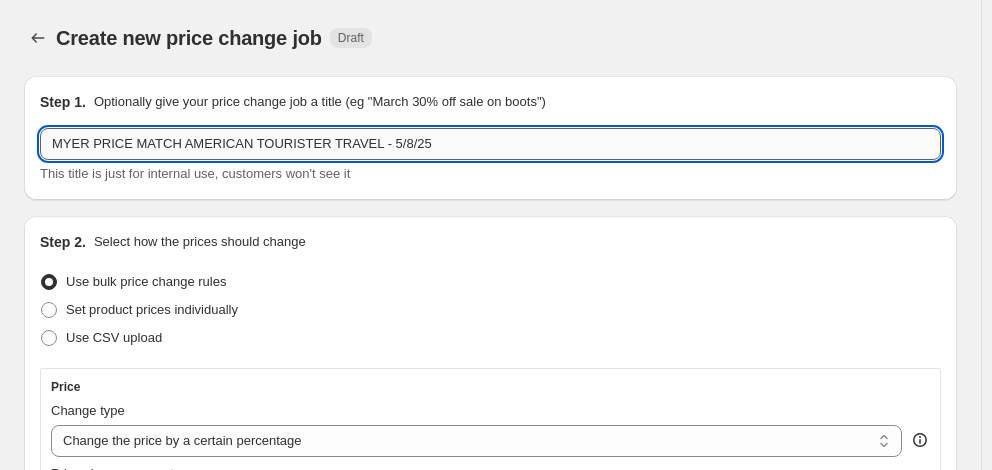 click on "MYER PRICE MATCH AMERICAN TOURISTER TRAVEL - 5/8/25" at bounding box center (490, 144) 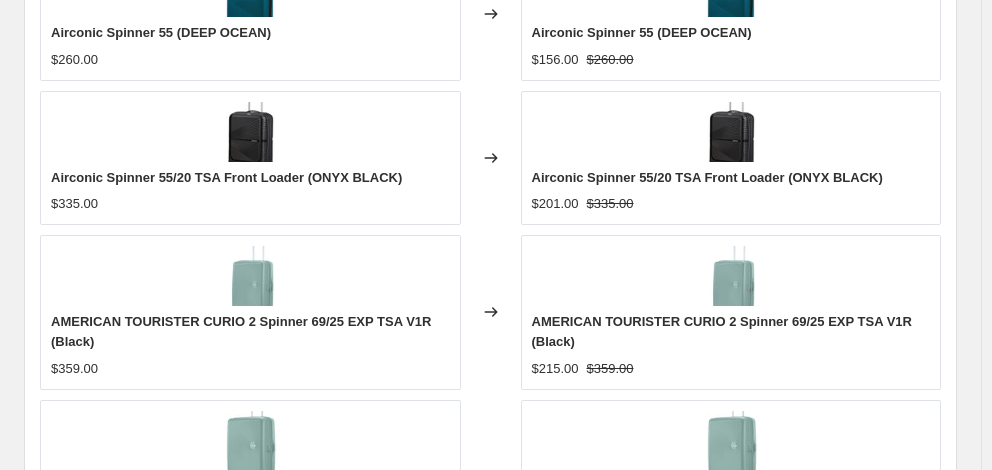 scroll, scrollTop: 1609, scrollLeft: 0, axis: vertical 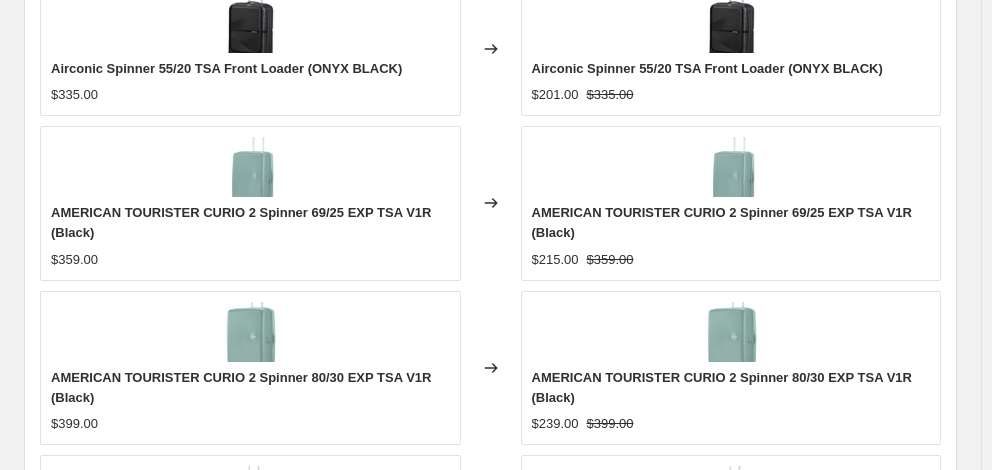 type on "MYER PRICE MATCH AMERICAN TOURISTER TRAVEL - 8/8/25" 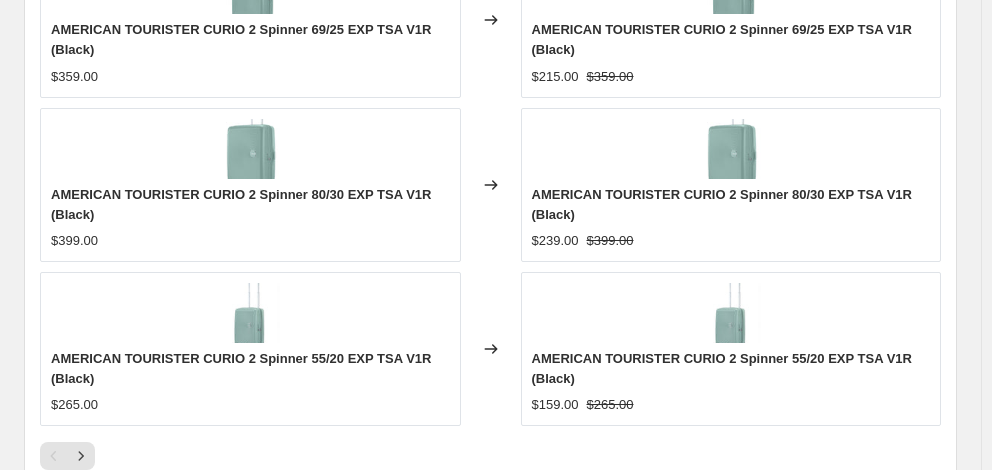 scroll, scrollTop: 1982, scrollLeft: 0, axis: vertical 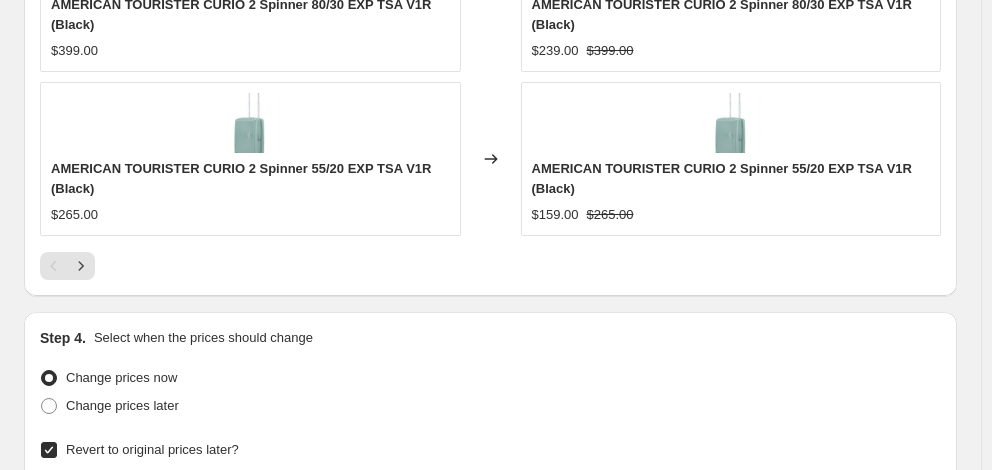 click on "11" at bounding box center (233, 690) 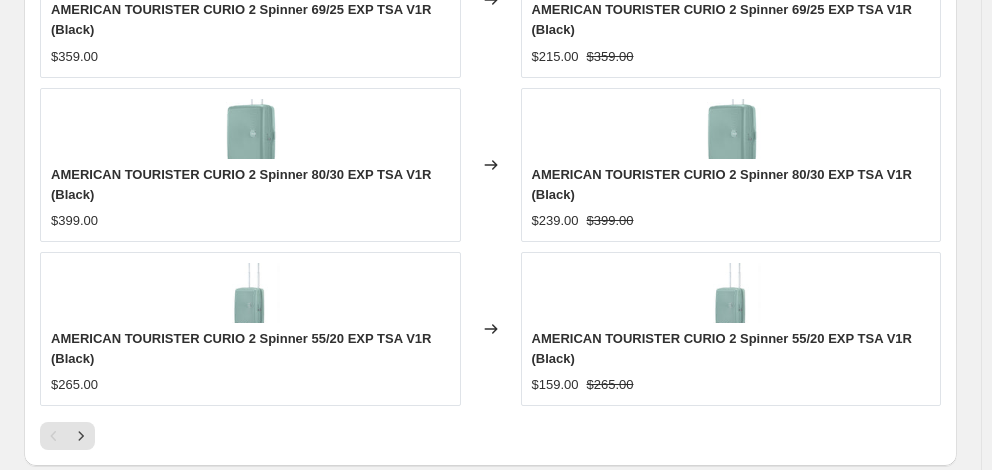 scroll, scrollTop: 1682, scrollLeft: 0, axis: vertical 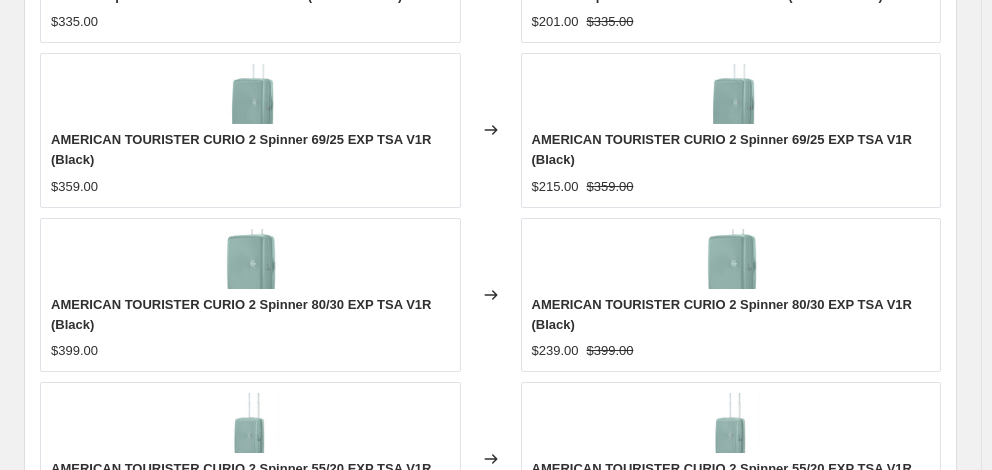 click on "06:43" at bounding box center (885, 821) 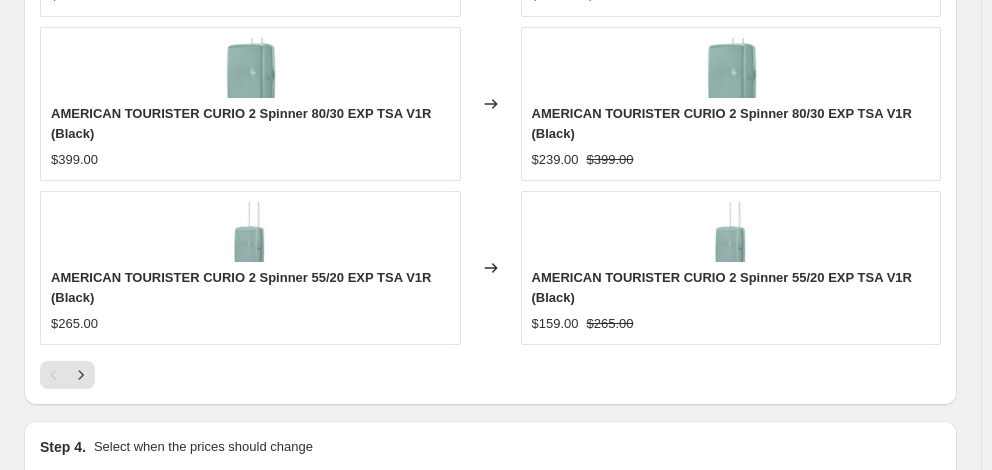scroll, scrollTop: 1982, scrollLeft: 0, axis: vertical 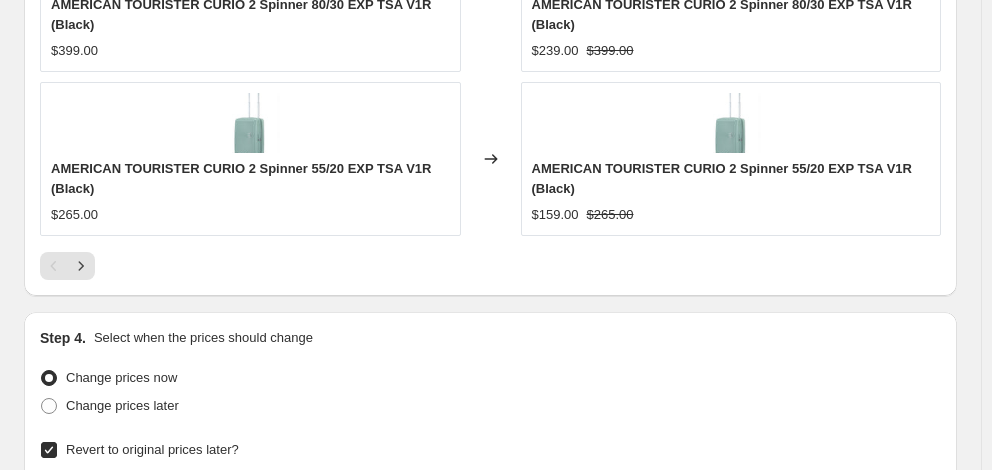 click on "Continue" at bounding box center (919, 884) 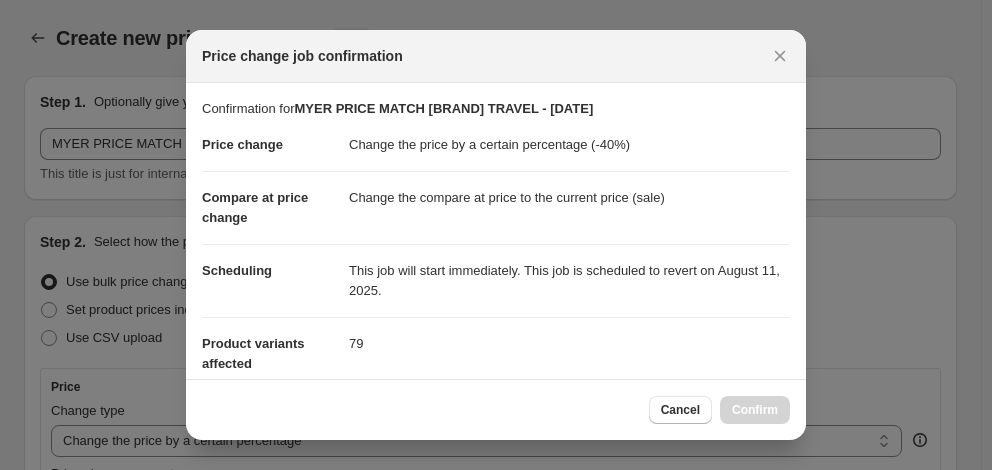 scroll, scrollTop: 0, scrollLeft: 0, axis: both 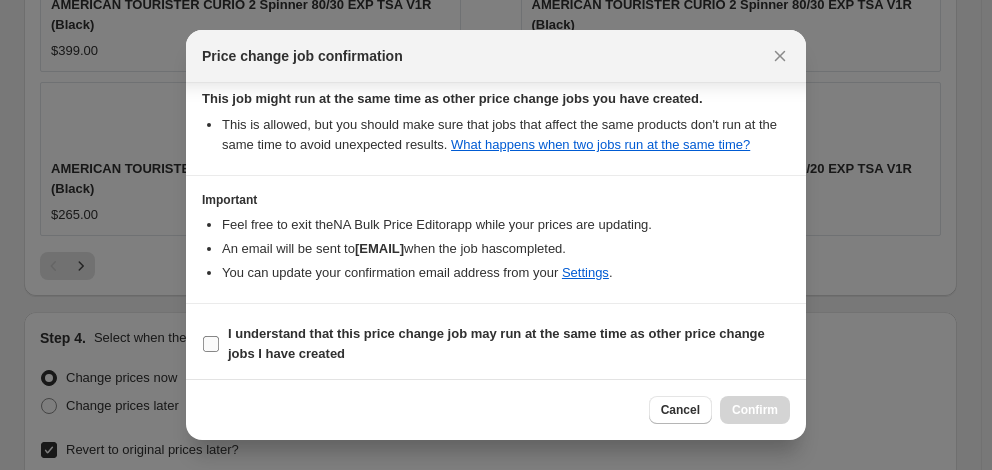 click on "I understand that this price change job may run at the same time as other price change jobs I have created" at bounding box center [509, 344] 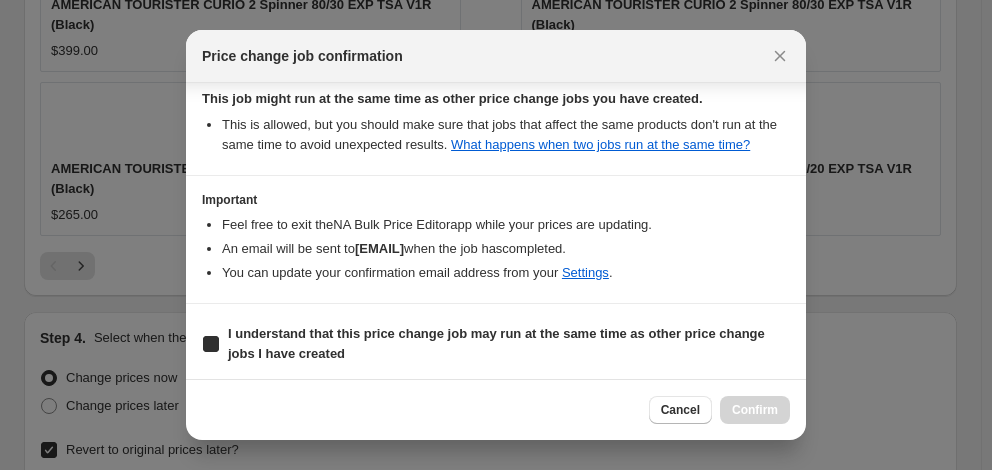 checkbox on "true" 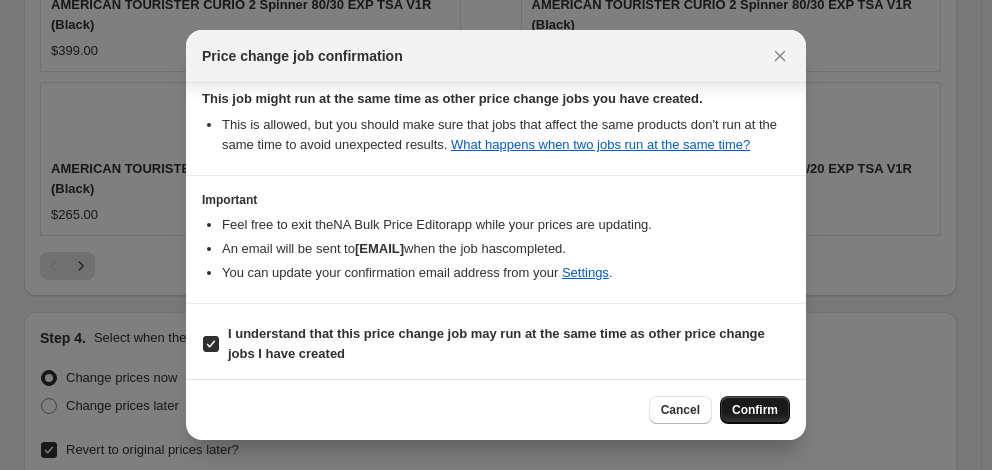 click on "Confirm" at bounding box center (755, 410) 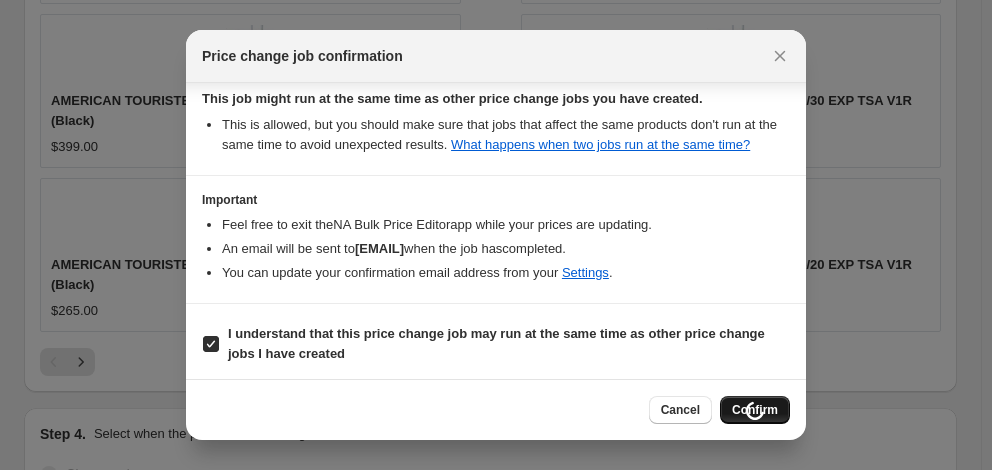 scroll, scrollTop: 2078, scrollLeft: 0, axis: vertical 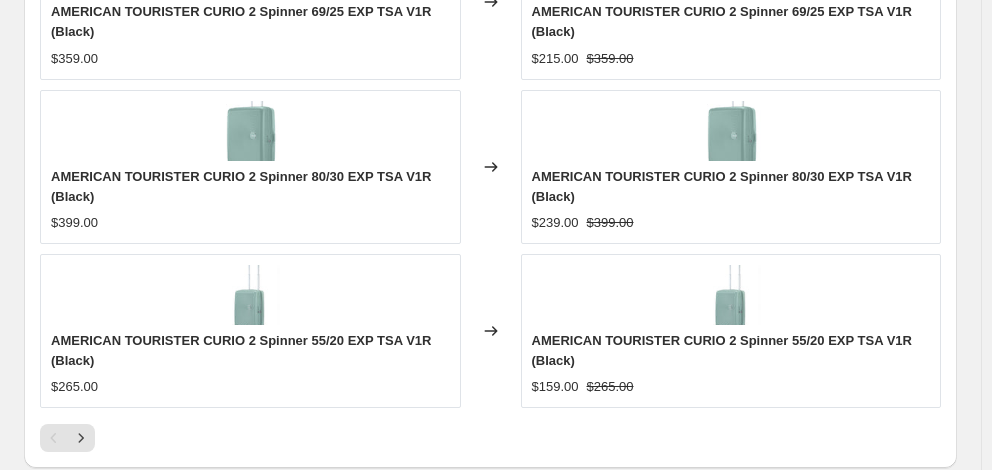 select on "percentage" 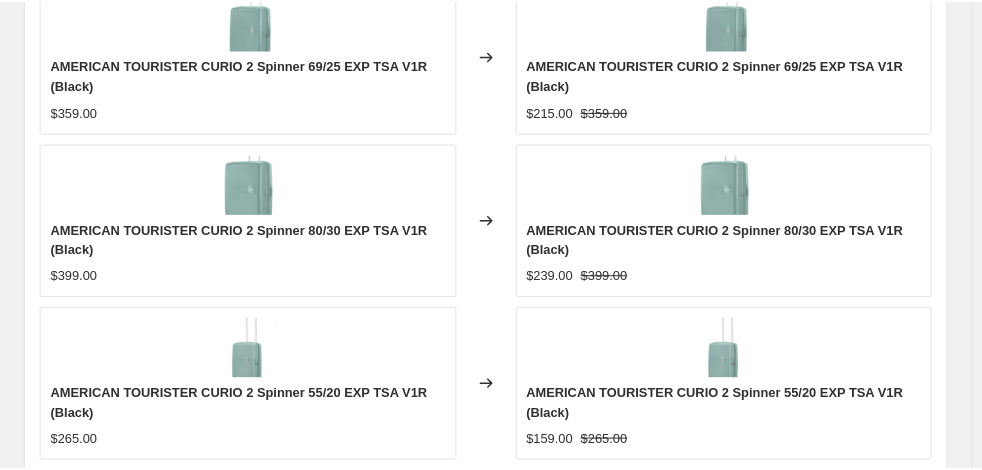 scroll, scrollTop: 0, scrollLeft: 0, axis: both 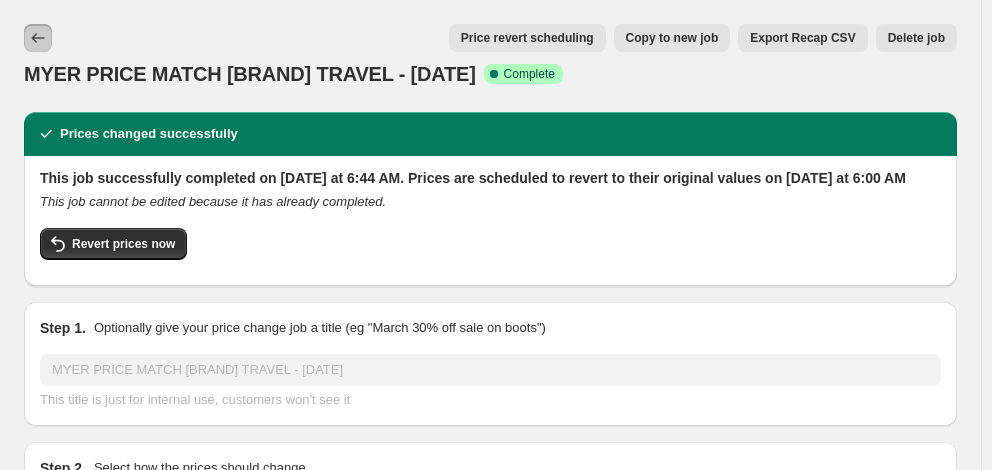 click 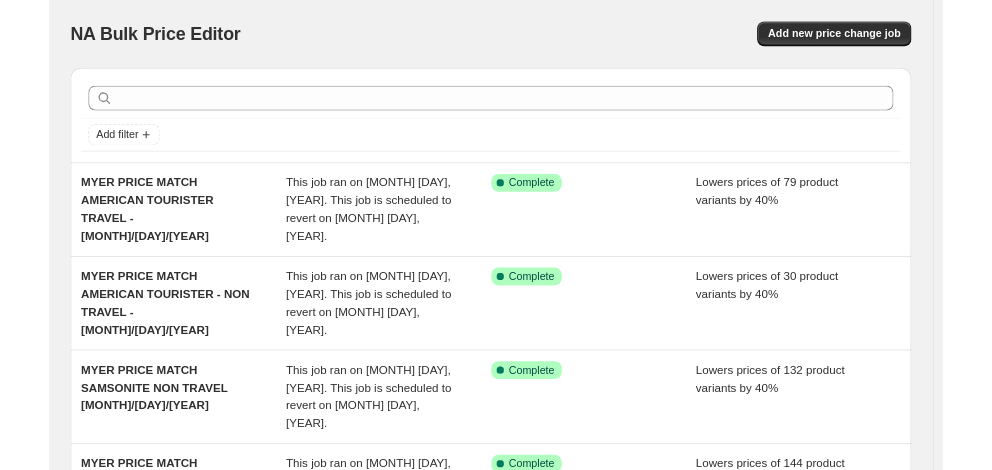 scroll, scrollTop: 0, scrollLeft: 0, axis: both 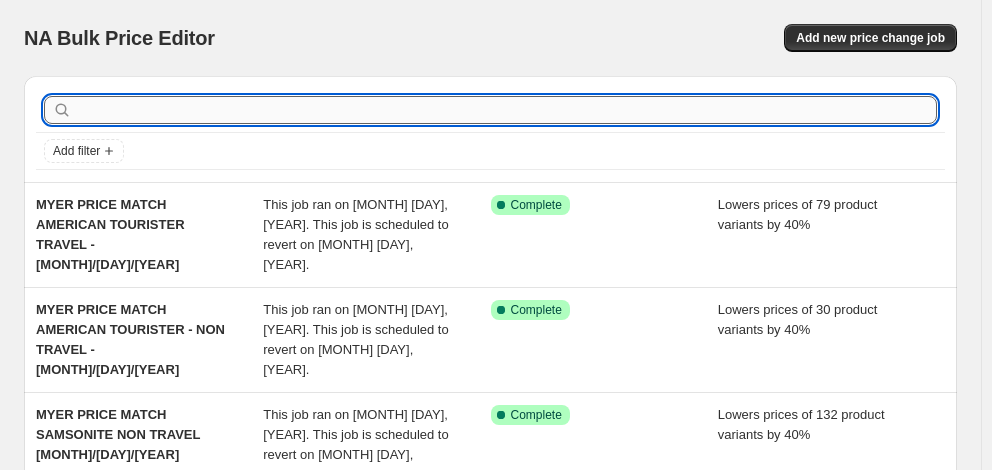 click at bounding box center (506, 110) 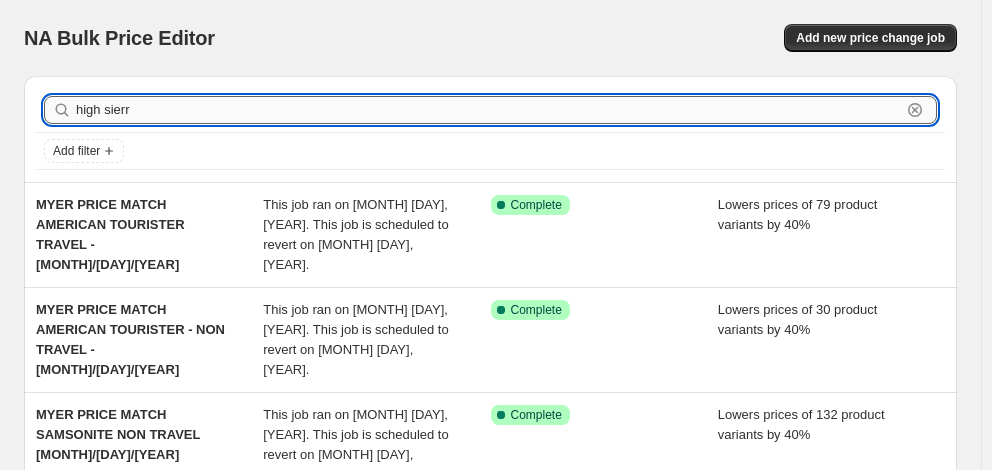 type on "high sierra" 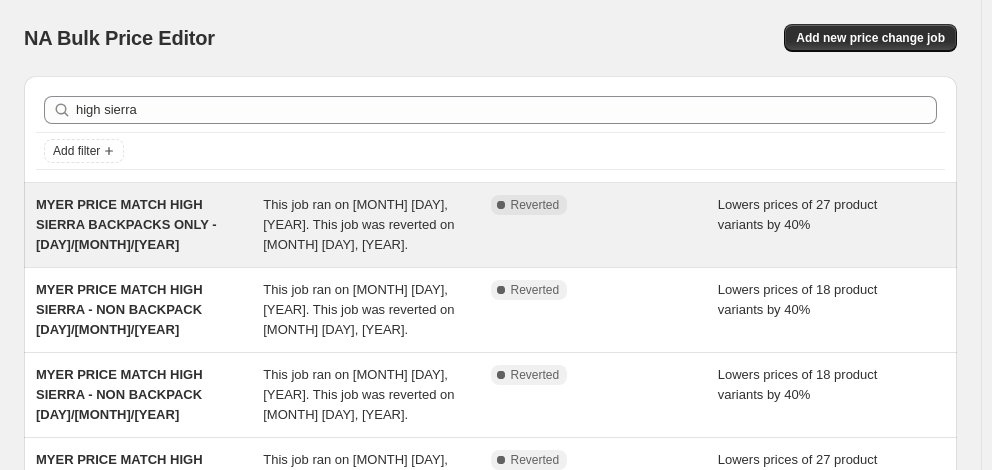 click on "MYER PRICE MATCH HIGH SIERRA BACKPACKS ONLY - [DATE]" at bounding box center (126, 224) 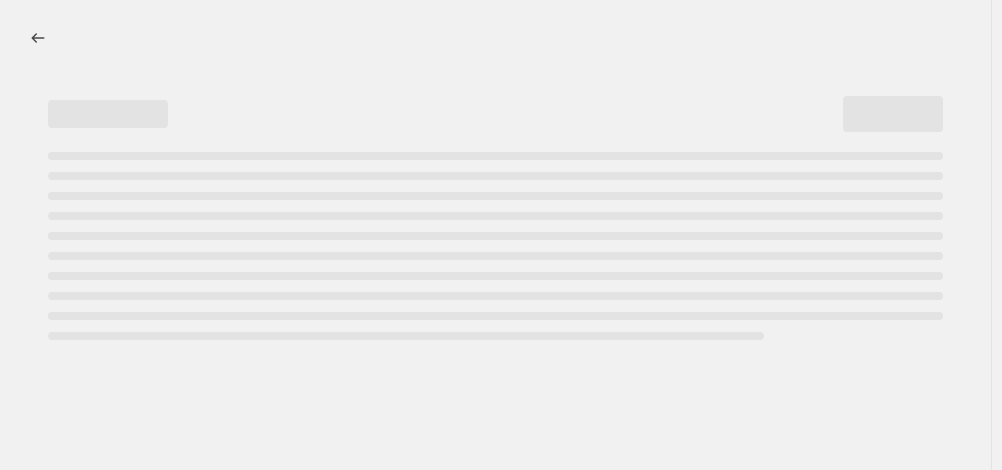 select on "percentage" 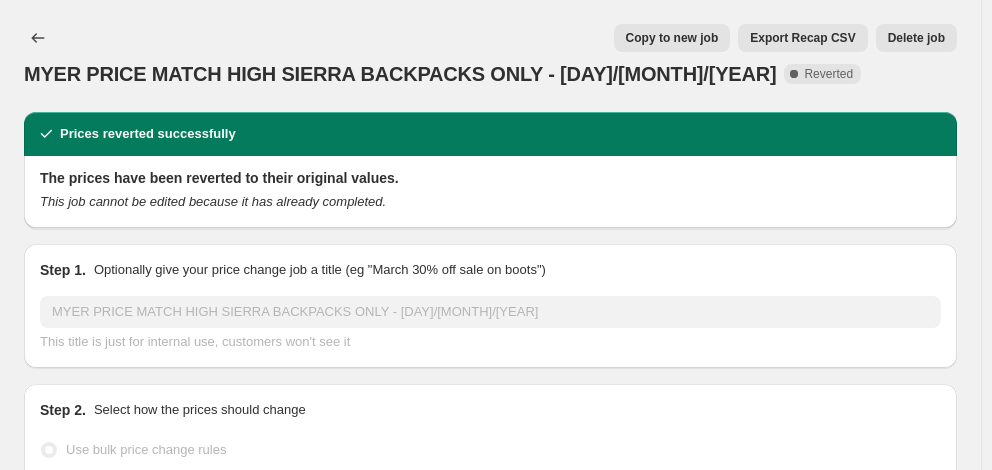 click on "Copy to new job" at bounding box center (672, 38) 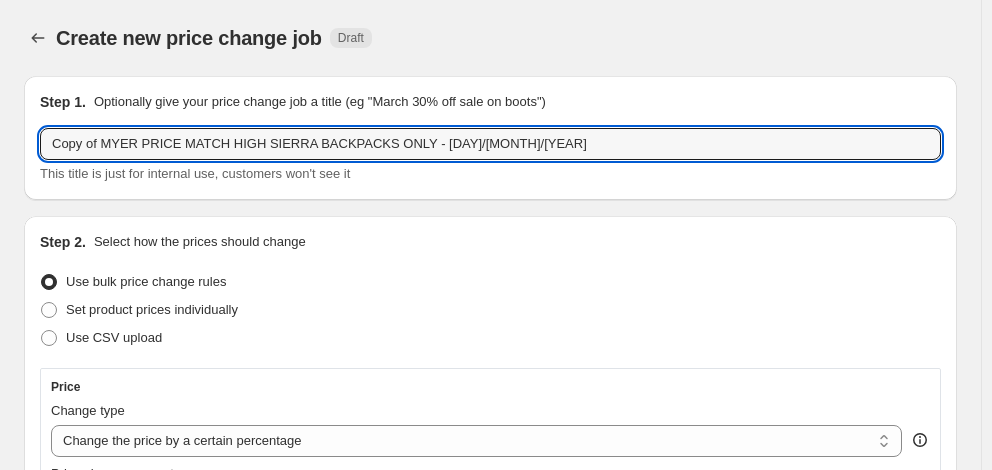 drag, startPoint x: 103, startPoint y: 144, endPoint x: -17, endPoint y: 139, distance: 120.10412 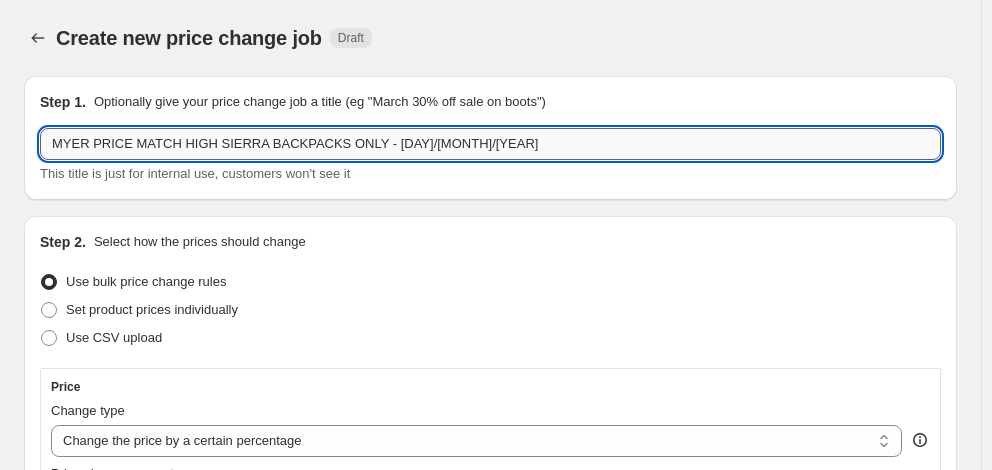 click on "MYER PRICE MATCH HIGH SIERRA BACKPACKS ONLY - [DATE]" at bounding box center (490, 144) 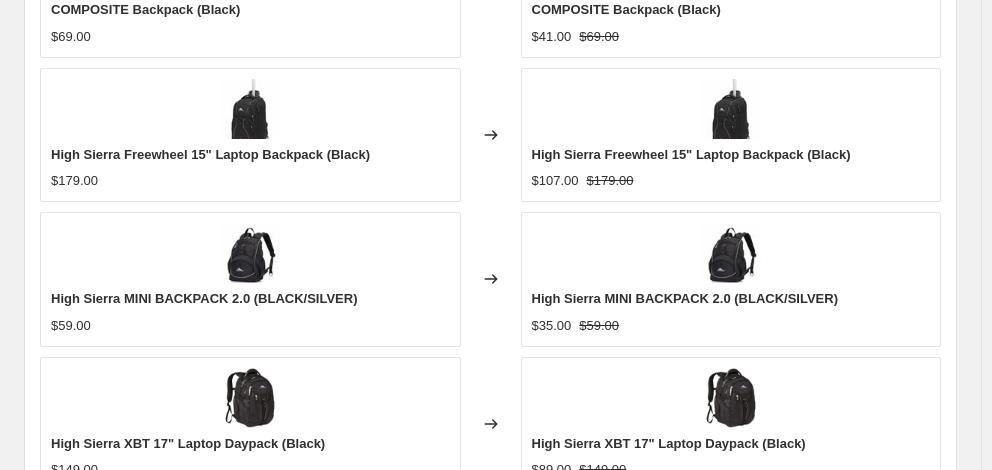scroll, scrollTop: 1583, scrollLeft: 0, axis: vertical 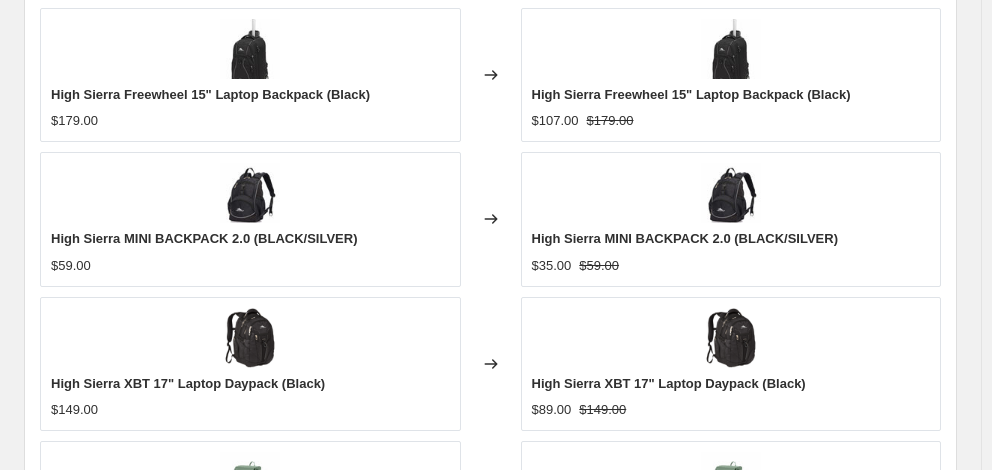 type on "MYER PRICE MATCH HIGH SIERRA BACKPACKS ONLY - [DATE]" 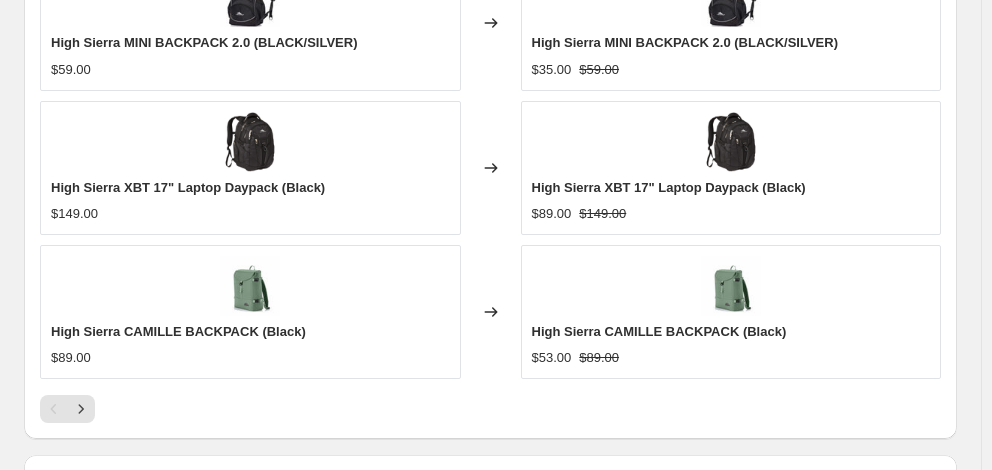 scroll, scrollTop: 1783, scrollLeft: 0, axis: vertical 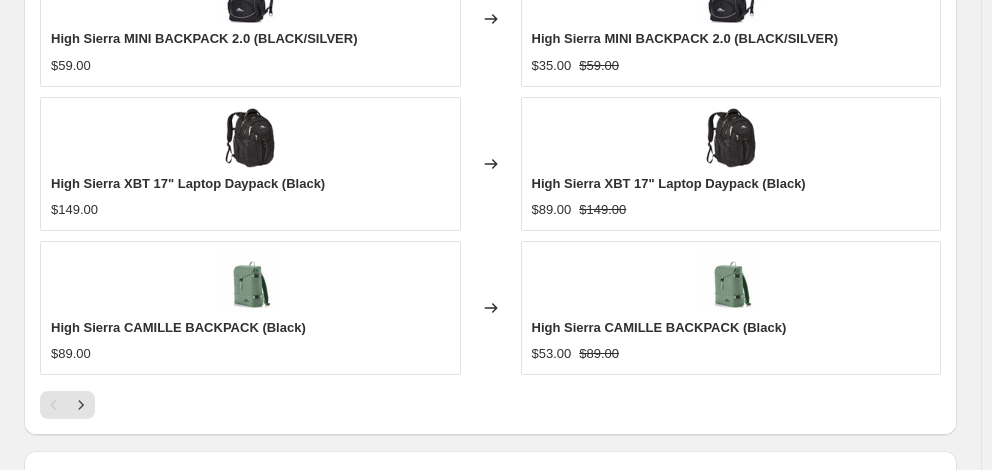 click on "11" at bounding box center [233, 829] 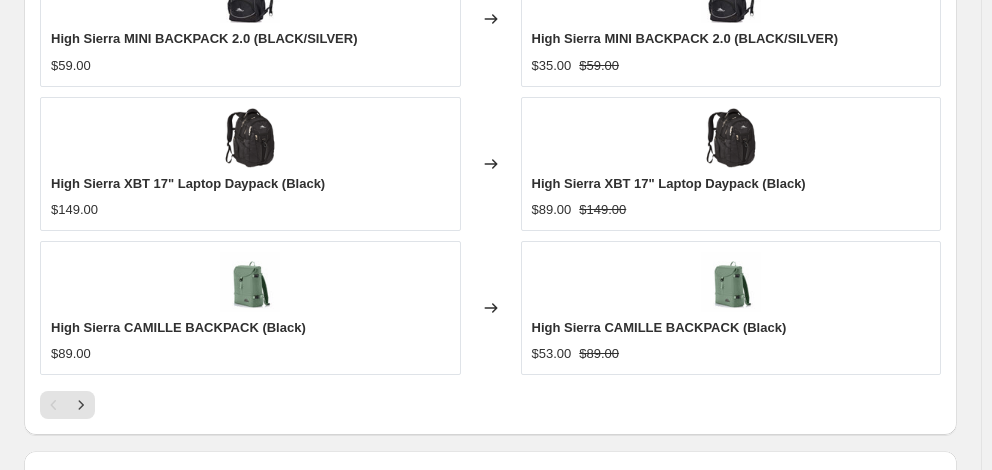 type on "06:00" 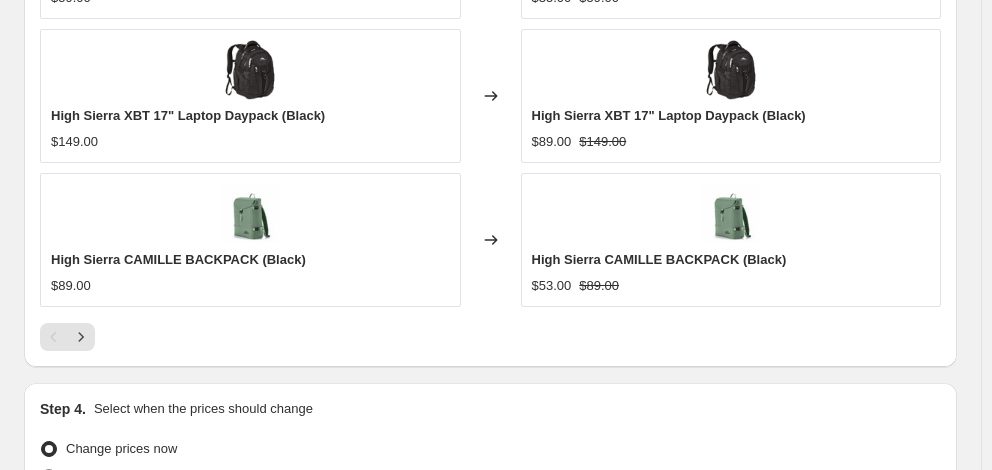 scroll, scrollTop: 1956, scrollLeft: 0, axis: vertical 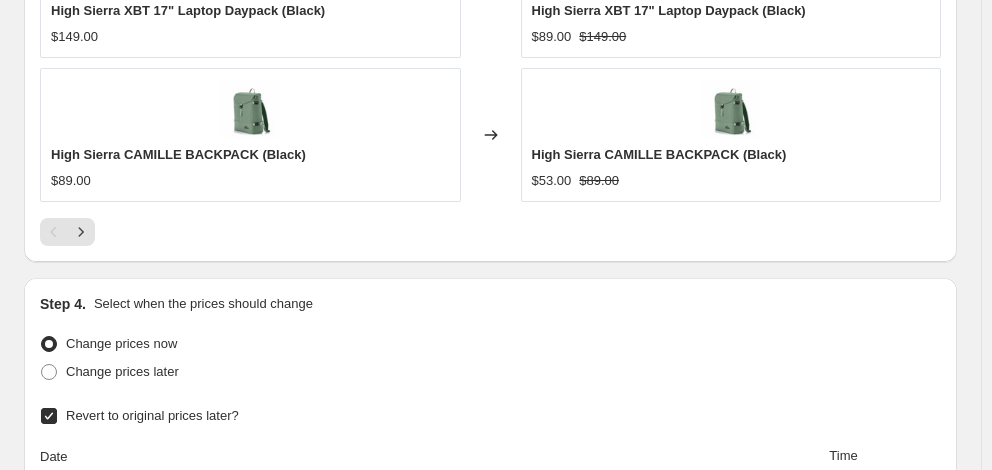 click on "Continue" at bounding box center (919, 850) 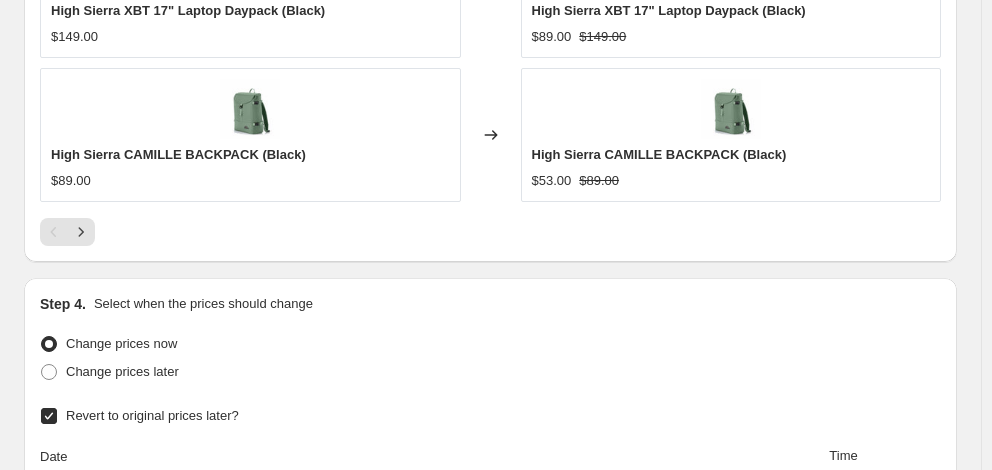 scroll, scrollTop: 0, scrollLeft: 0, axis: both 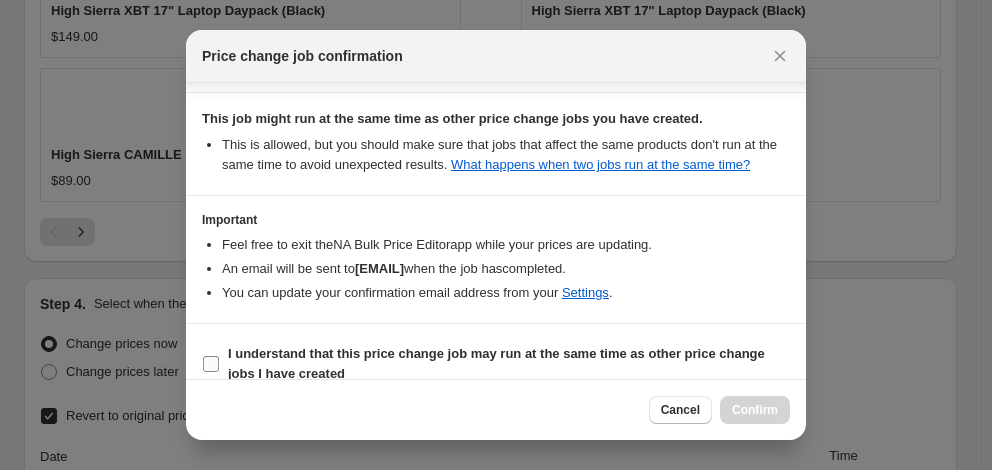 click on "I understand that this price change job may run at the same time as other price change jobs I have created" at bounding box center (509, 364) 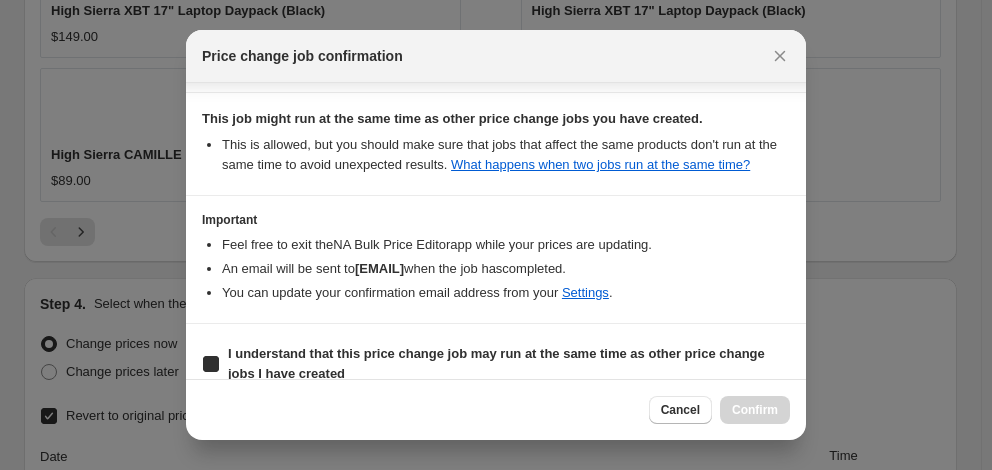 checkbox on "true" 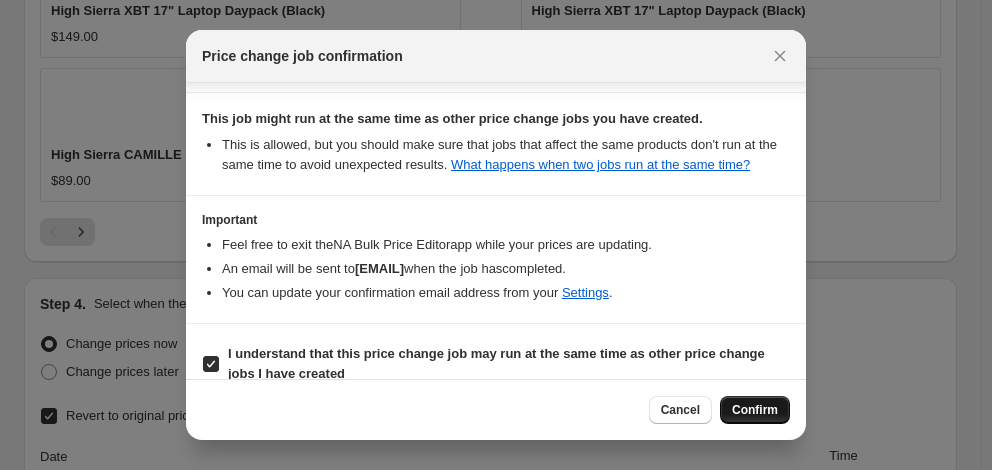 click on "Confirm" at bounding box center [755, 410] 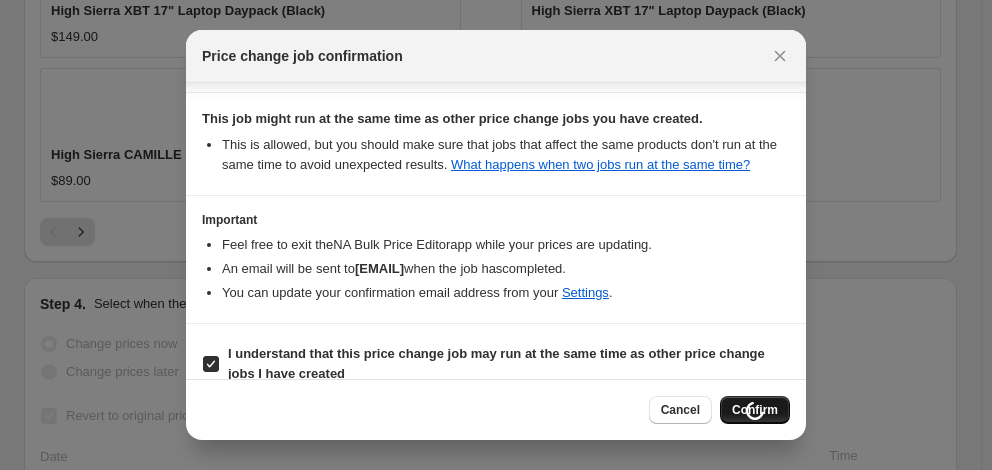 scroll, scrollTop: 2052, scrollLeft: 0, axis: vertical 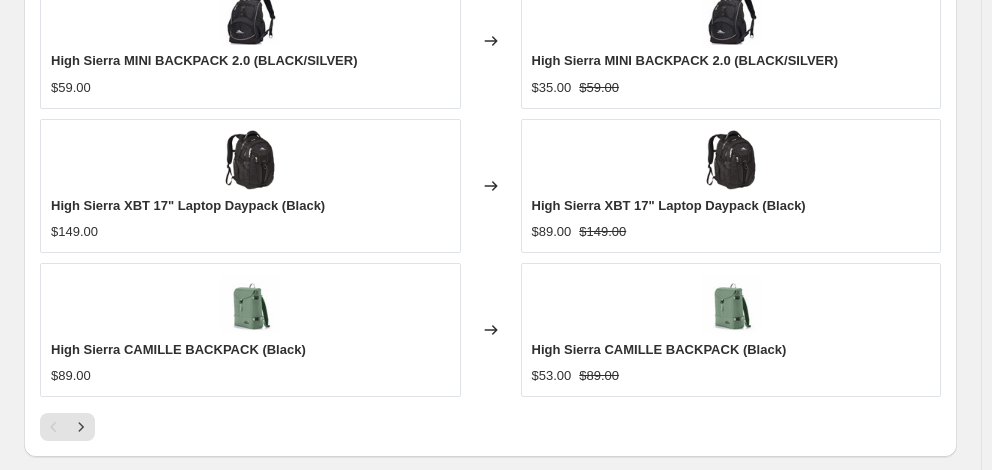 select on "percentage" 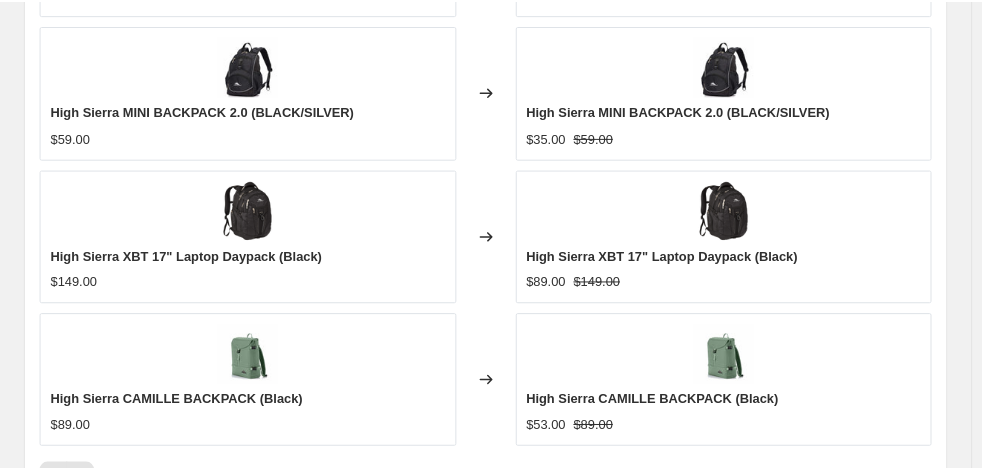 scroll, scrollTop: 0, scrollLeft: 0, axis: both 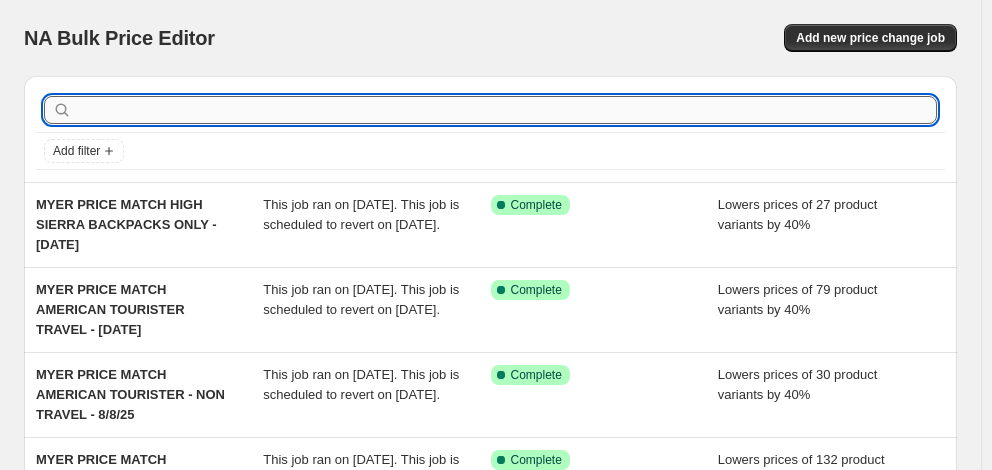 click at bounding box center [506, 110] 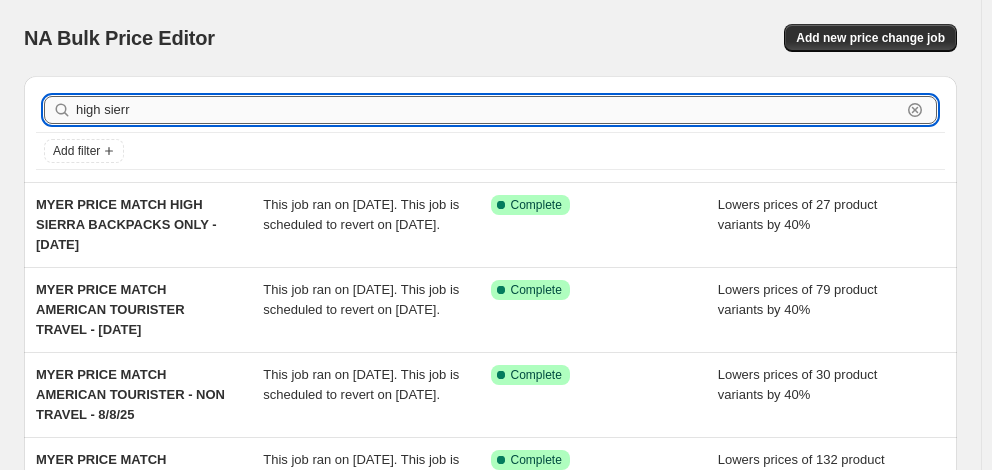 type on "high sierra" 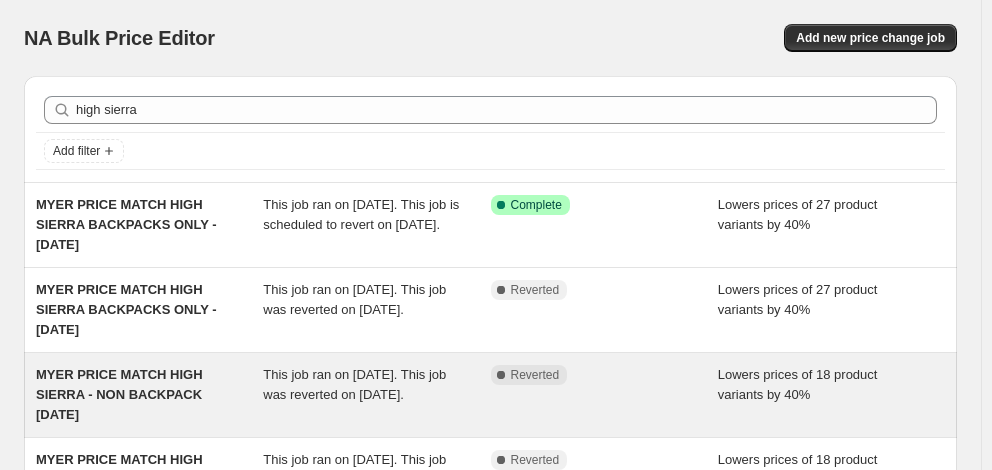 click on "MYER PRICE MATCH HIGH SIERRA - NON BACKPACK [DATE]" at bounding box center (119, 394) 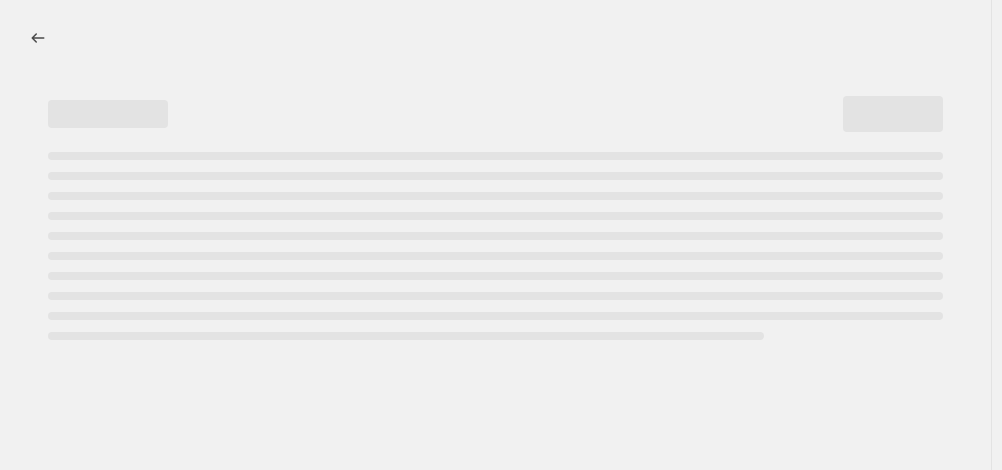 select on "percentage" 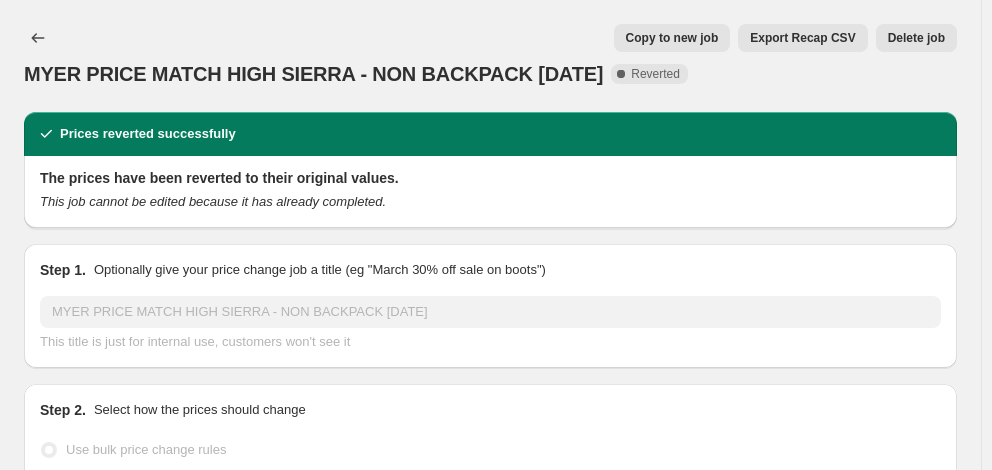 click on "Copy to new job" at bounding box center [672, 38] 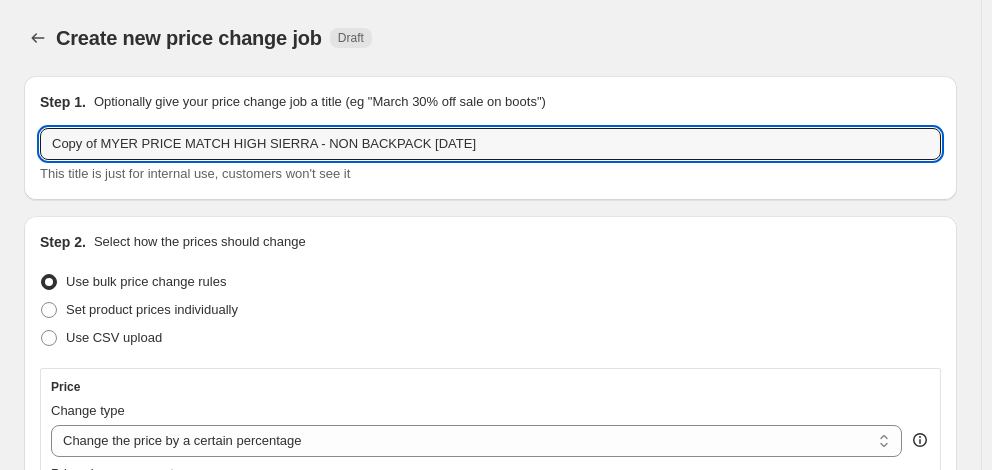 drag, startPoint x: 100, startPoint y: 147, endPoint x: -108, endPoint y: 136, distance: 208.29066 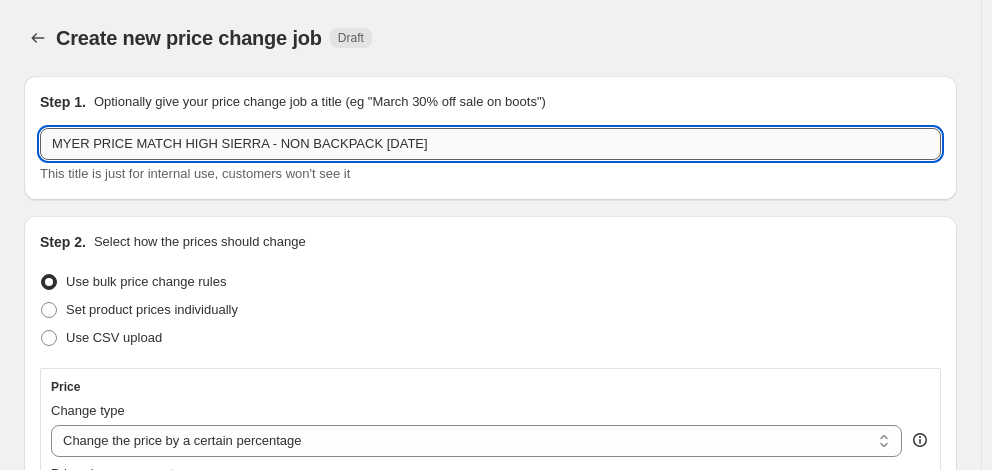click on "MYER PRICE MATCH HIGH SIERRA - NON BACKPACK [DATE]" at bounding box center [490, 144] 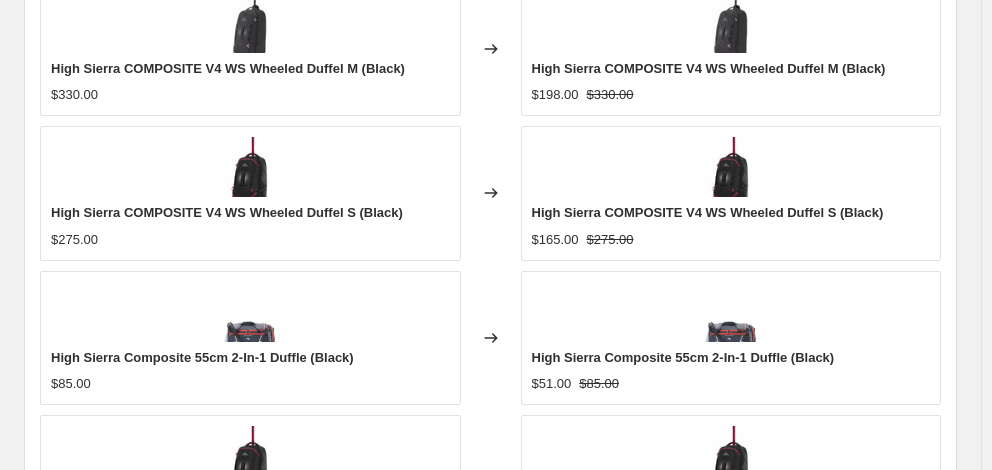 type on "MYER PRICE MATCH HIGH SIERRA - NON BACKPACK [DATE]" 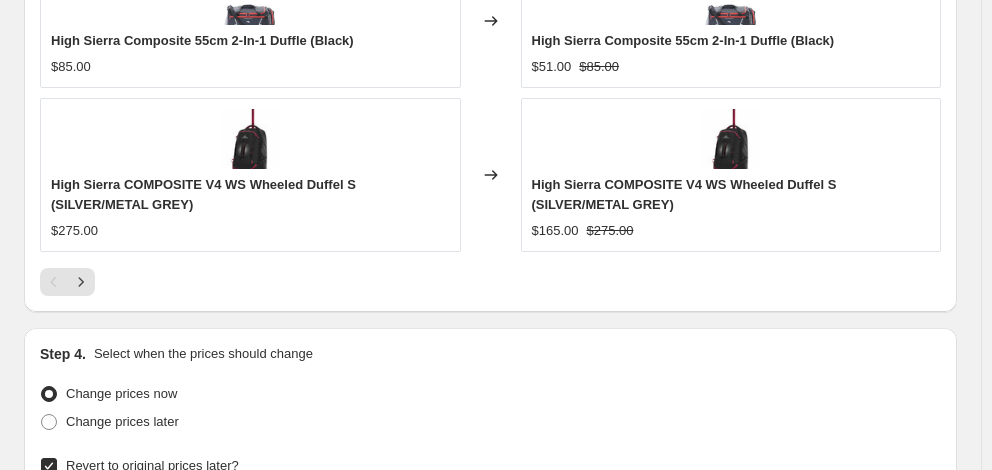 scroll, scrollTop: 1982, scrollLeft: 0, axis: vertical 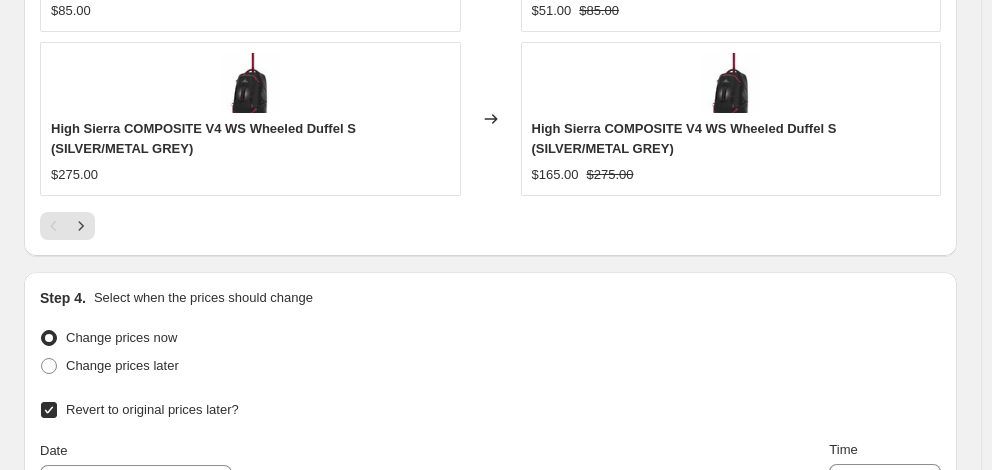 click on "11" at bounding box center [233, 650] 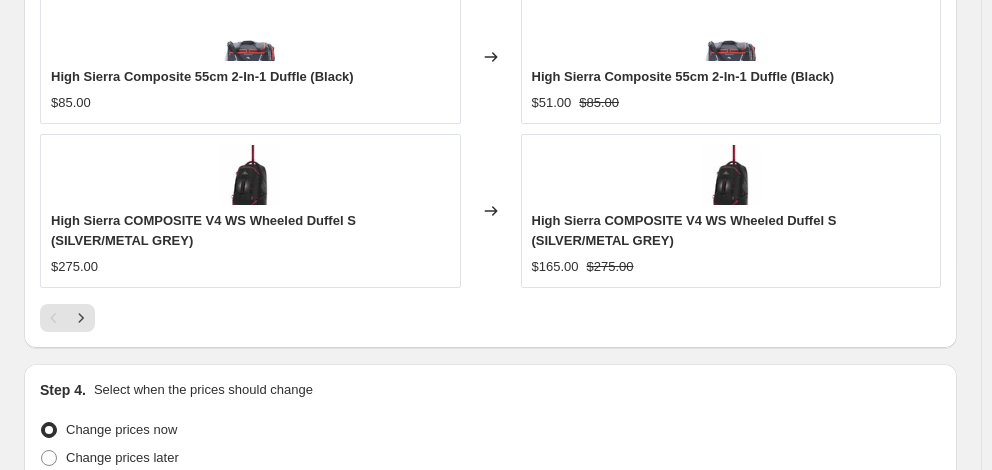 scroll, scrollTop: 1782, scrollLeft: 0, axis: vertical 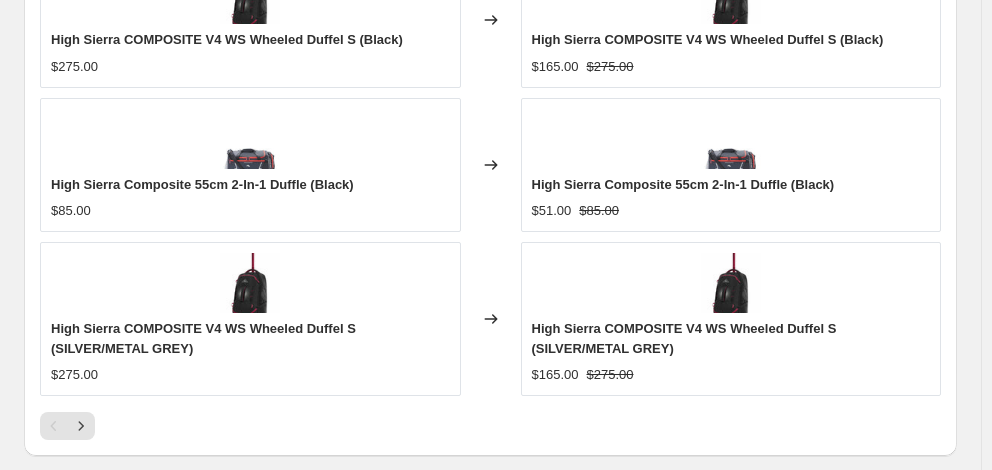 click on "[TIME]" at bounding box center (885, 681) 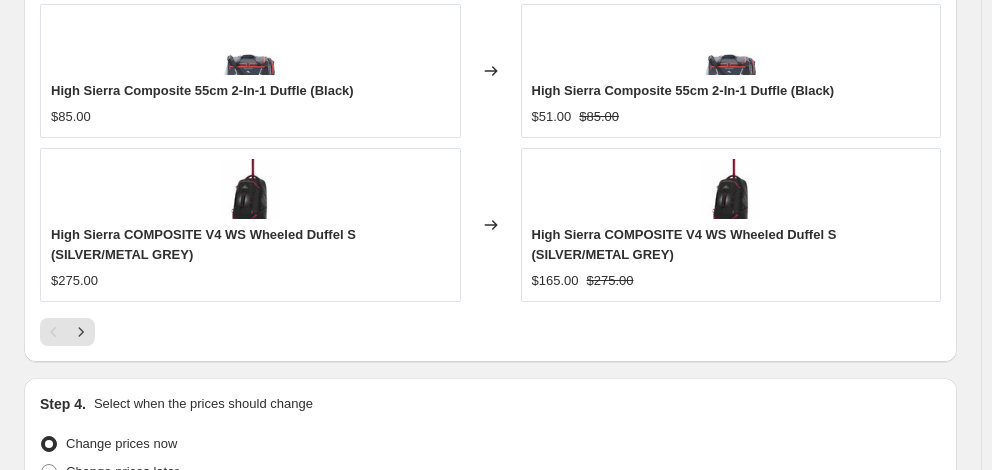 scroll, scrollTop: 1982, scrollLeft: 0, axis: vertical 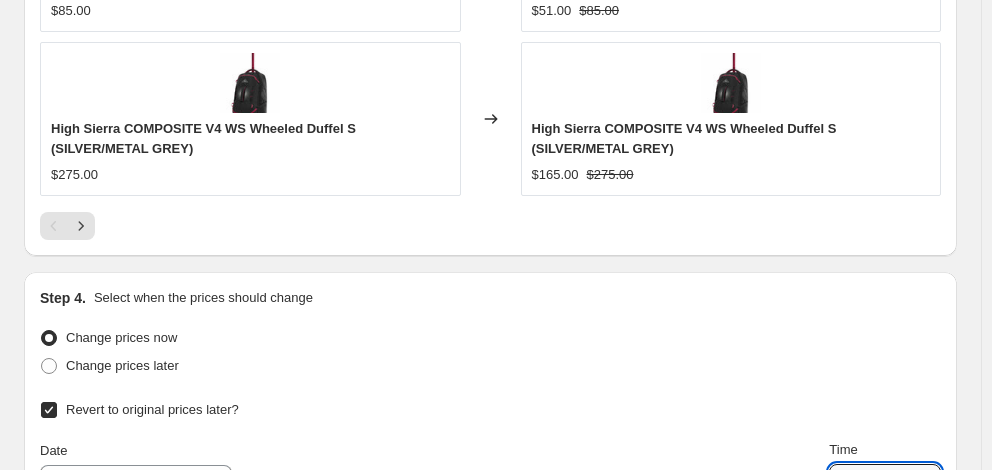 click on "Continue" at bounding box center (919, 844) 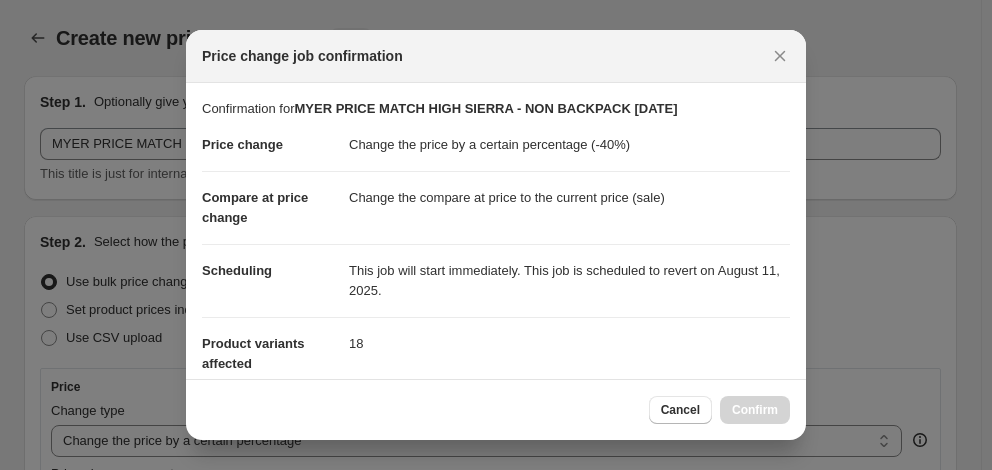 scroll, scrollTop: 0, scrollLeft: 0, axis: both 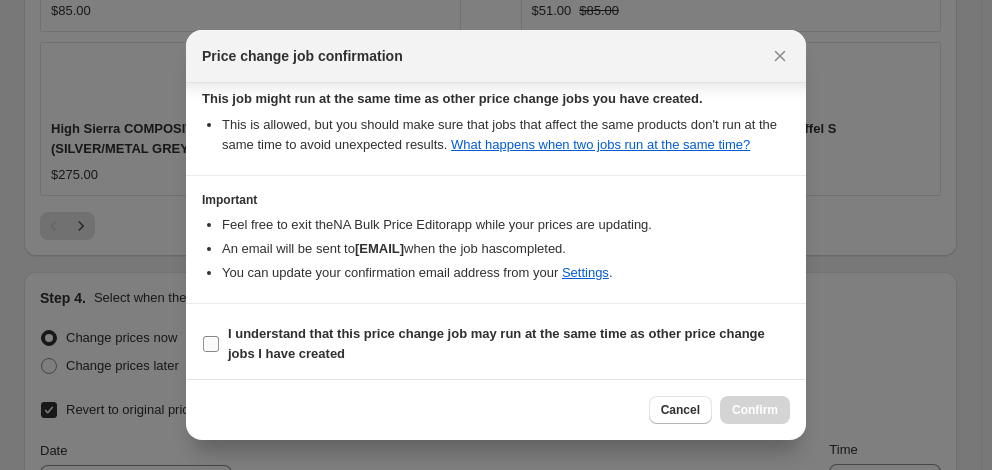 click on "I understand that this price change job may run at the same time as other price change jobs I have created" at bounding box center [496, 343] 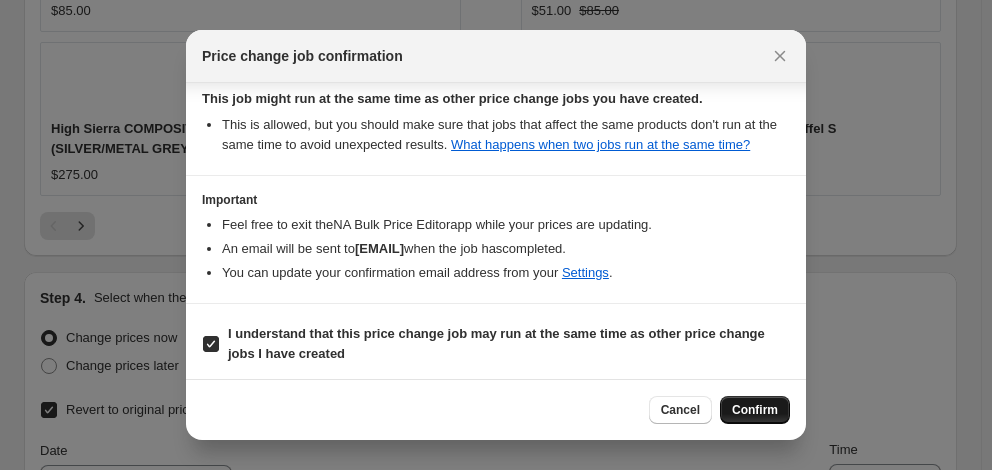 click on "Confirm" at bounding box center [755, 410] 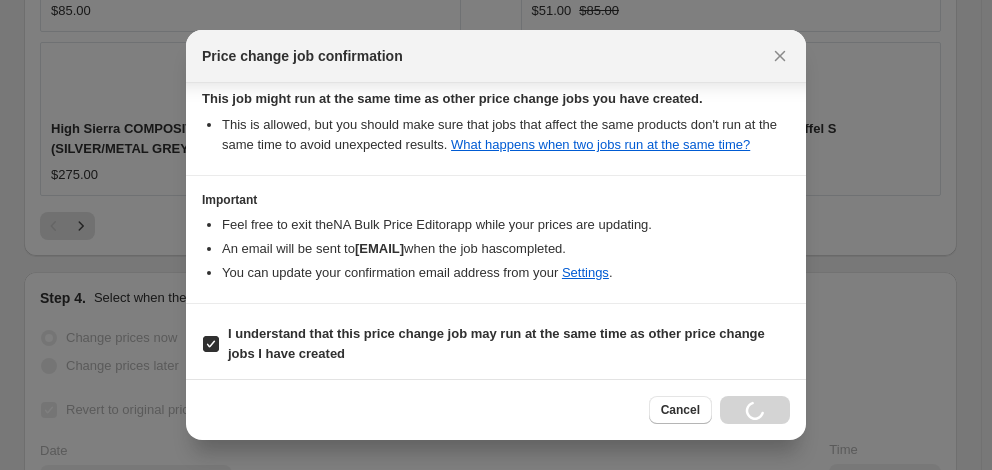 scroll, scrollTop: 2078, scrollLeft: 0, axis: vertical 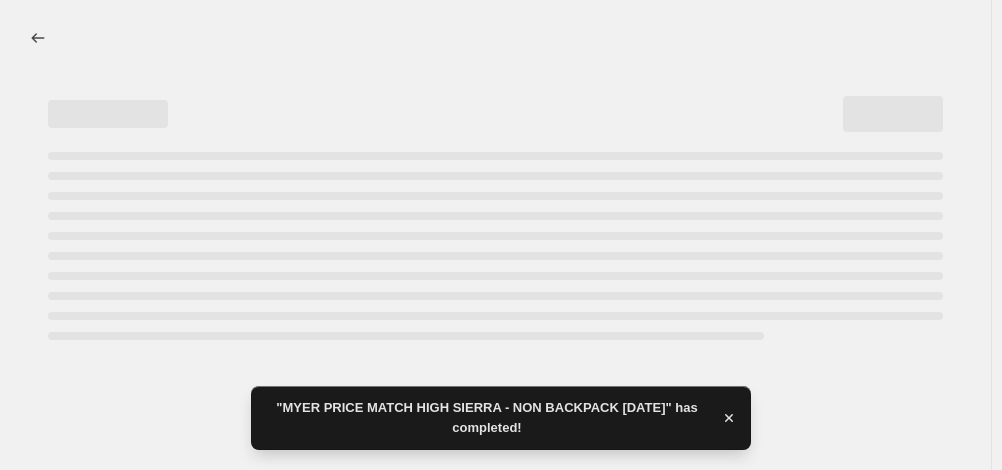 select on "percentage" 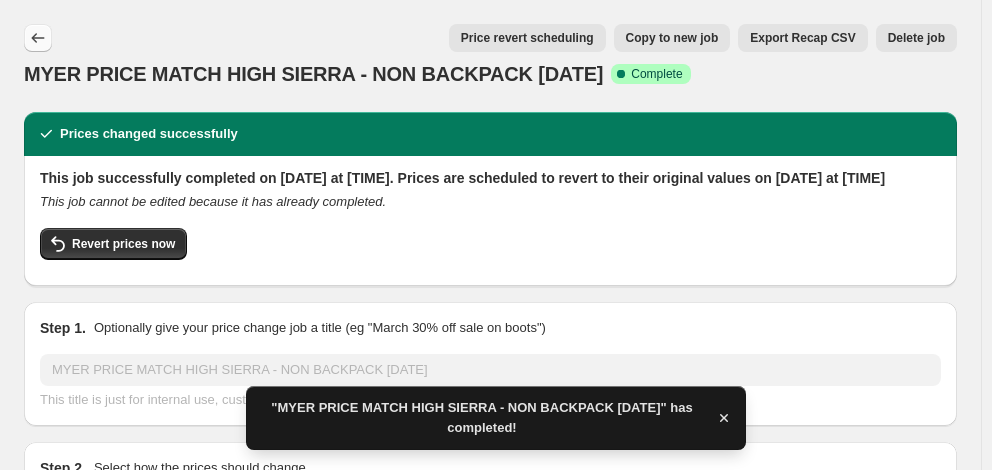 click 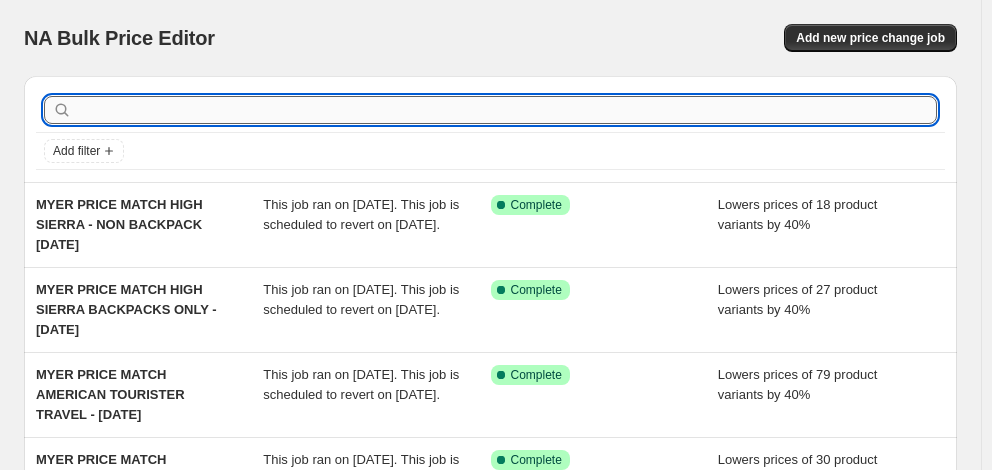 click at bounding box center (506, 110) 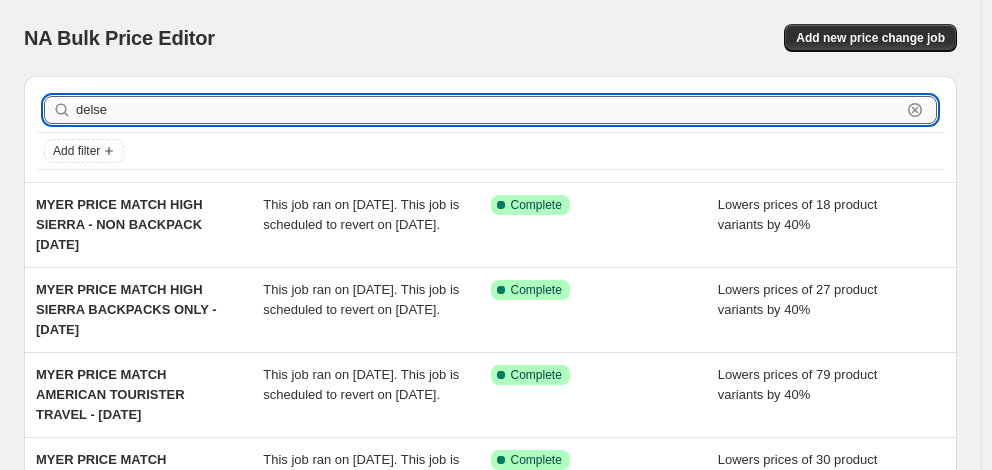 type on "delsey" 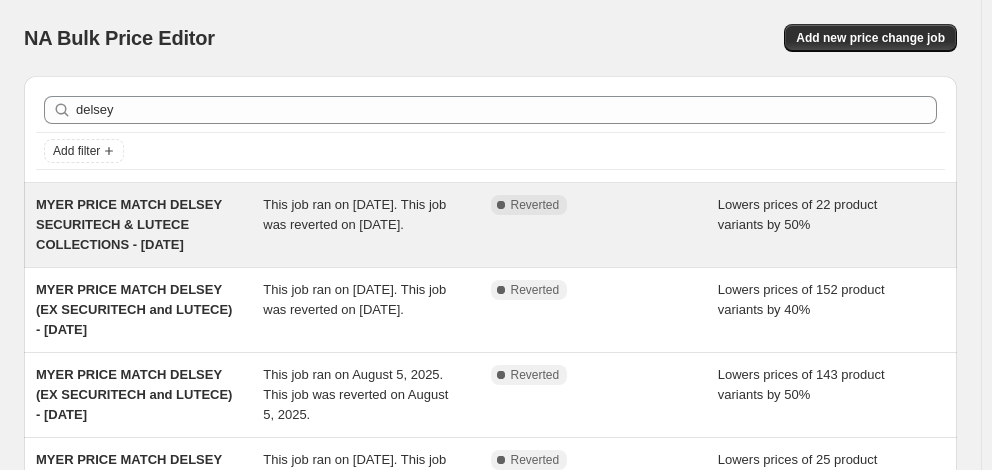click on "MYER PRICE MATCH DELSEY SECURITECH & LUTECE COLLECTIONS - [DATE]" at bounding box center [129, 224] 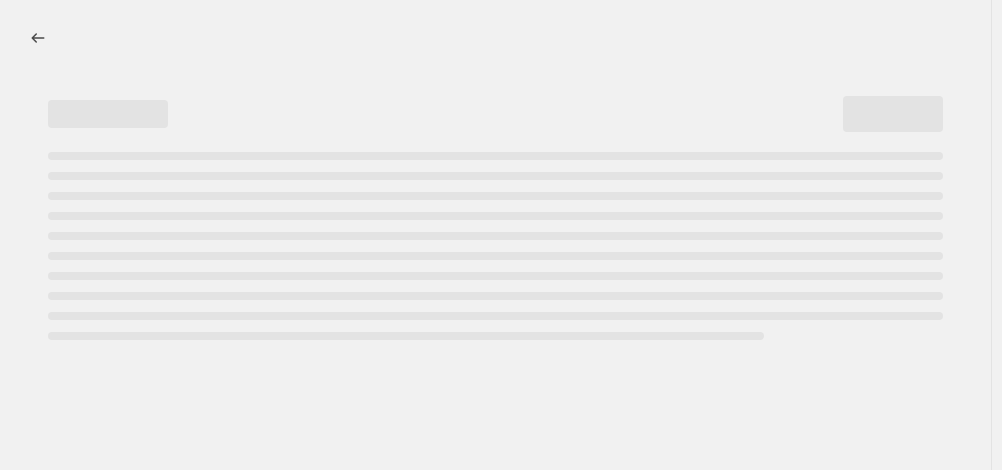 select on "percentage" 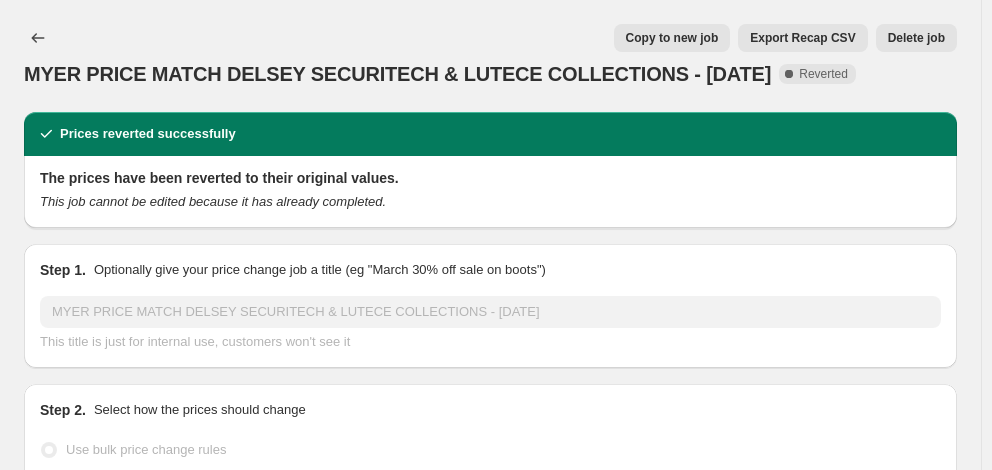 click on "Copy to new job" at bounding box center (672, 38) 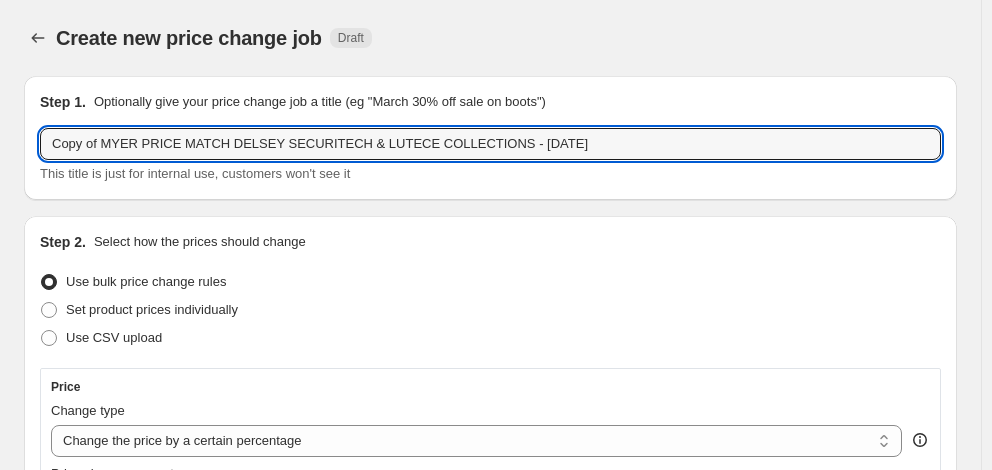 drag, startPoint x: 103, startPoint y: 144, endPoint x: -71, endPoint y: 133, distance: 174.34735 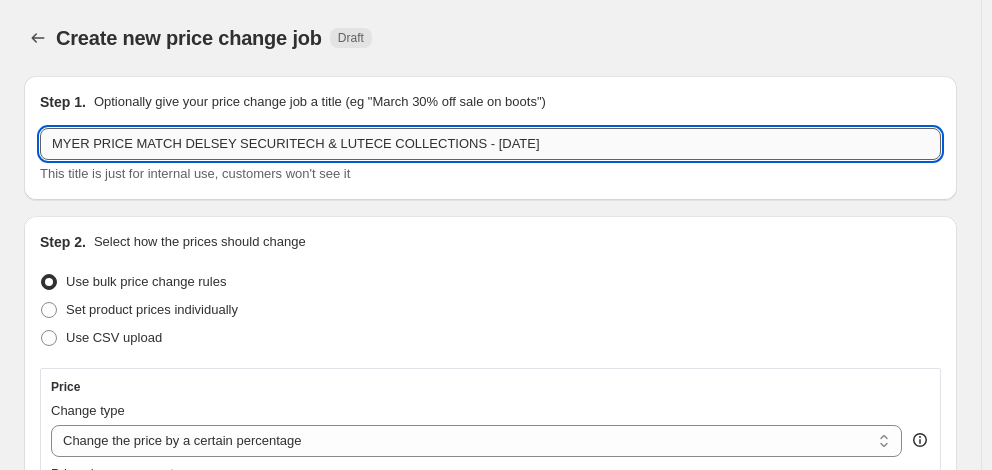 click on "MYER PRICE MATCH DELSEY SECURITECH & LUTECE COLLECTIONS - [DATE]" at bounding box center (490, 144) 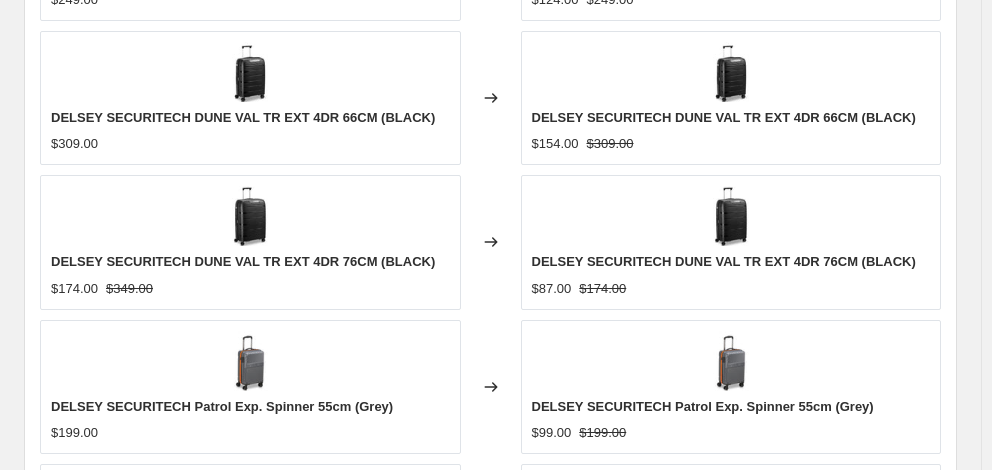 scroll, scrollTop: 1602, scrollLeft: 0, axis: vertical 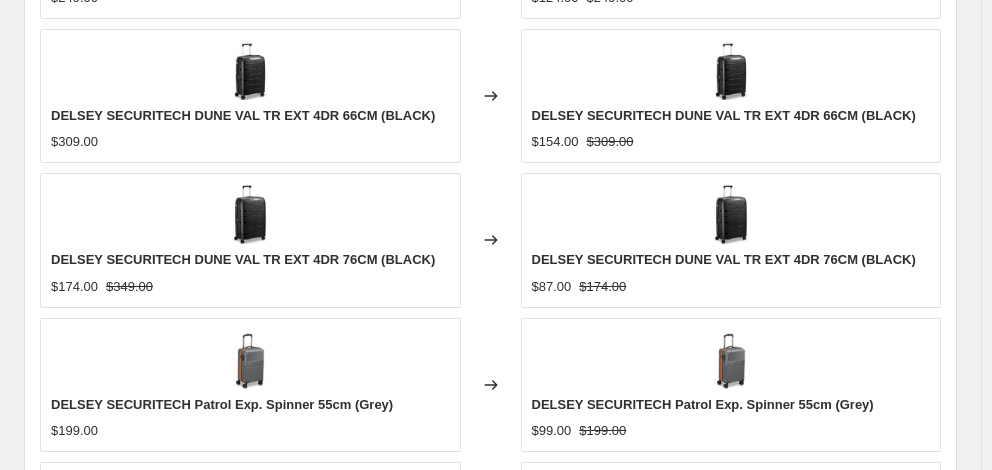 type on "MYER PRICE MATCH DELSEY SECURITECH & LUTECE COLLECTIONS - [DATE]" 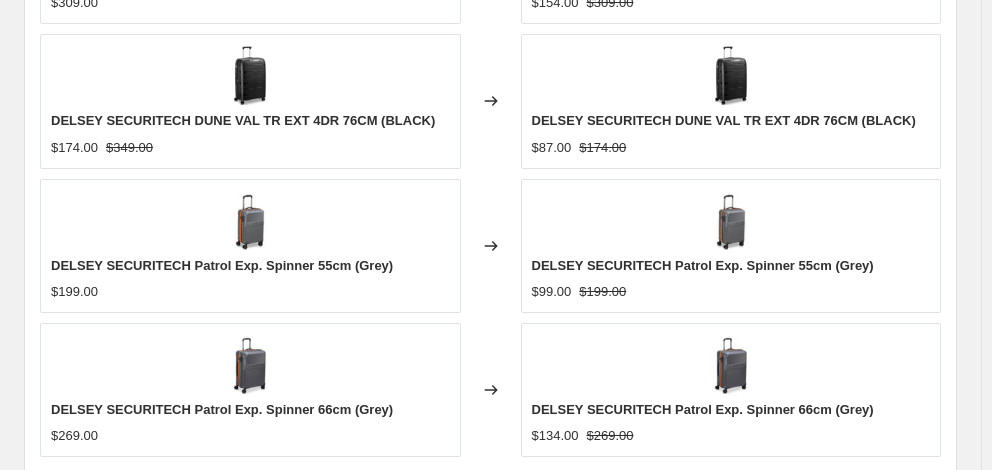 scroll, scrollTop: 1802, scrollLeft: 0, axis: vertical 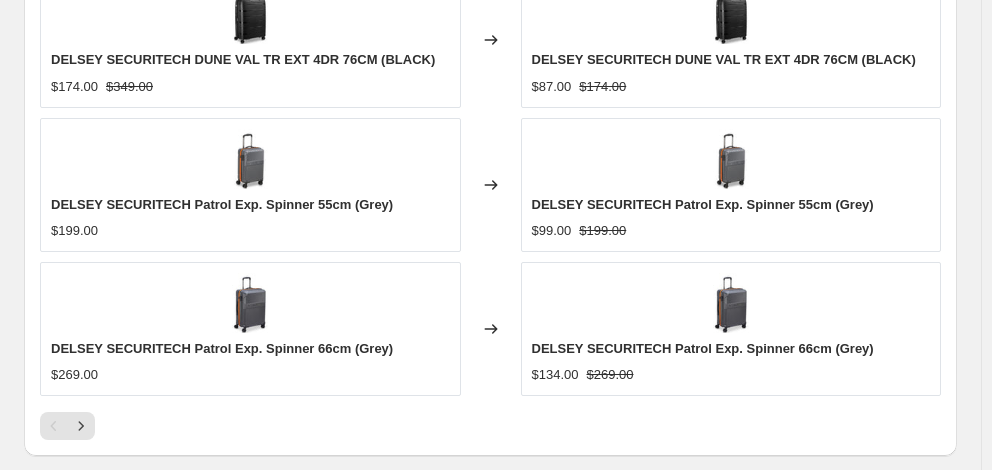 click on "11" at bounding box center [233, 850] 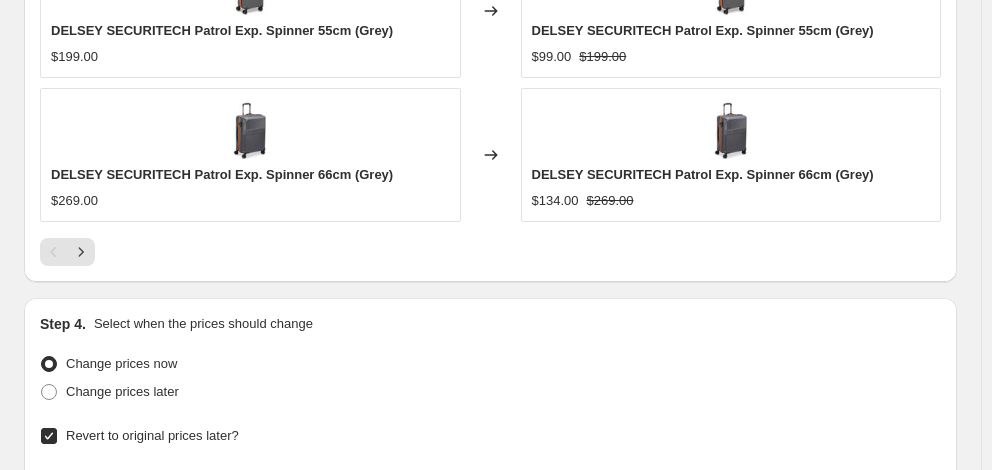 click on "Continue" at bounding box center [919, 870] 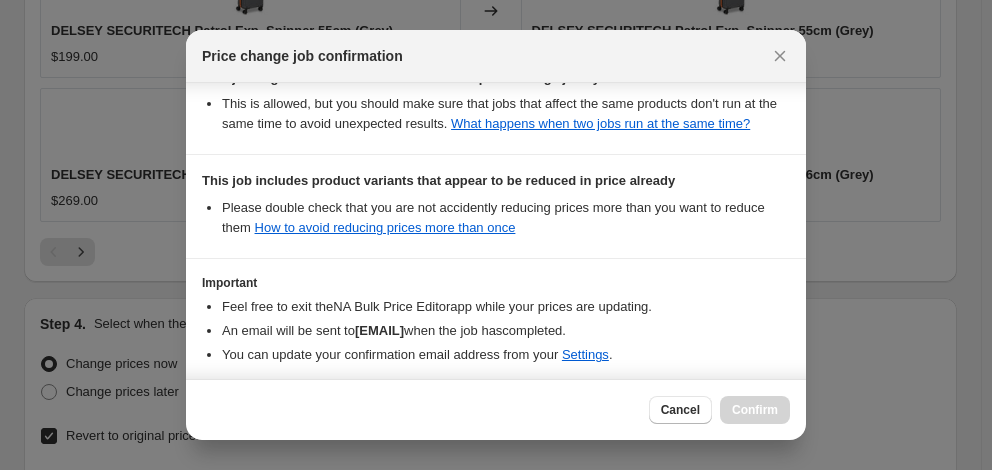 scroll, scrollTop: 510, scrollLeft: 0, axis: vertical 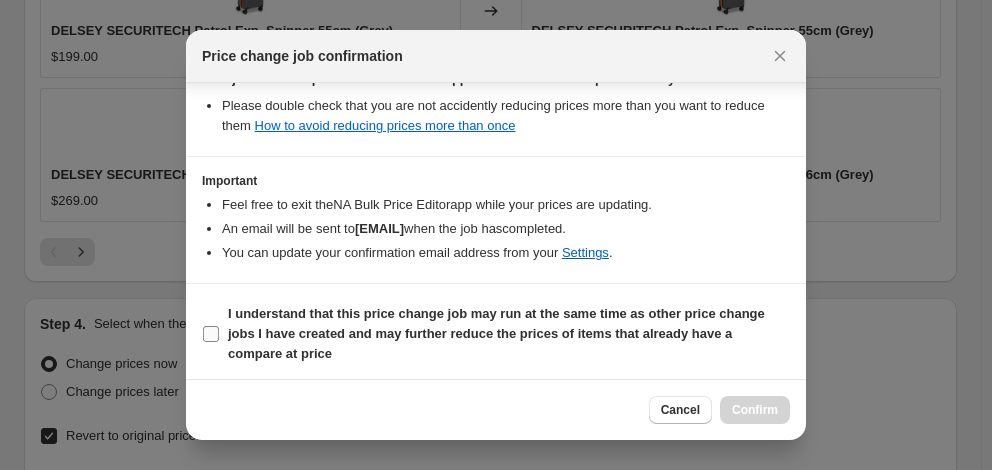 click on "I understand that this price change job may run at the same time as other price change jobs I have created and may further reduce the prices of items that already have a compare at price" at bounding box center (509, 334) 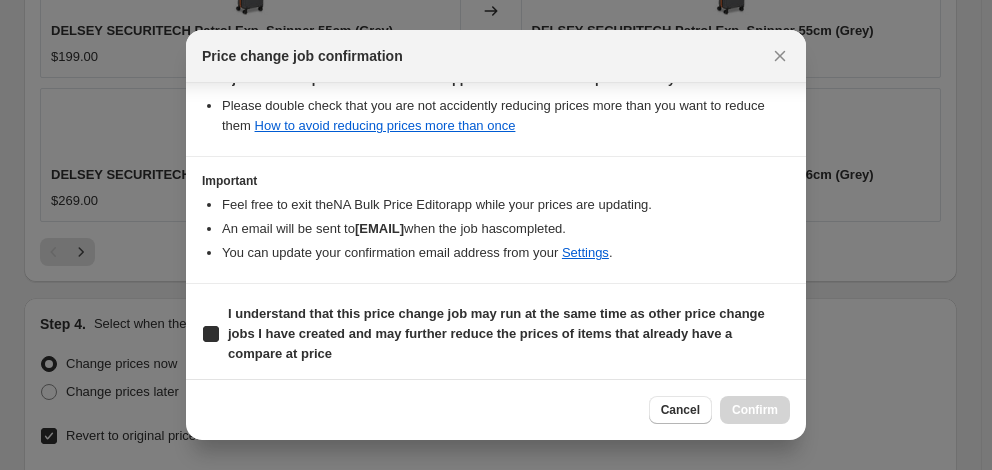 checkbox on "true" 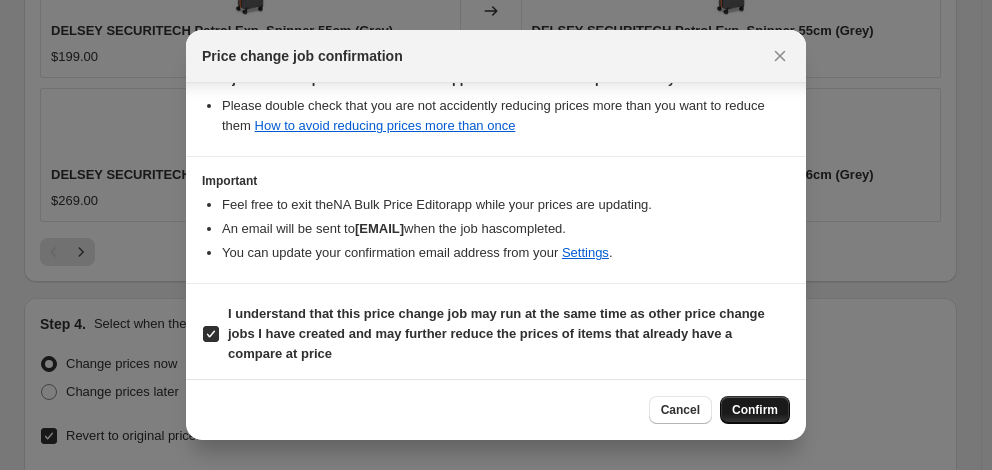click on "Confirm" at bounding box center (755, 410) 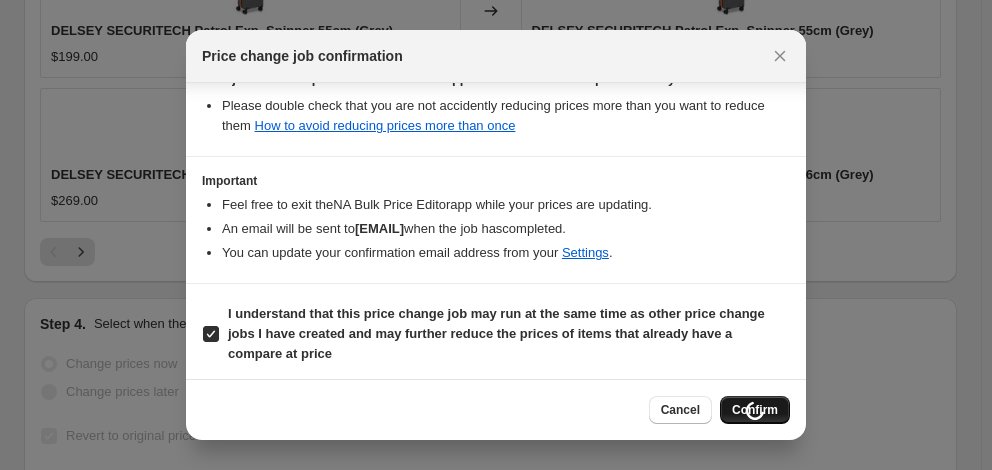 scroll, scrollTop: 2072, scrollLeft: 0, axis: vertical 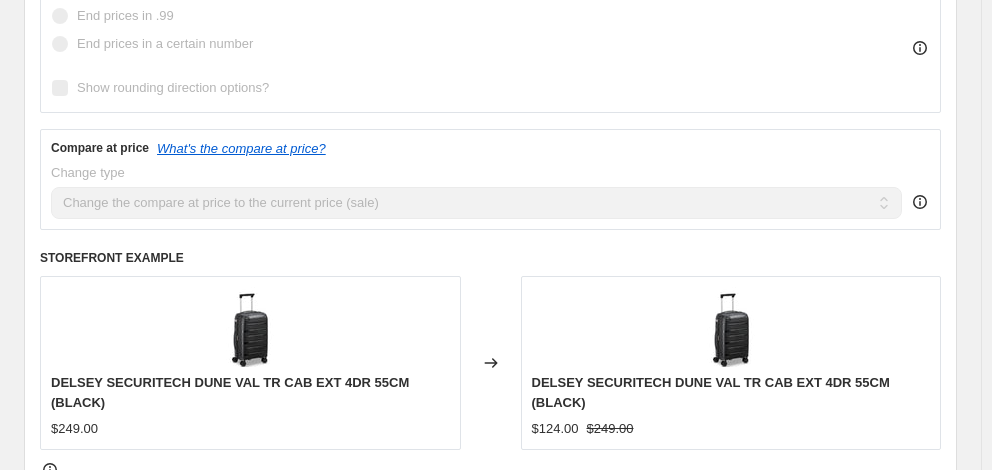 select on "percentage" 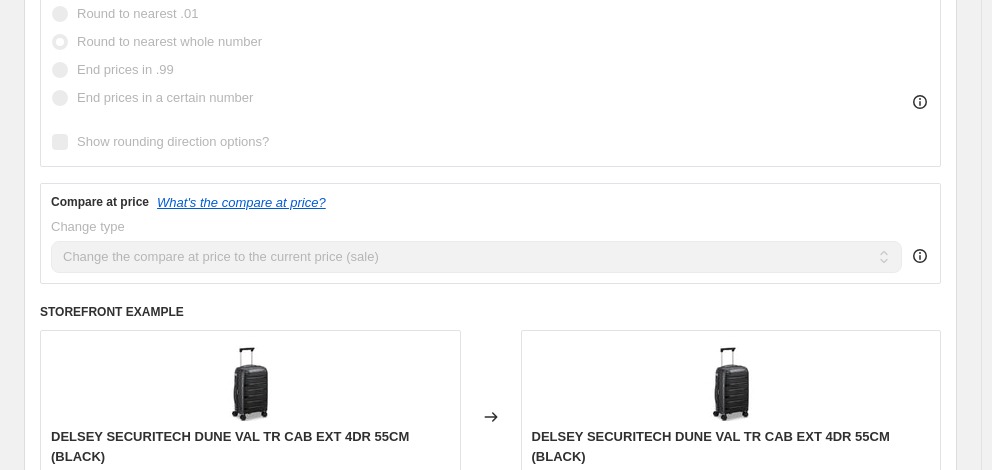 scroll, scrollTop: 0, scrollLeft: 0, axis: both 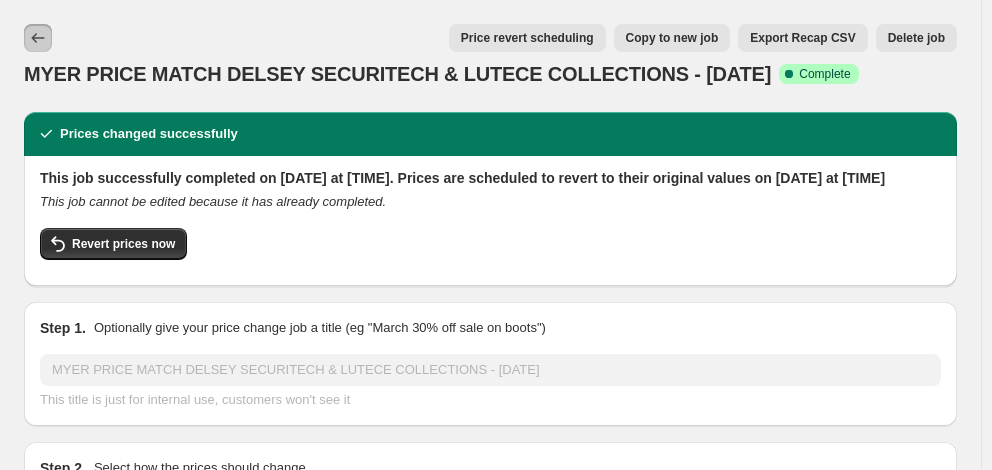 click 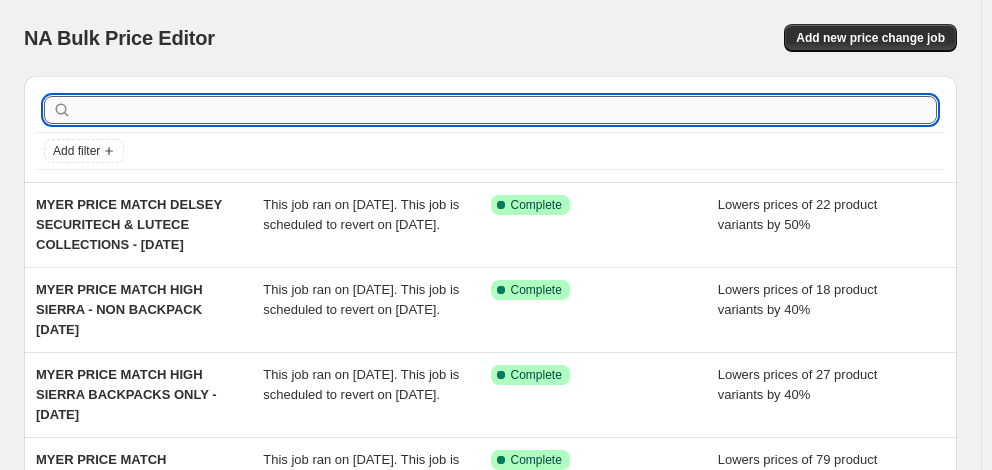 click at bounding box center [506, 110] 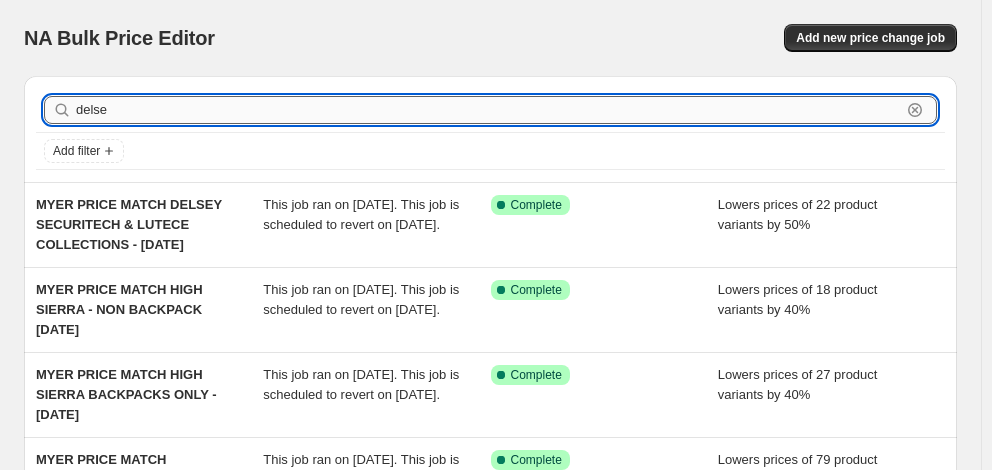type on "delsey" 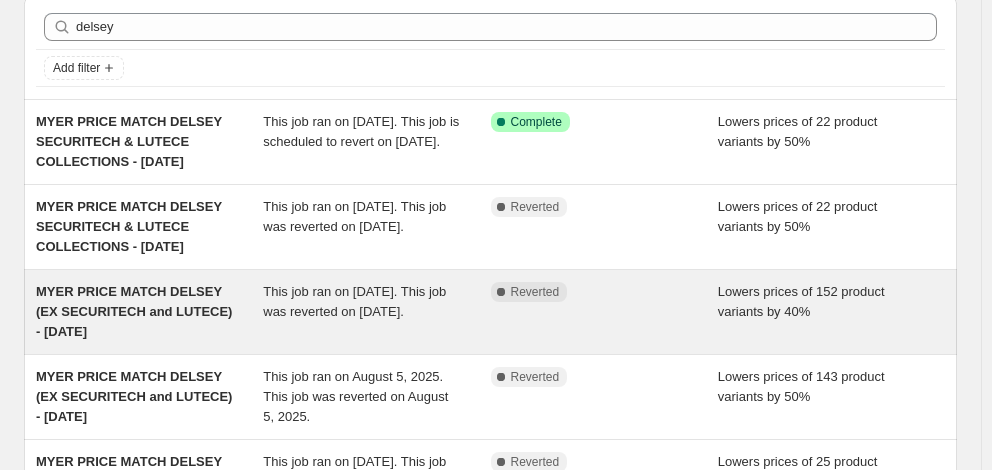 scroll, scrollTop: 100, scrollLeft: 0, axis: vertical 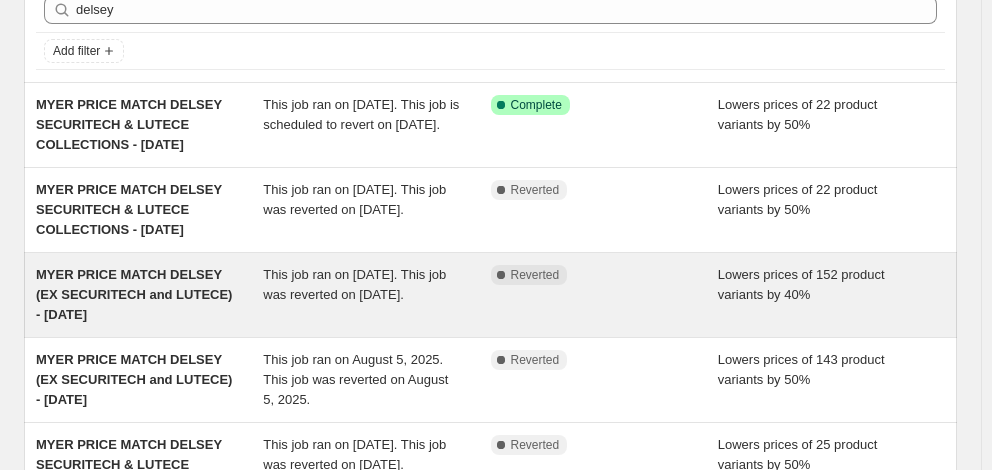 click on "MYER PRICE MATCH DELSEY (EX SECURITECH and LUTECE) - [DATE]" at bounding box center (134, 294) 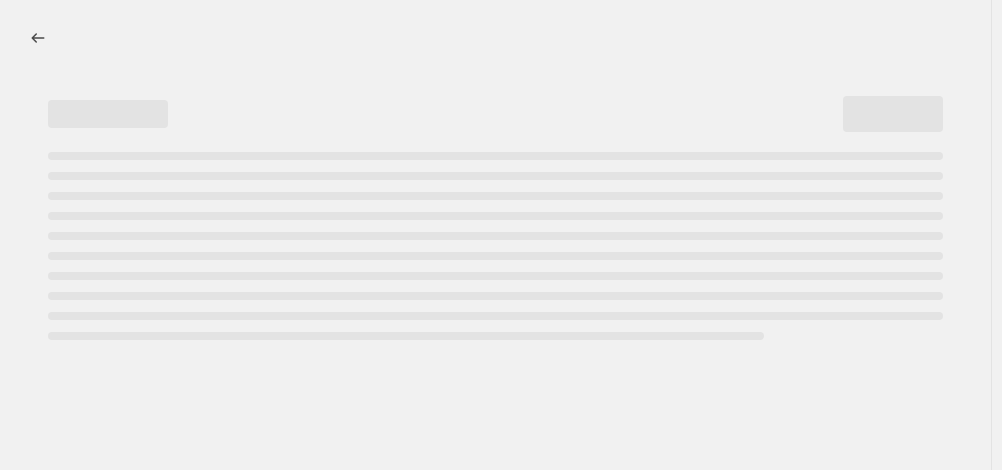 select on "percentage" 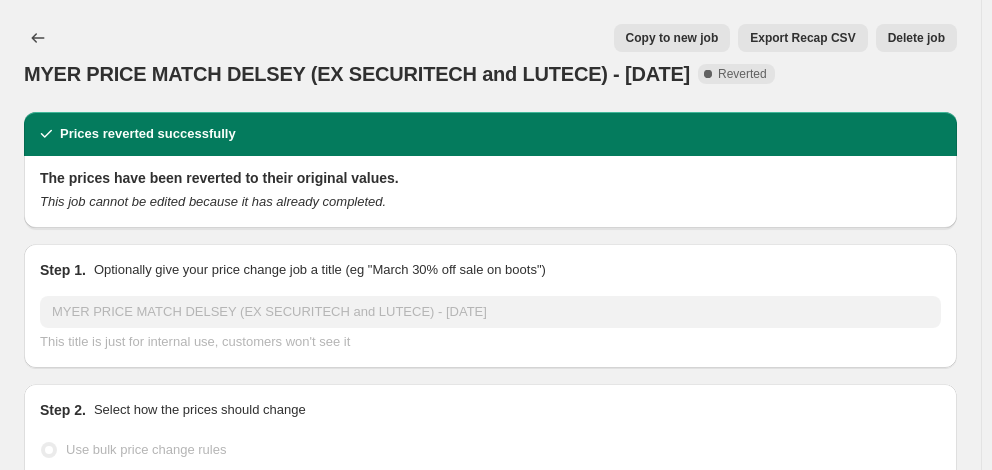 click on "Copy to new job" at bounding box center (672, 38) 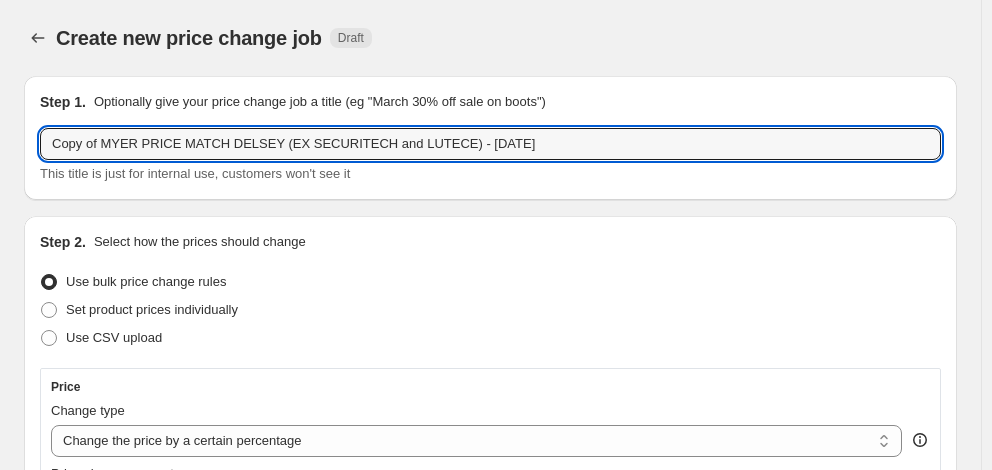 drag, startPoint x: 103, startPoint y: 139, endPoint x: -34, endPoint y: 138, distance: 137.00365 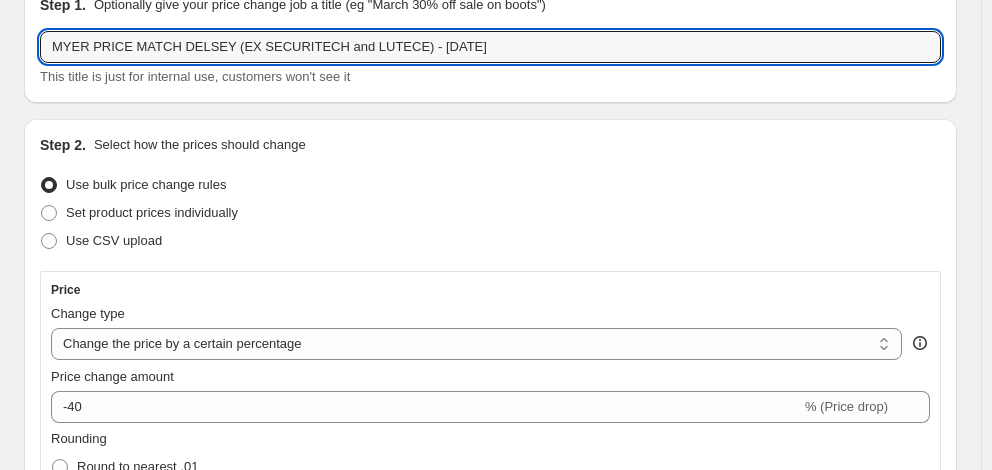 scroll, scrollTop: 100, scrollLeft: 0, axis: vertical 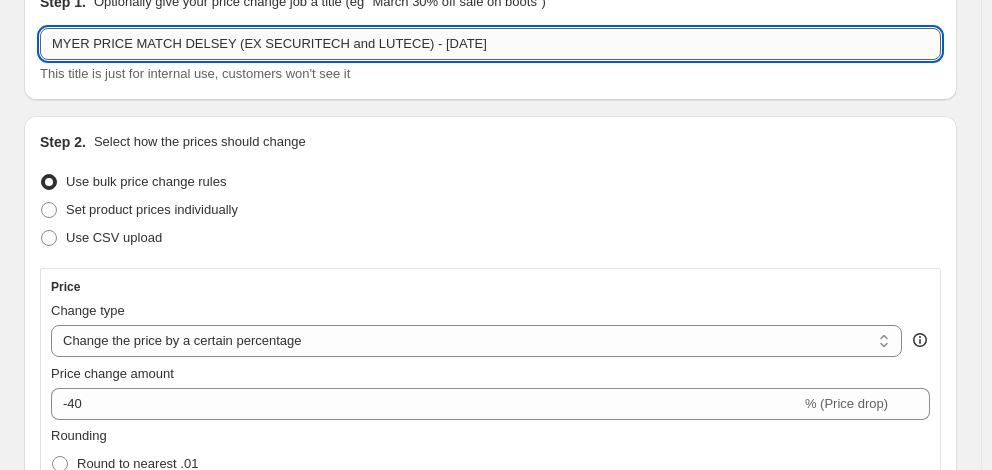 click on "MYER PRICE MATCH DELSEY (EX SECURITECH and LUTECE) - [DATE]" at bounding box center (490, 44) 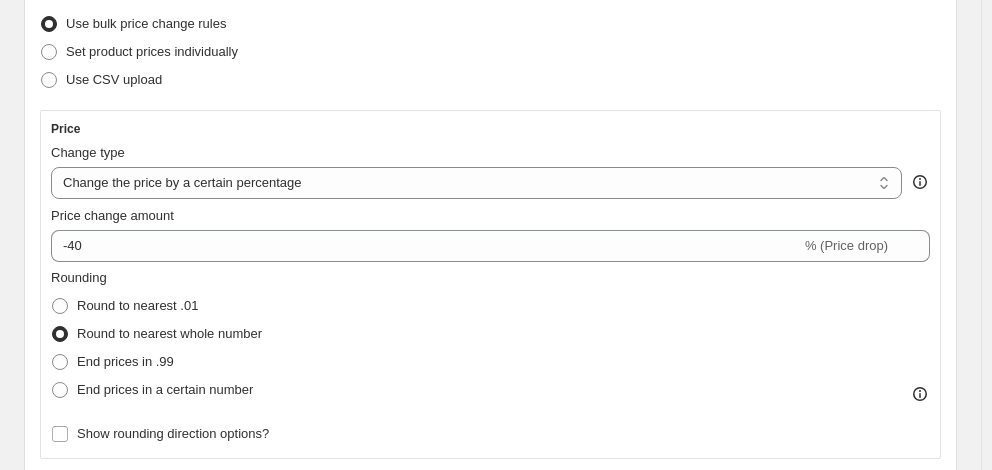 scroll, scrollTop: 300, scrollLeft: 0, axis: vertical 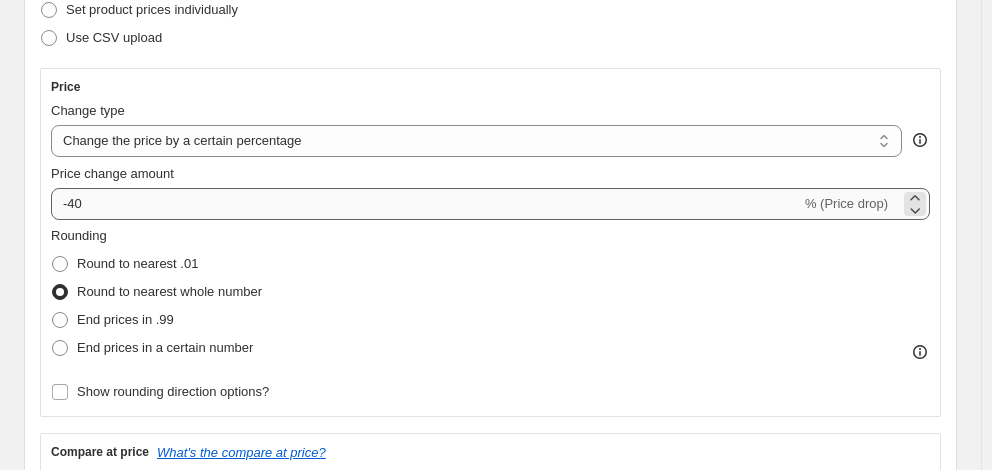 type on "MYER PRICE MATCH DELSEY (EX SECURITECH and LUTECE) - [DATE]" 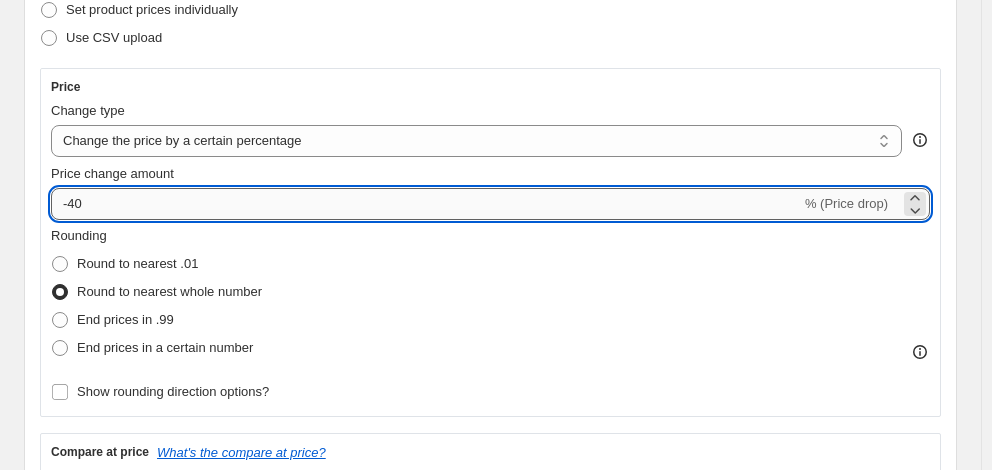 click on "-40" at bounding box center (426, 204) 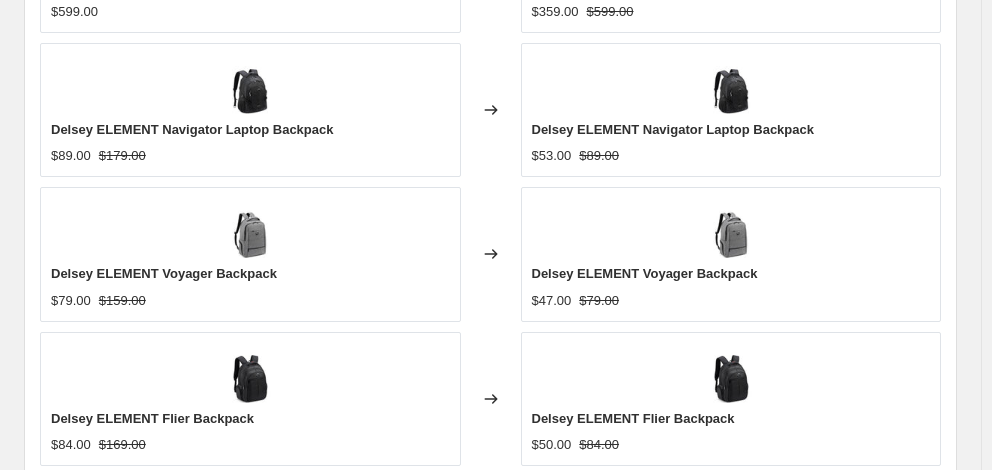 scroll, scrollTop: 1589, scrollLeft: 0, axis: vertical 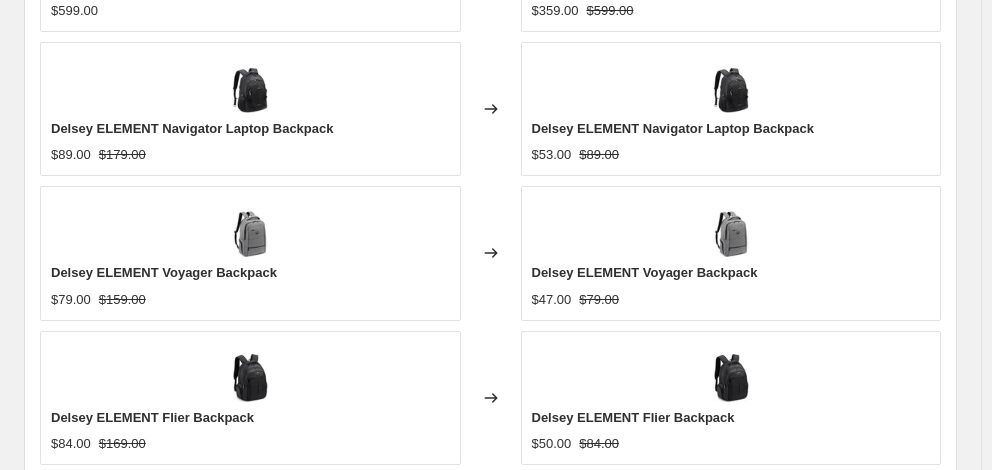 type on "-50" 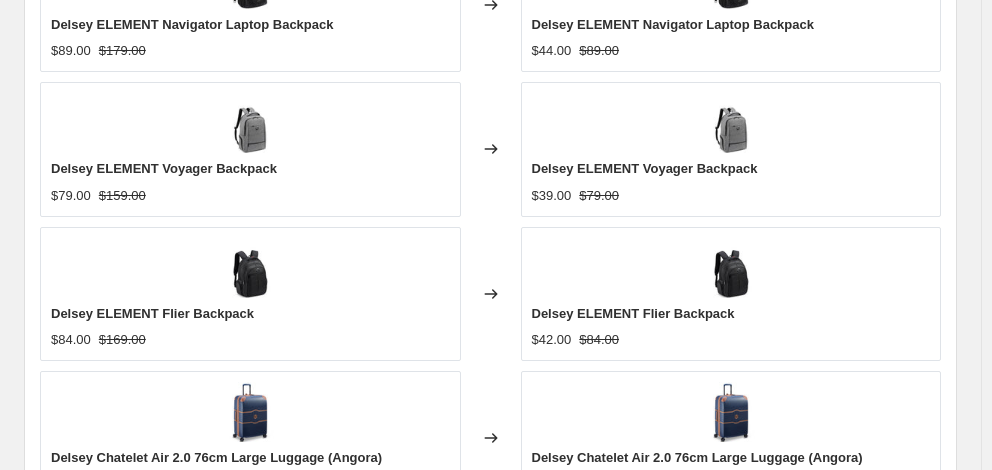 scroll, scrollTop: 1789, scrollLeft: 0, axis: vertical 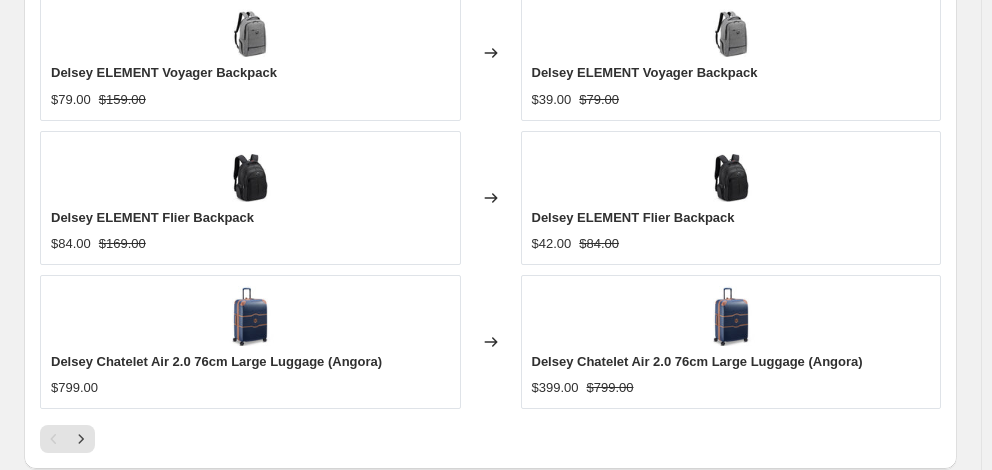 click on "11" at bounding box center [233, 863] 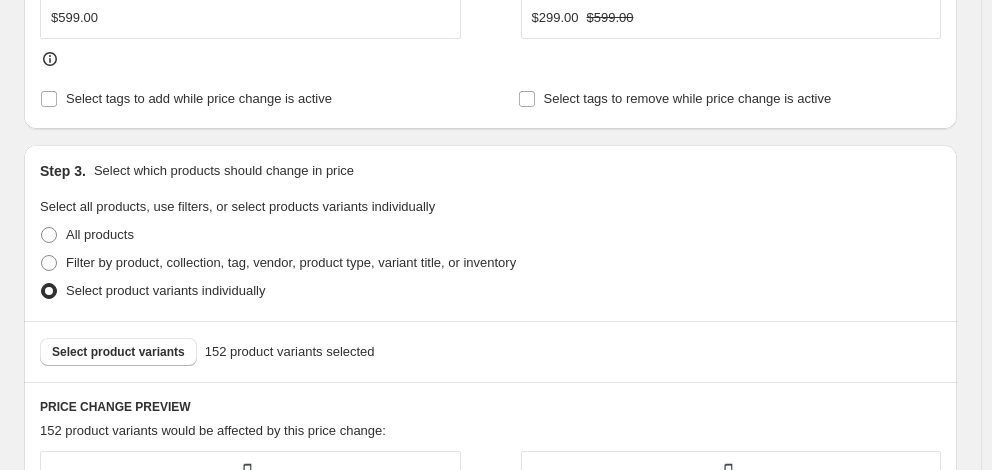 scroll, scrollTop: 989, scrollLeft: 0, axis: vertical 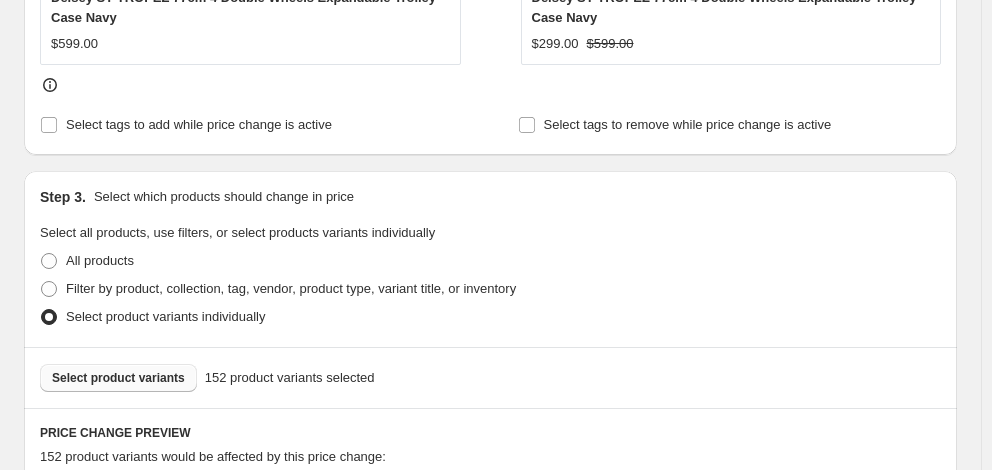 click on "Select product variants" at bounding box center (118, 378) 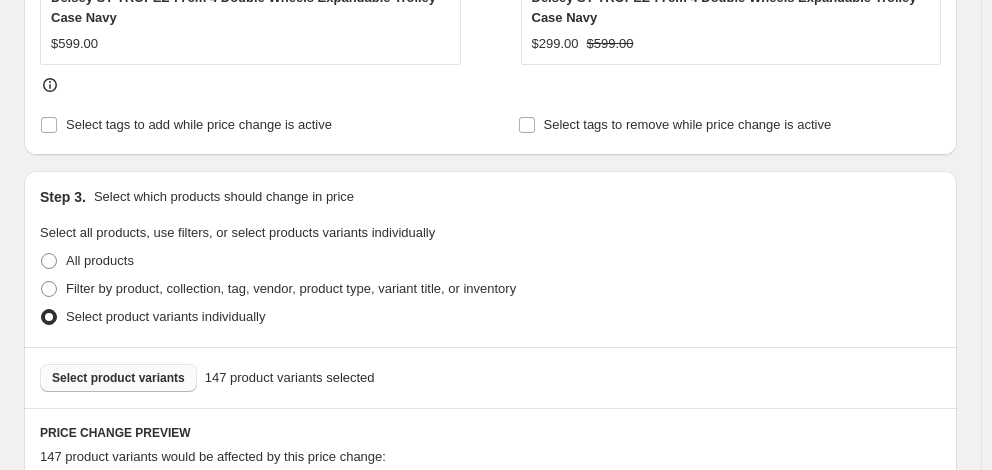 click on "Select product variants" at bounding box center (118, 378) 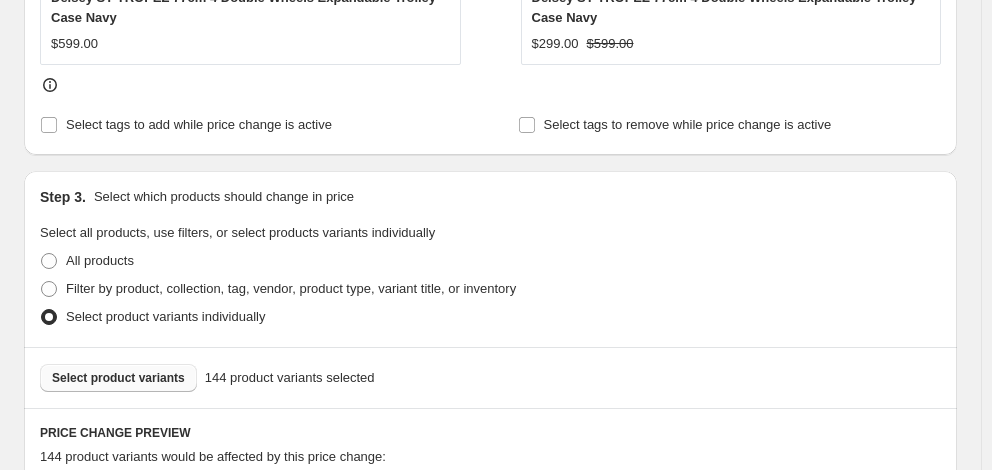 click on "Select product variants" at bounding box center (118, 378) 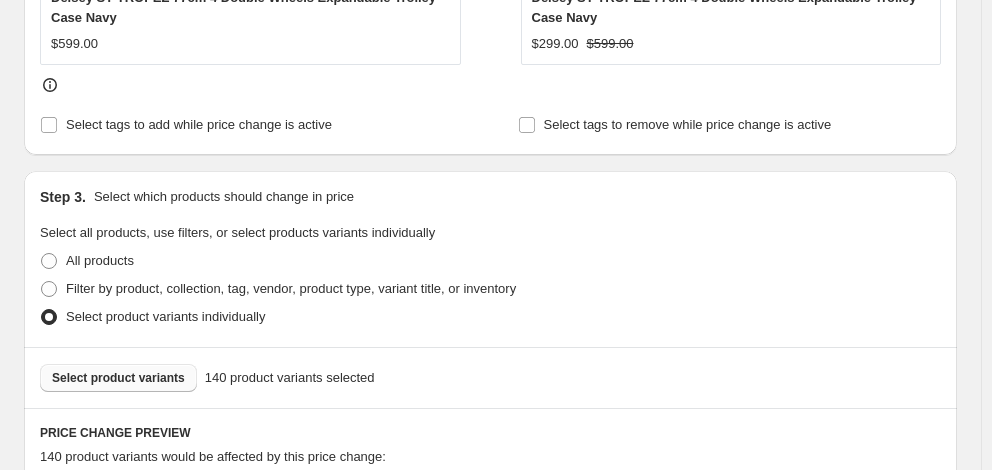 click on "Select product variants" at bounding box center [118, 378] 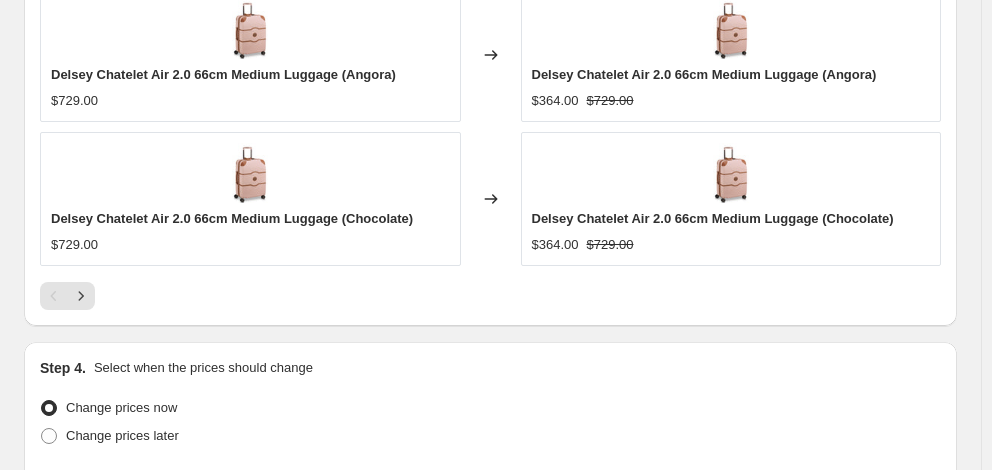 scroll, scrollTop: 1976, scrollLeft: 0, axis: vertical 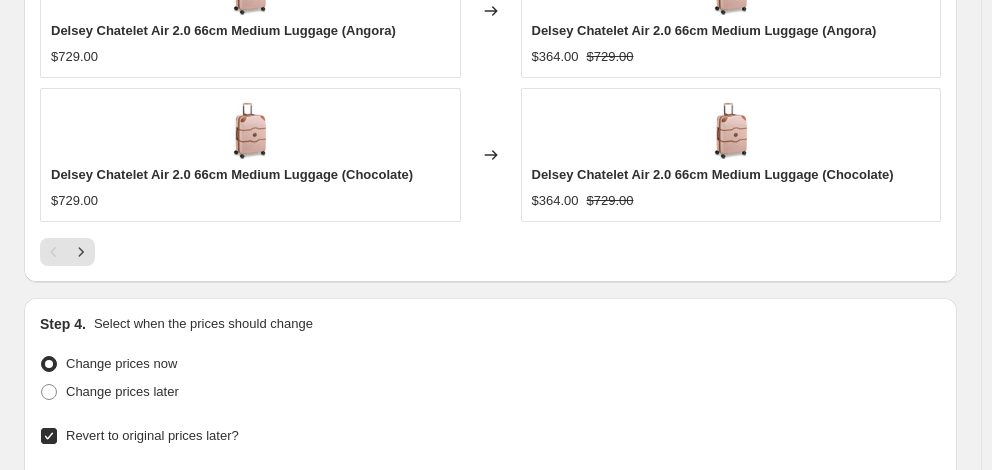 click on "Continue" at bounding box center [919, 870] 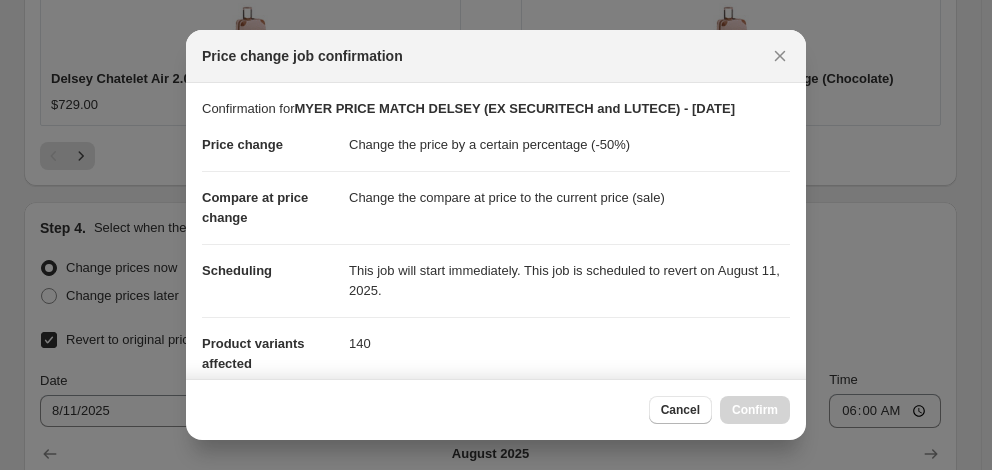 scroll, scrollTop: 1976, scrollLeft: 0, axis: vertical 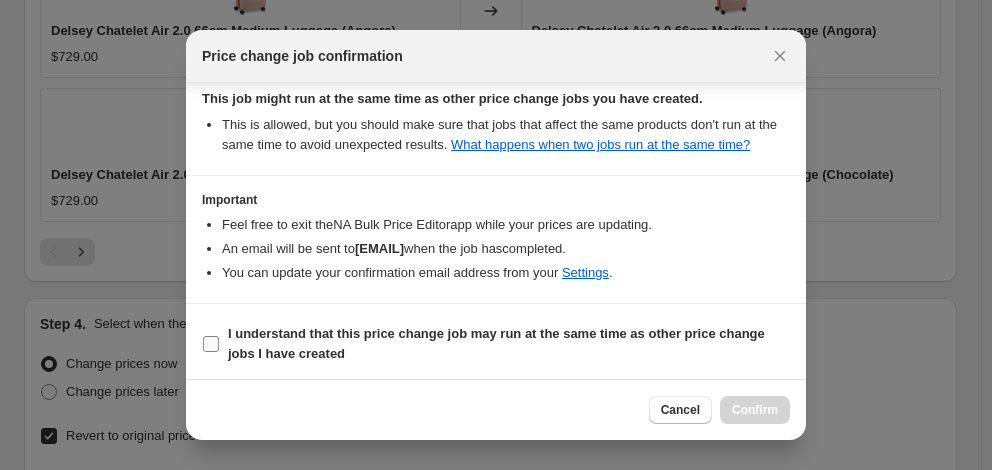 click on "I understand that this price change job may run at the same time as other price change jobs I have created" at bounding box center (496, 343) 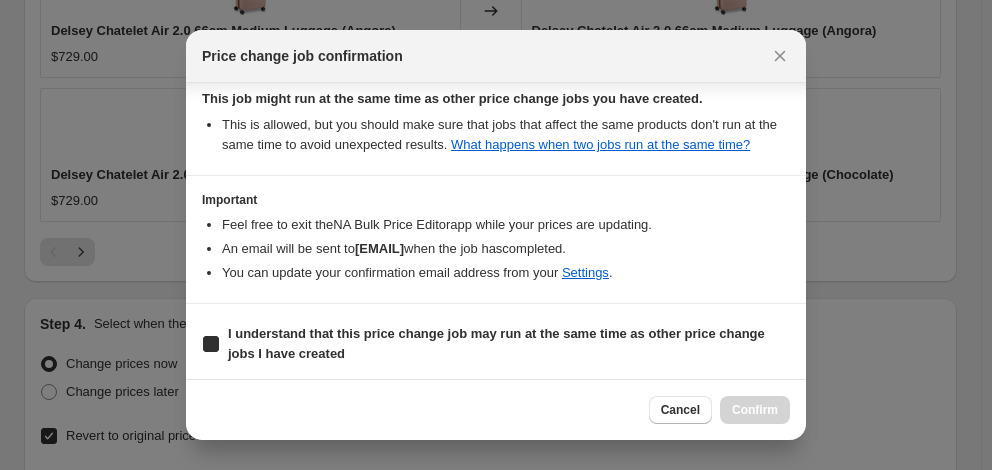 checkbox on "true" 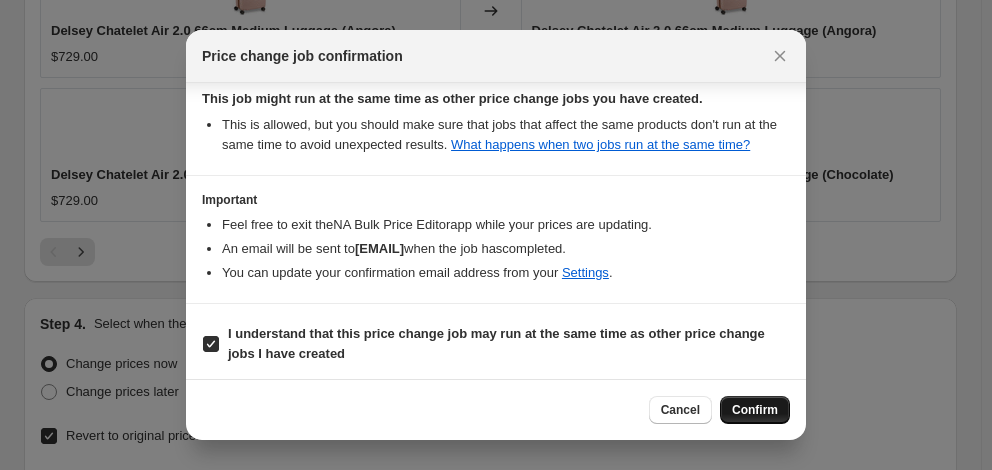 click on "Confirm" at bounding box center [755, 410] 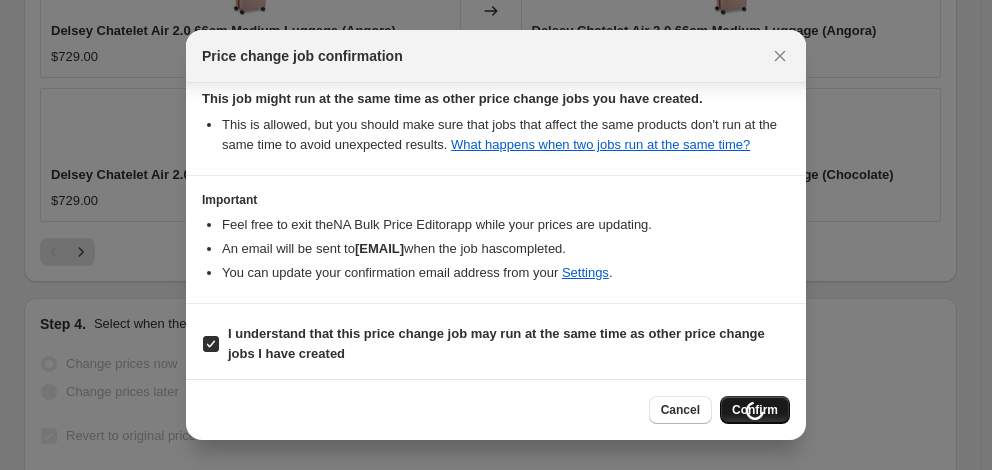 scroll, scrollTop: 2072, scrollLeft: 0, axis: vertical 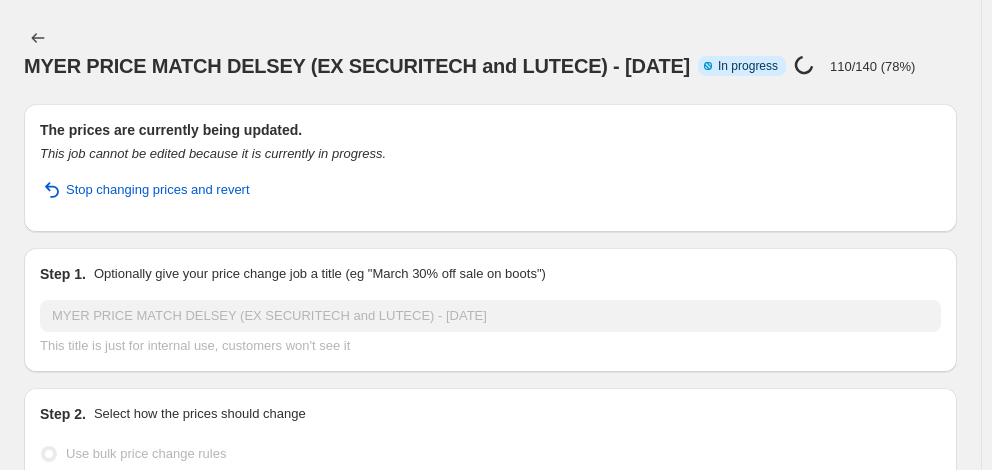 select on "percentage" 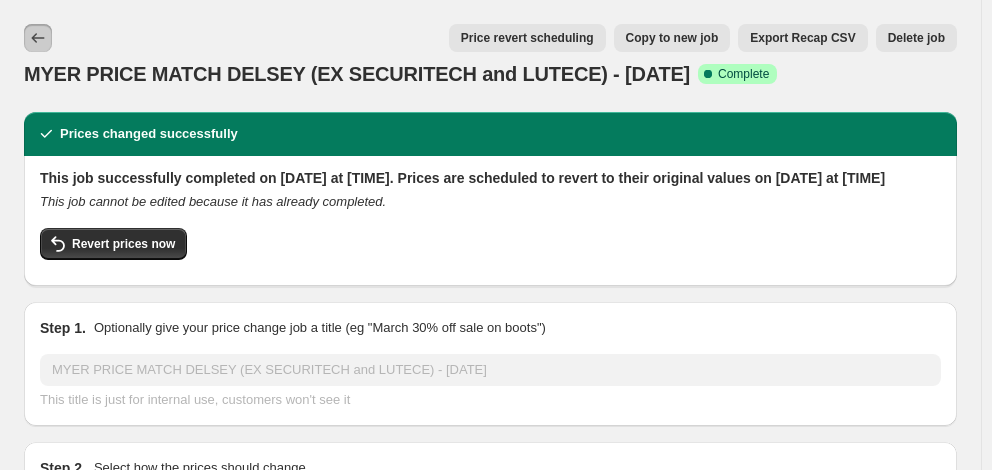click 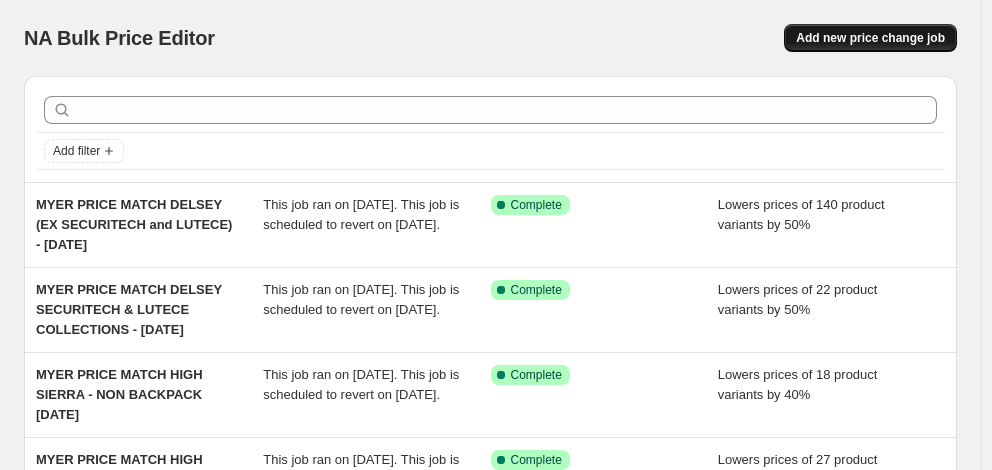 click on "Add new price change job" at bounding box center [870, 38] 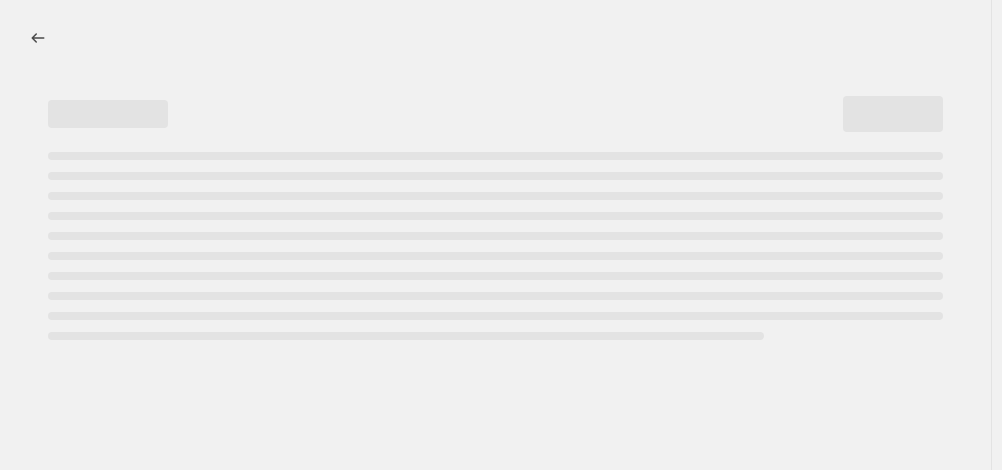 select on "percentage" 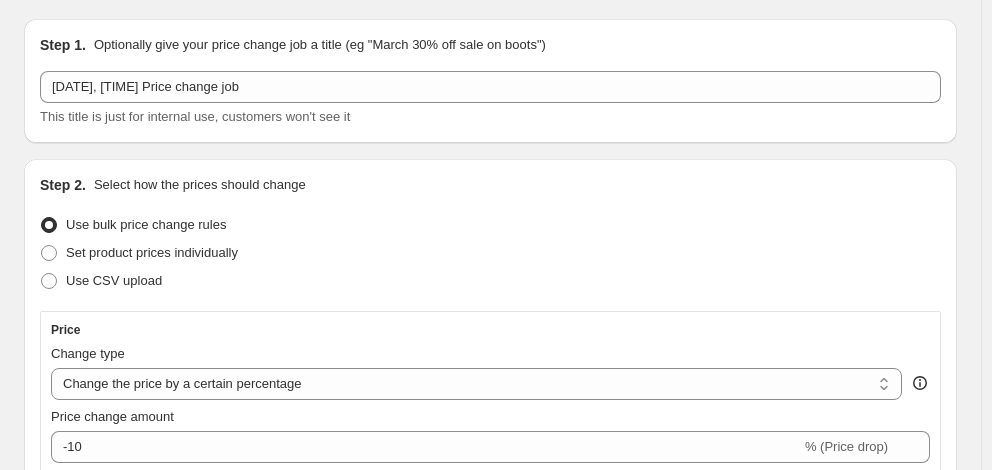 scroll, scrollTop: 100, scrollLeft: 0, axis: vertical 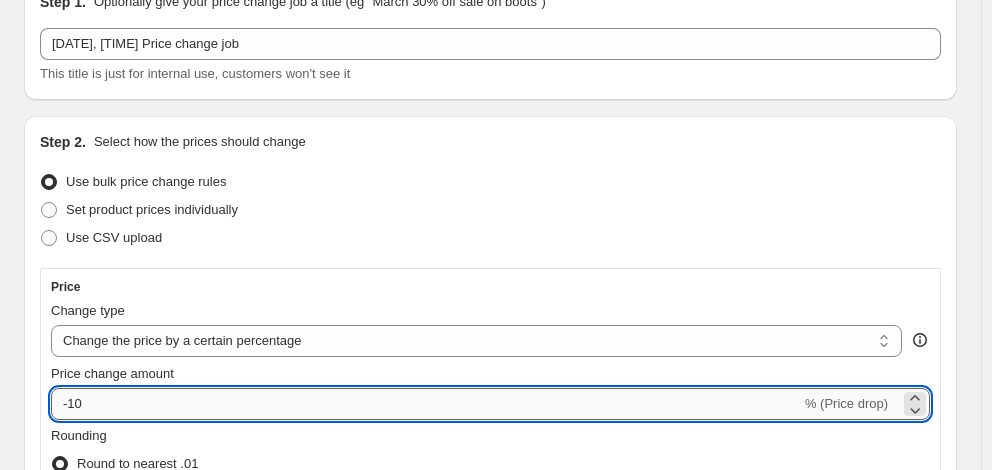 click on "-10" at bounding box center (426, 404) 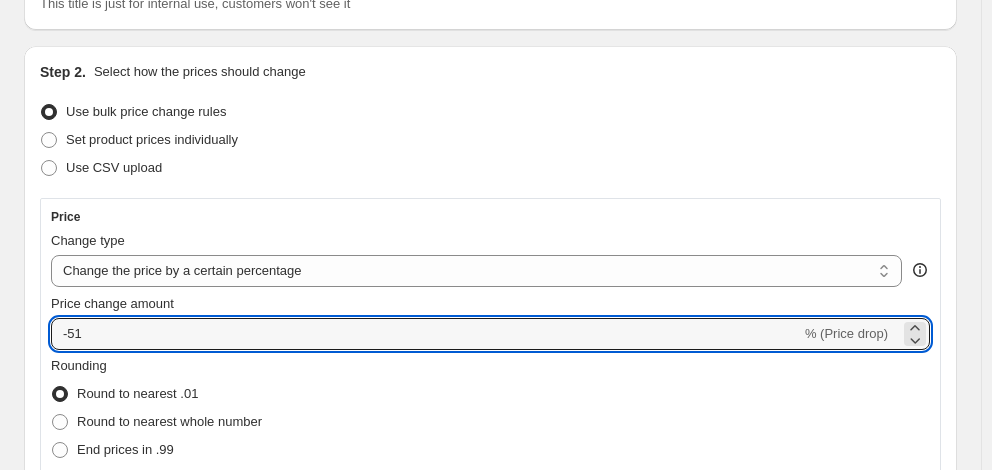 scroll, scrollTop: 200, scrollLeft: 0, axis: vertical 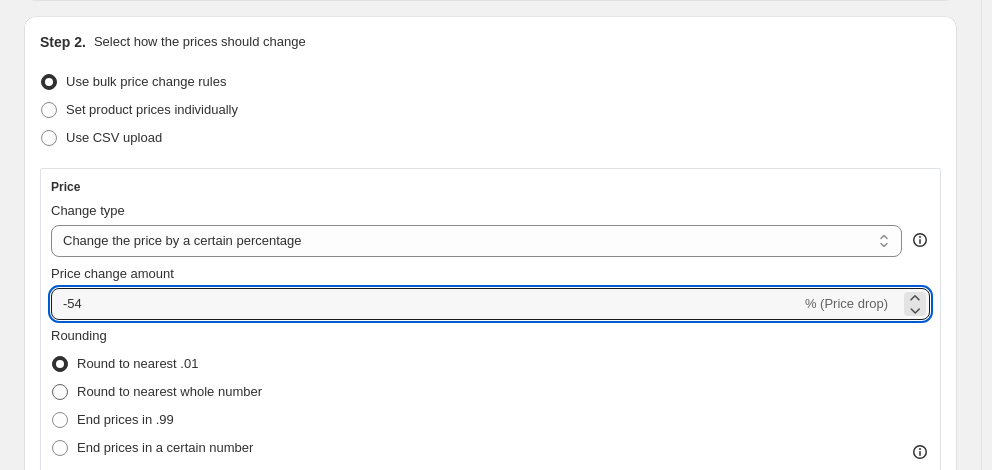 type on "-54" 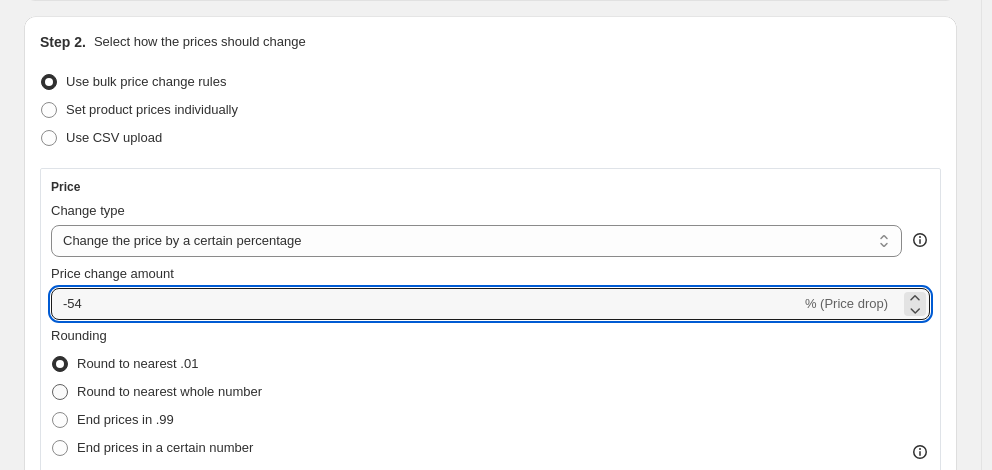radio on "true" 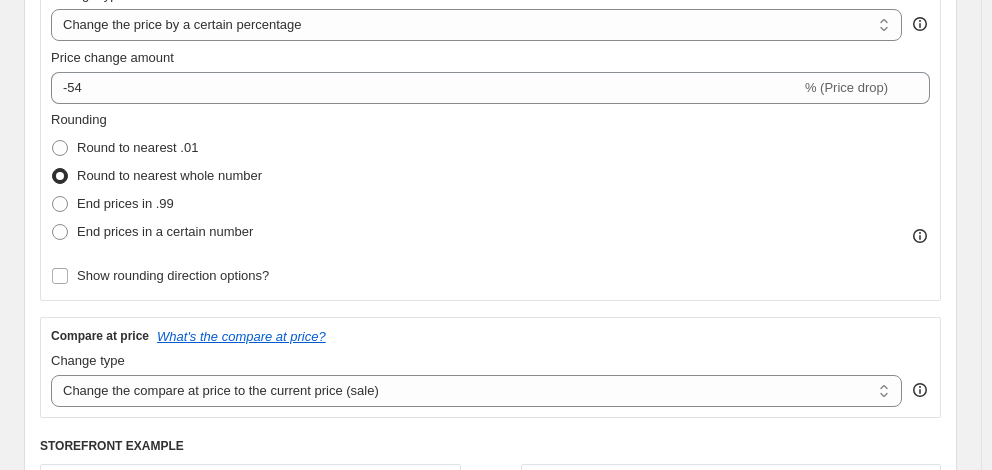 scroll, scrollTop: 500, scrollLeft: 0, axis: vertical 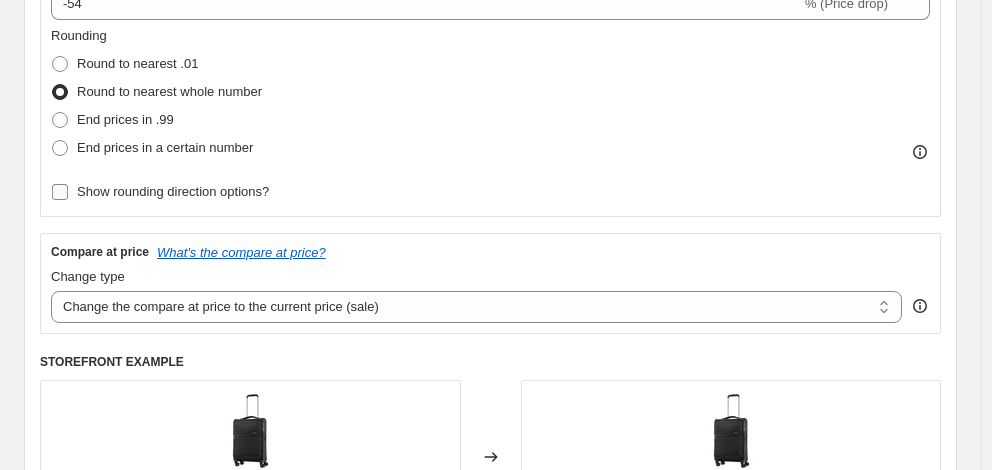 click on "Show rounding direction options?" at bounding box center [173, 191] 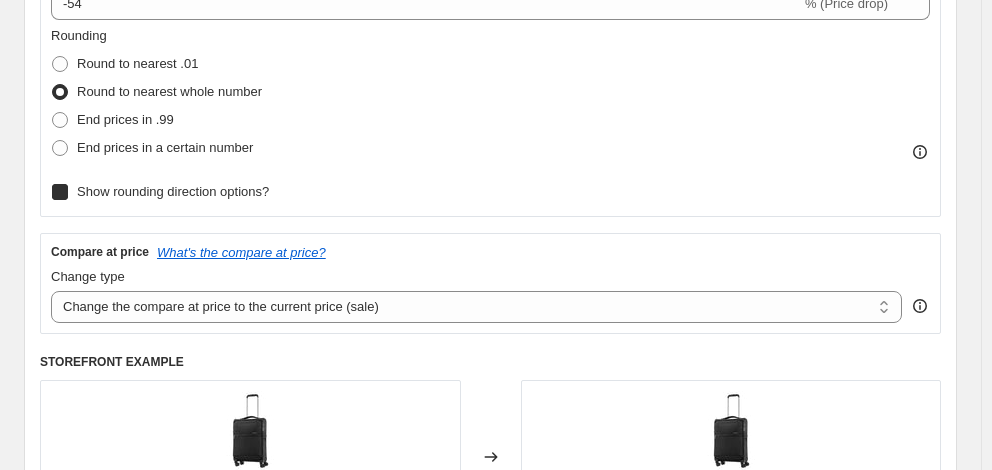checkbox on "true" 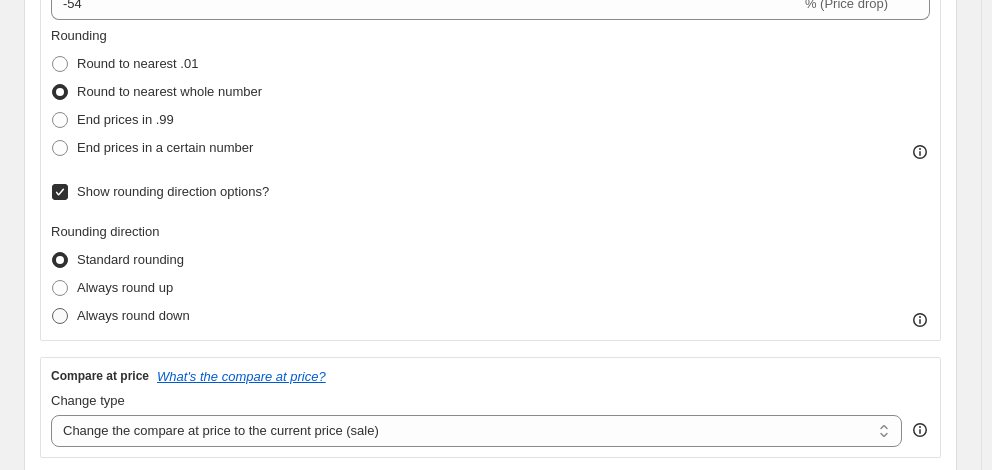 click on "Always round down" at bounding box center (133, 315) 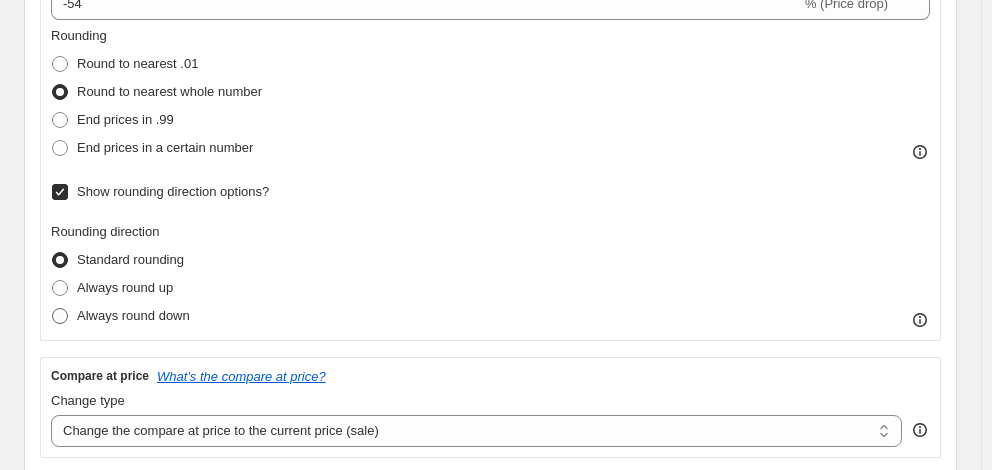 radio on "true" 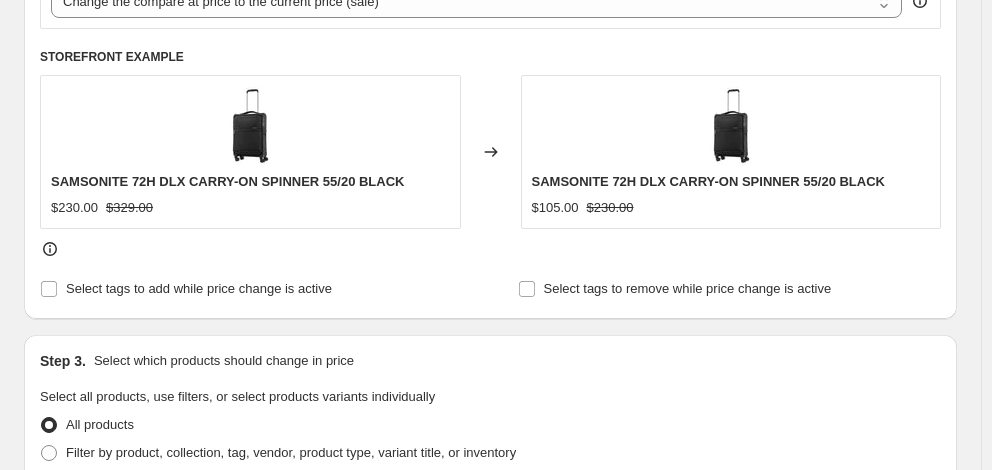scroll, scrollTop: 900, scrollLeft: 0, axis: vertical 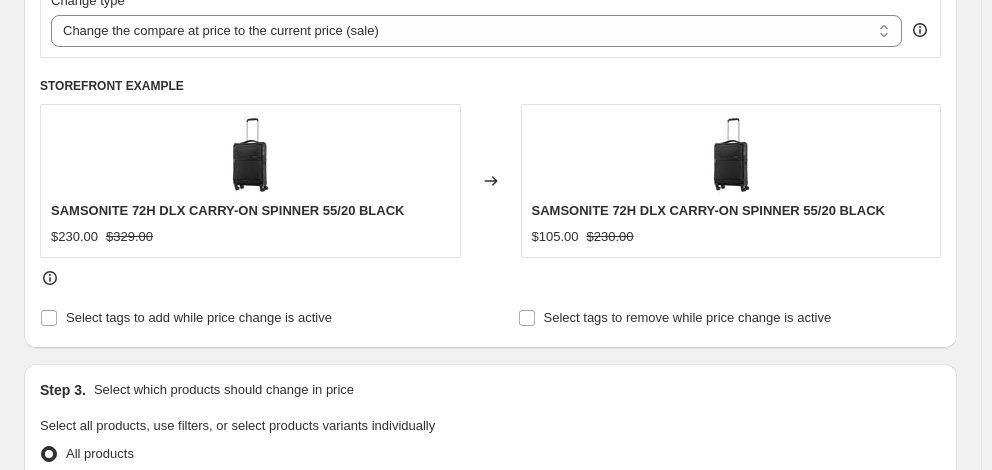 click on "Select product variants individually" at bounding box center [165, 509] 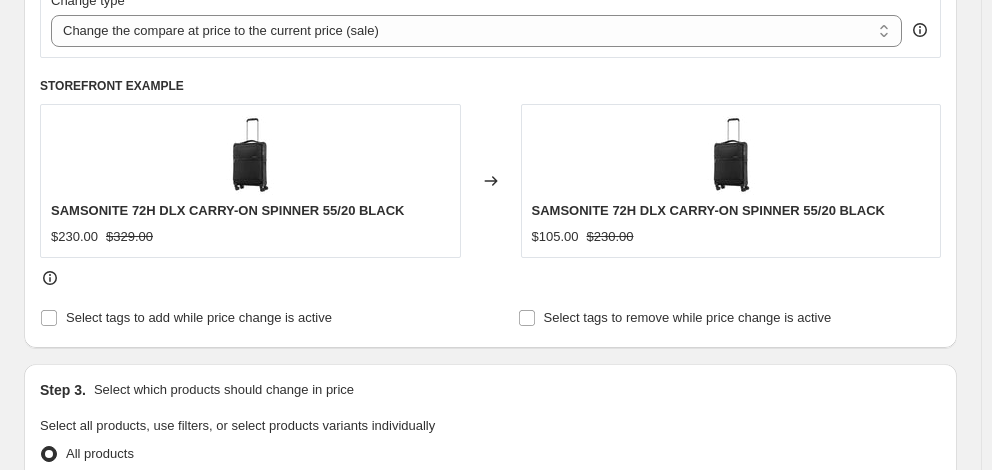 radio on "true" 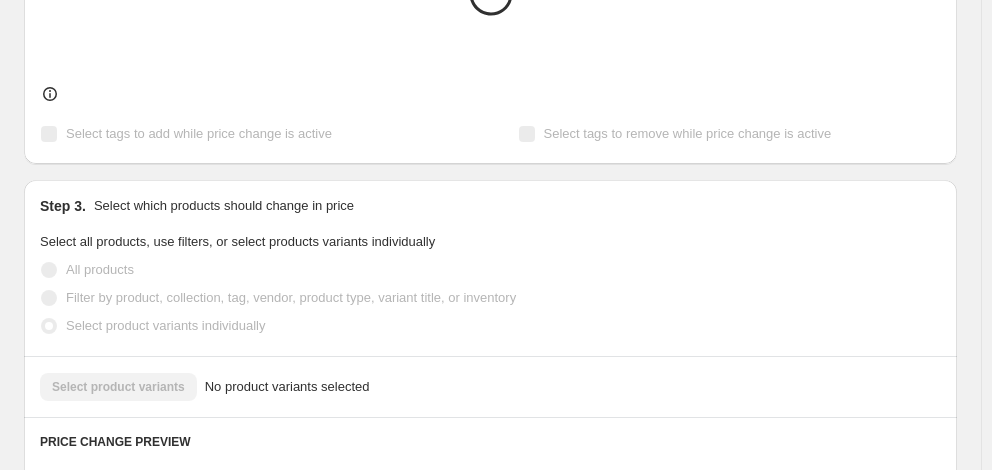 scroll, scrollTop: 1100, scrollLeft: 0, axis: vertical 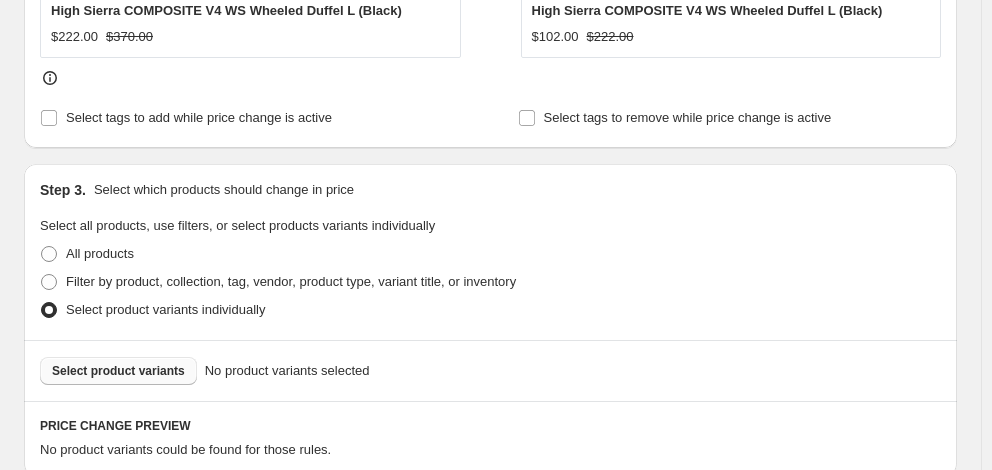 click on "Select product variants" at bounding box center (118, 371) 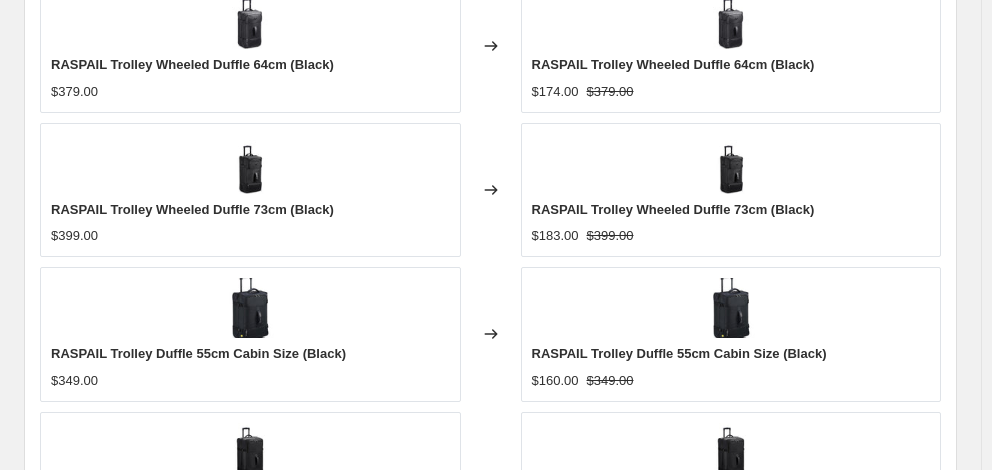 scroll, scrollTop: 1615, scrollLeft: 0, axis: vertical 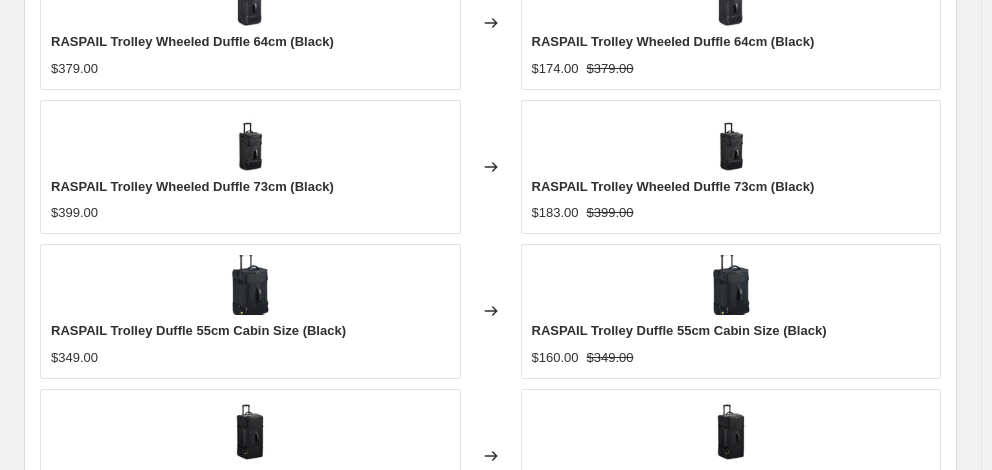 click on "Continue" at bounding box center (919, 797) 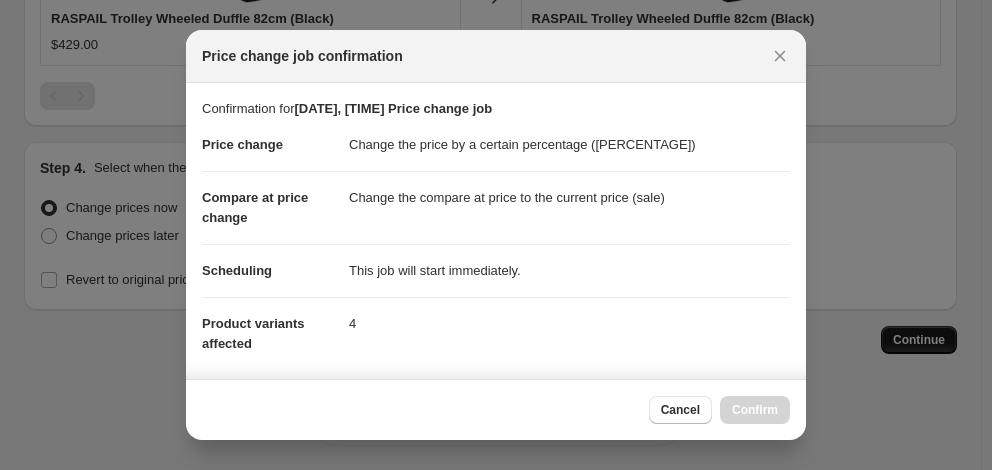 scroll, scrollTop: 1615, scrollLeft: 0, axis: vertical 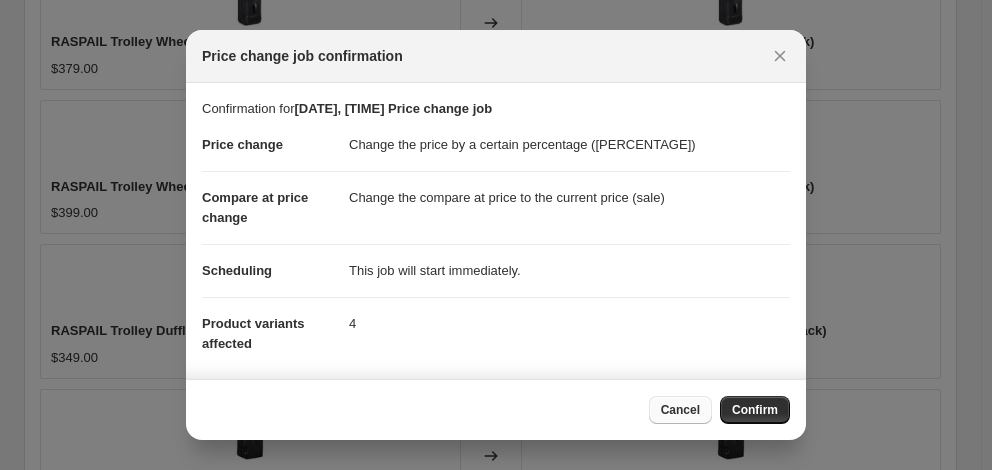 click on "Cancel" at bounding box center (680, 410) 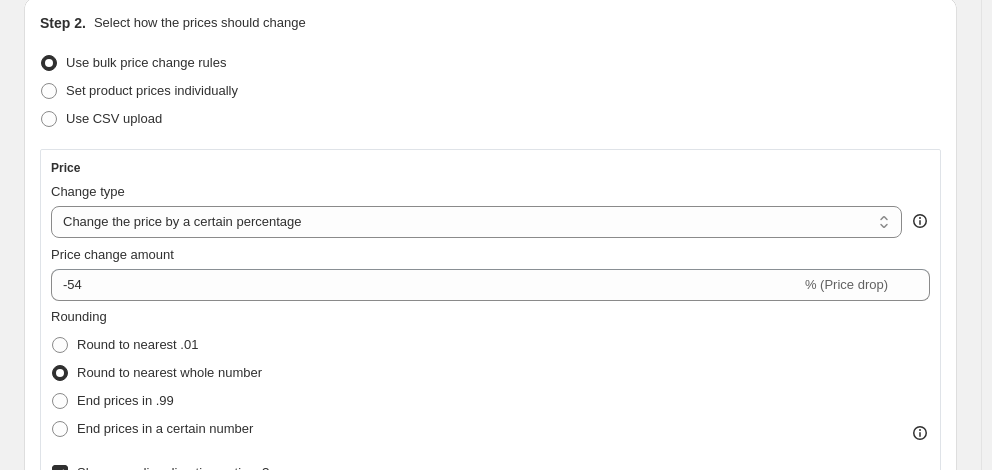 scroll, scrollTop: 215, scrollLeft: 0, axis: vertical 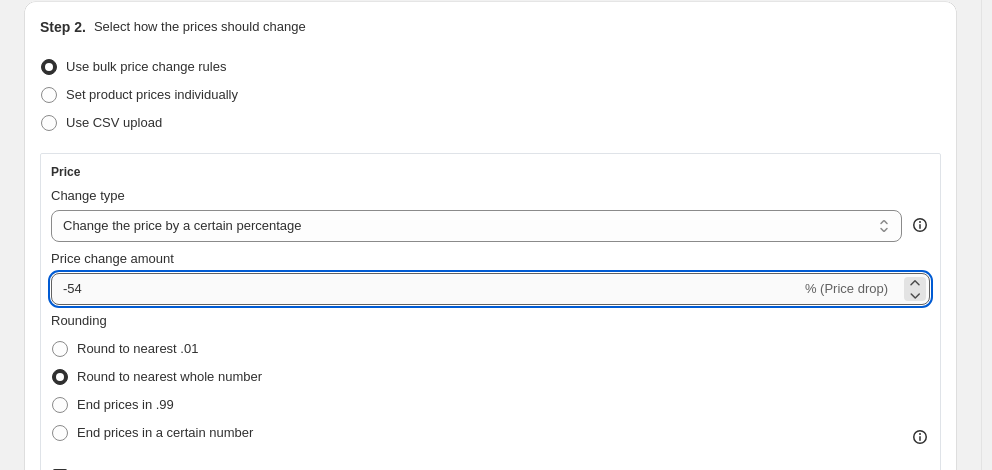 click on "-54" at bounding box center [426, 289] 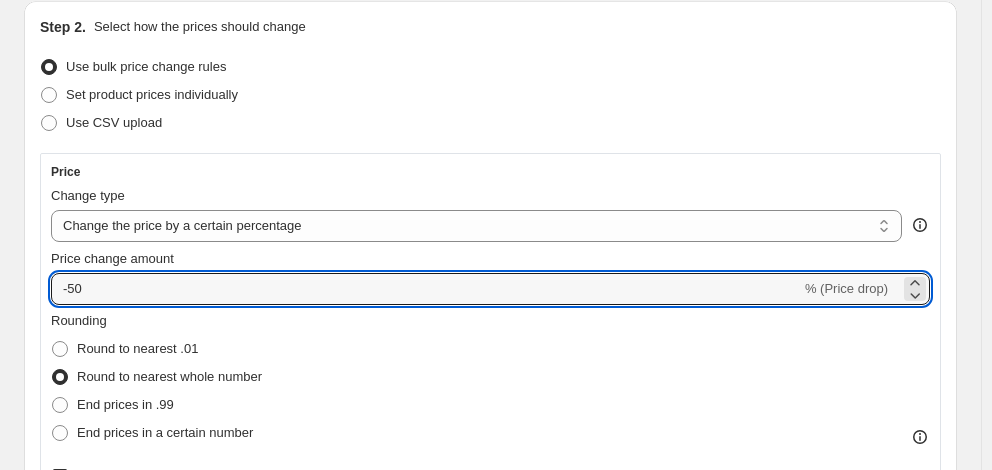 type on "-50" 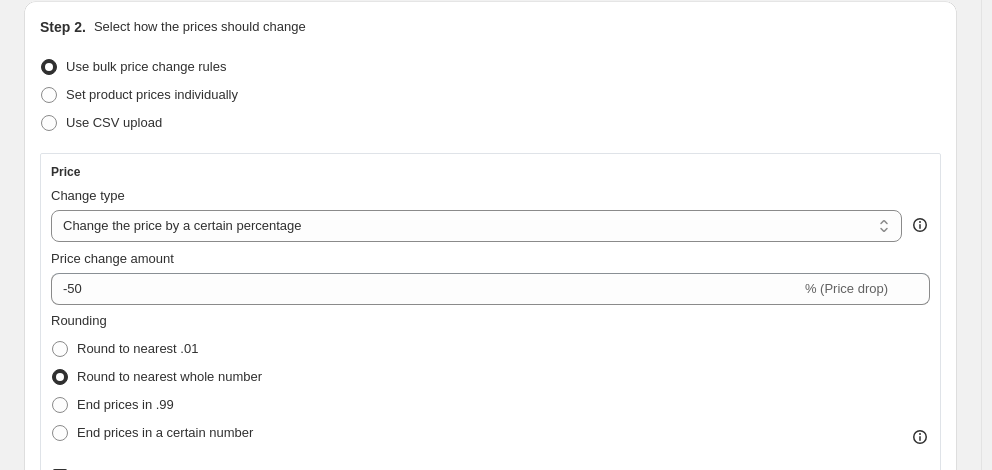 click on "Rounding Round to nearest .01 Round to nearest whole number End prices in .99 End prices in a certain number" at bounding box center [490, 379] 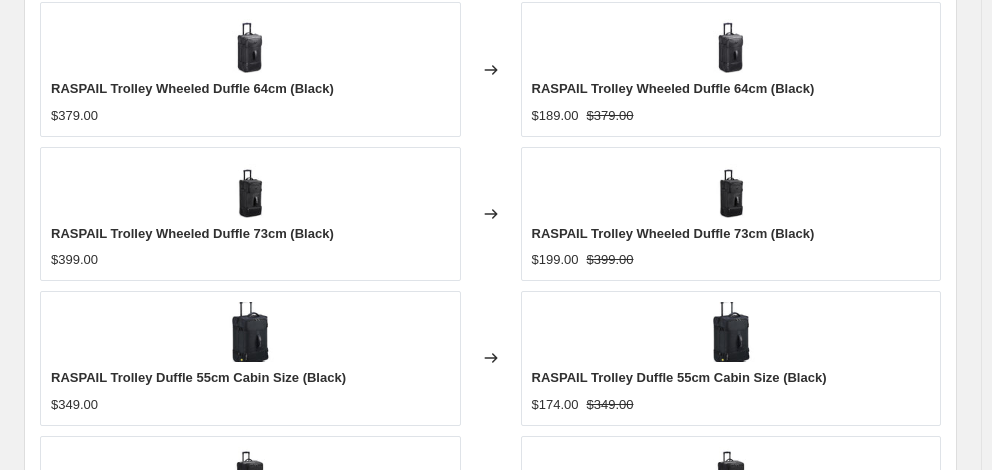 scroll, scrollTop: 1615, scrollLeft: 0, axis: vertical 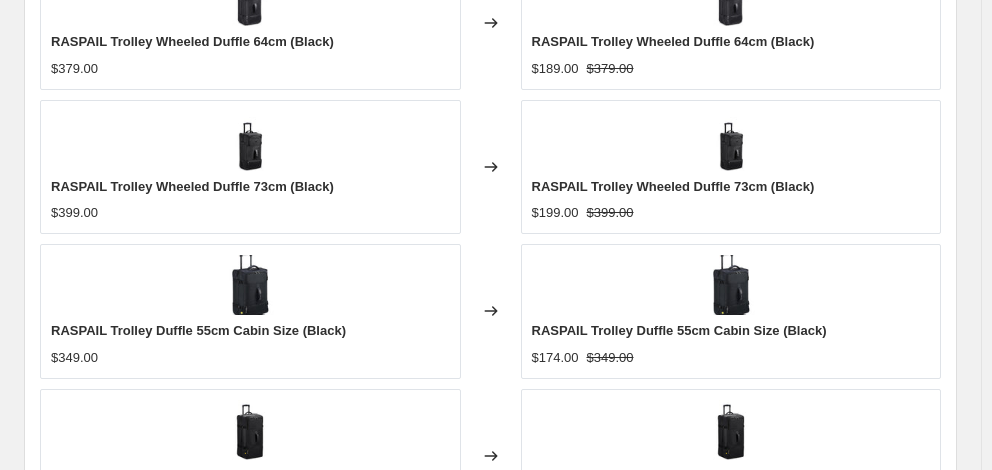 click on "Continue" at bounding box center (919, 797) 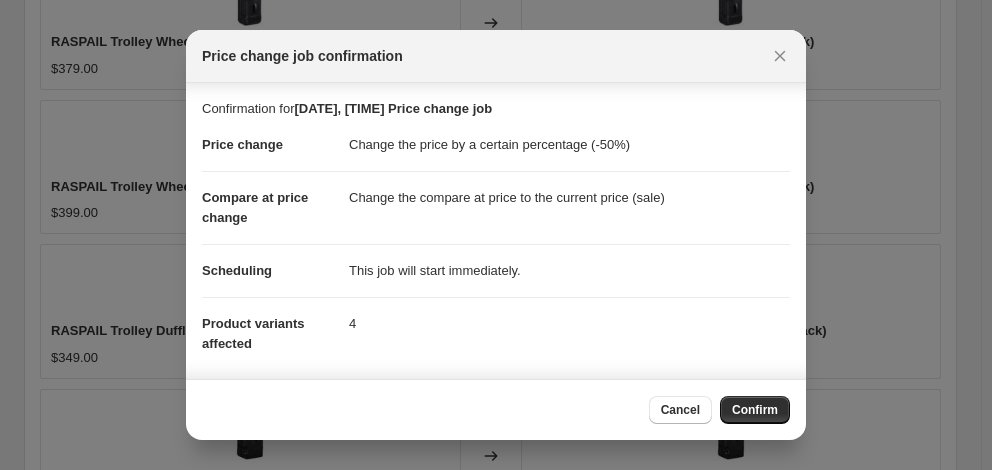 scroll, scrollTop: 183, scrollLeft: 0, axis: vertical 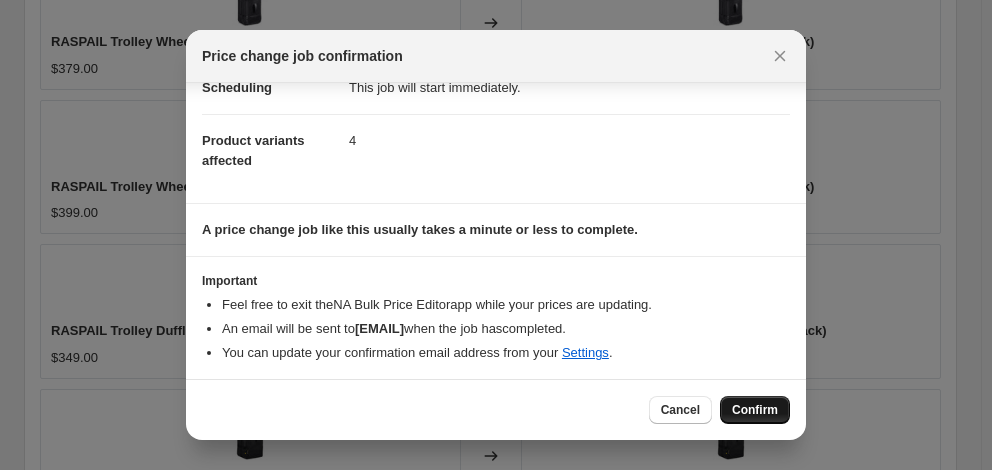 click on "Confirm" at bounding box center [755, 410] 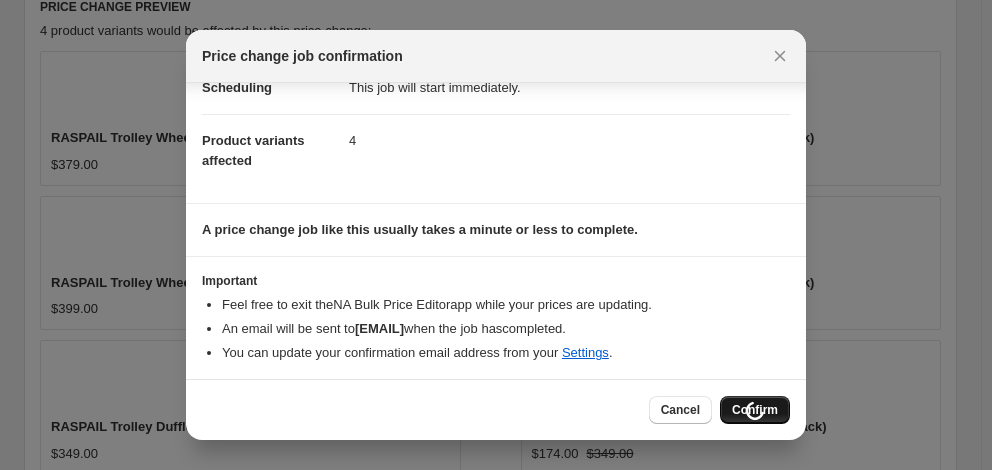 scroll, scrollTop: 1711, scrollLeft: 0, axis: vertical 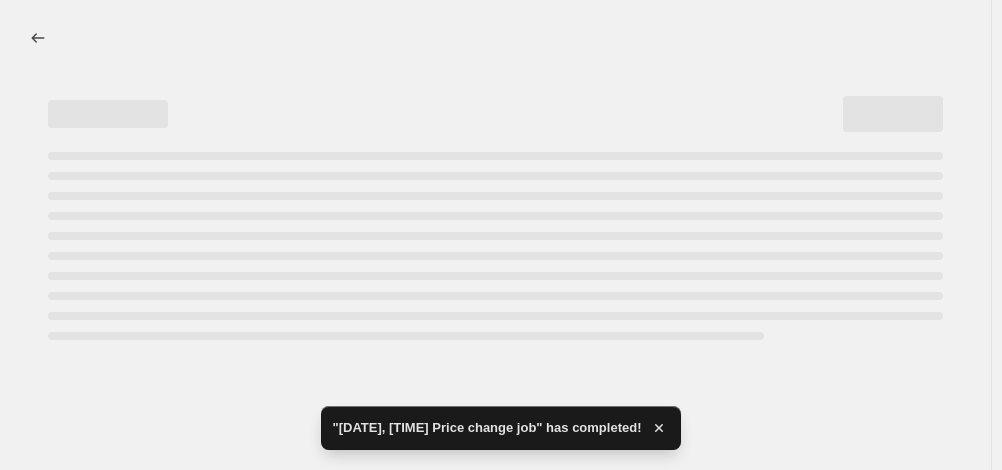 select on "percentage" 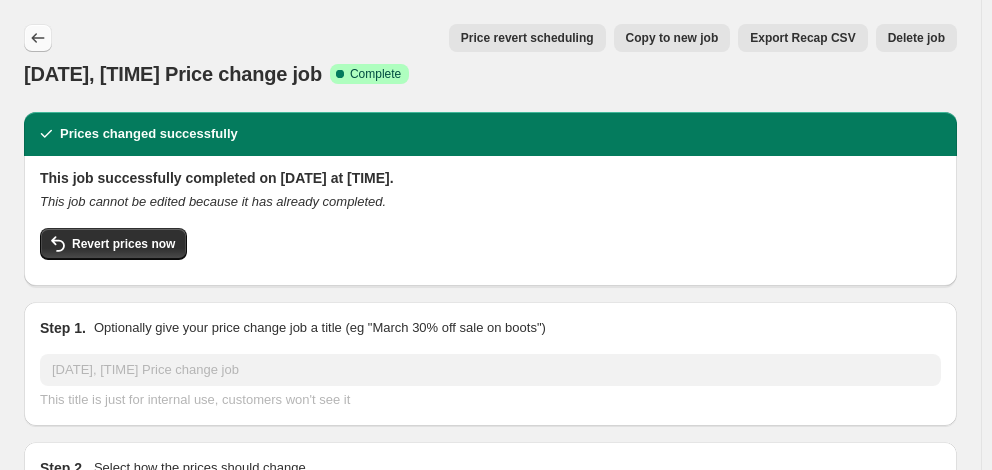 click 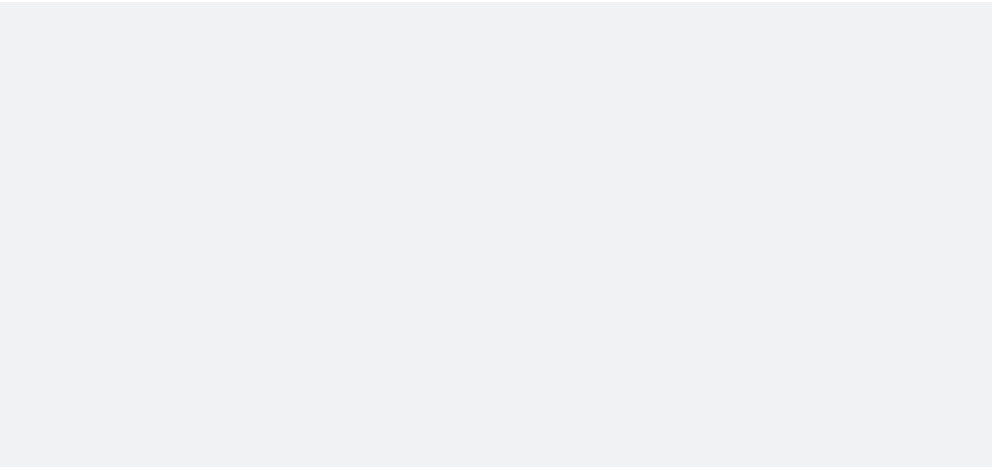 scroll, scrollTop: 0, scrollLeft: 0, axis: both 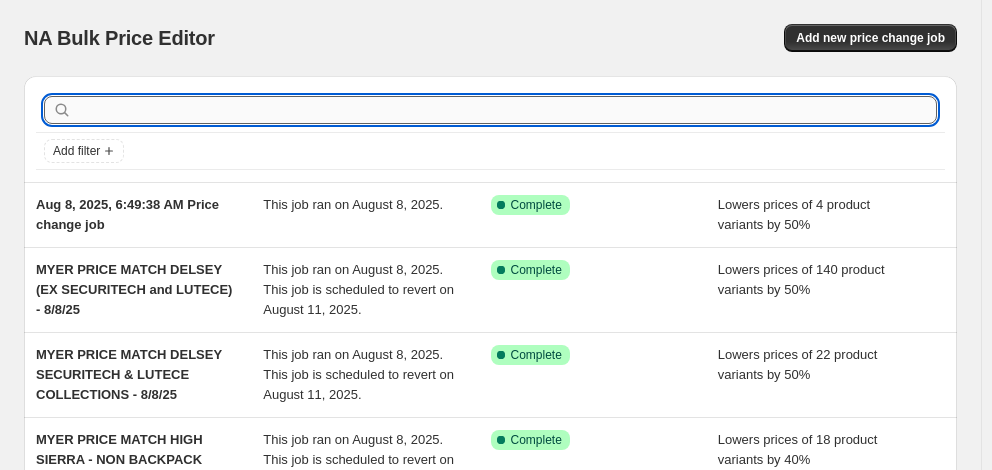 click at bounding box center (506, 110) 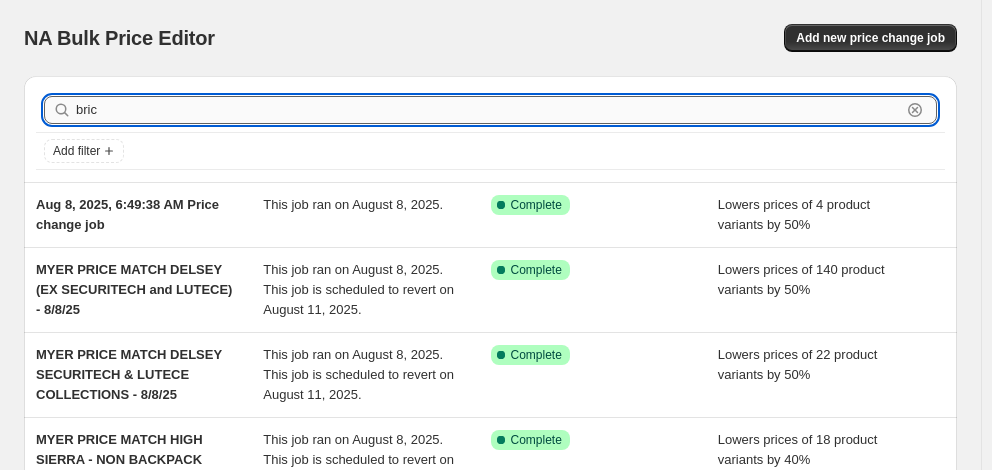 type on "brics" 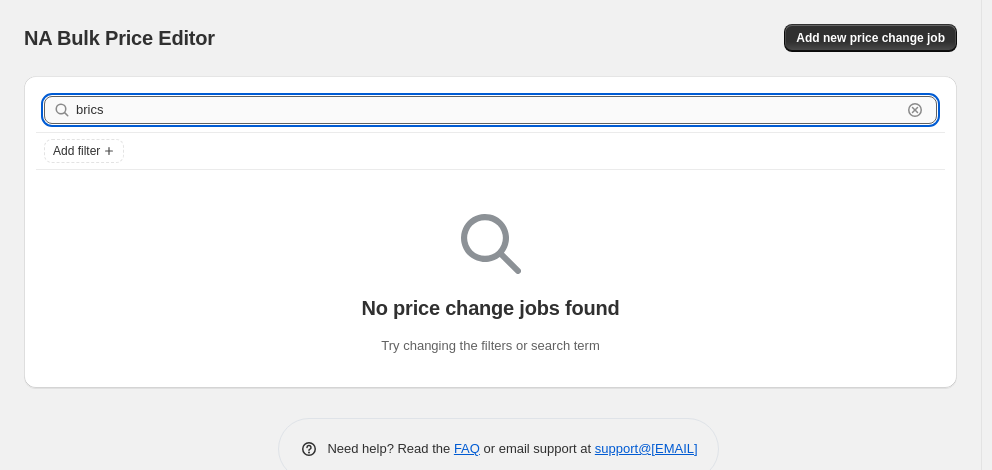 click on "brics" at bounding box center [488, 110] 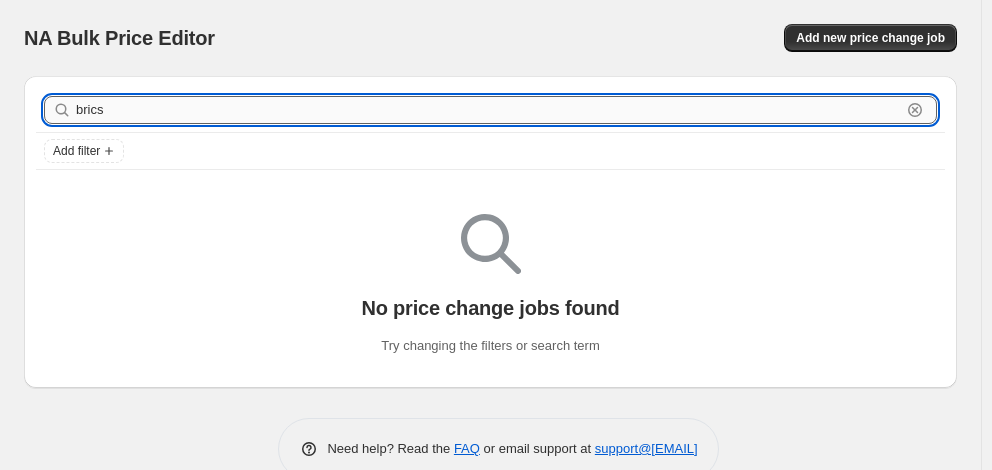 type on "bric's" 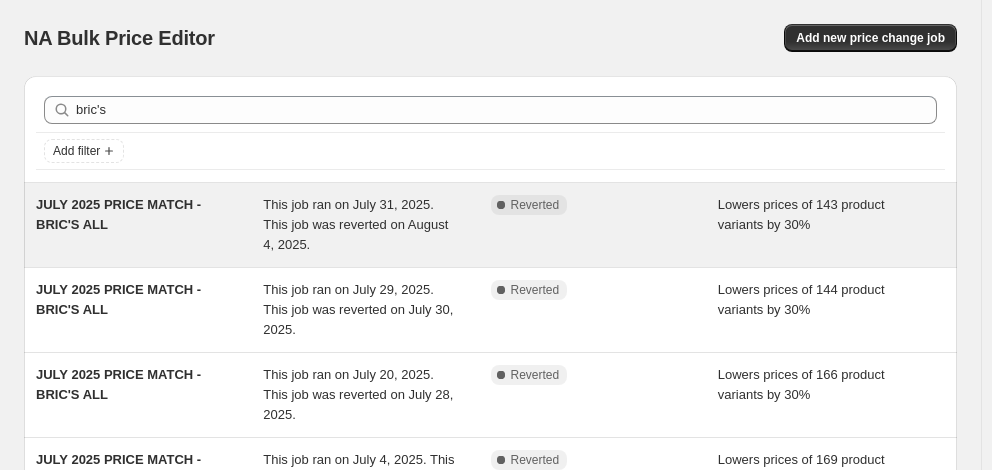 click on "JULY 2025 PRICE MATCH - BRIC'S ALL" at bounding box center (149, 225) 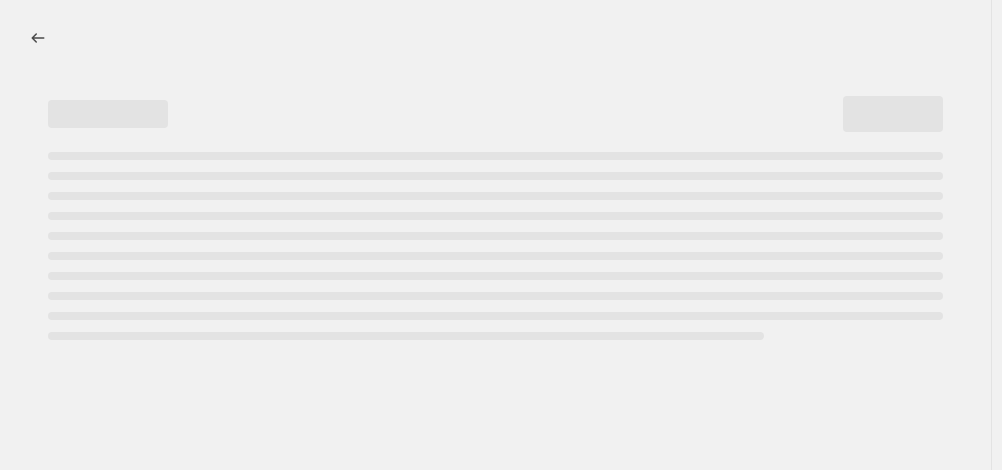 select on "percentage" 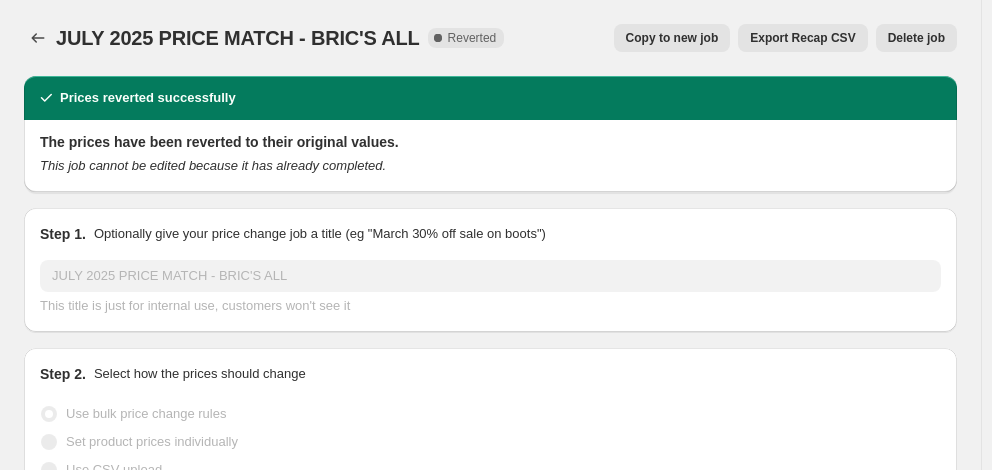 click on "Copy to new job" at bounding box center (672, 38) 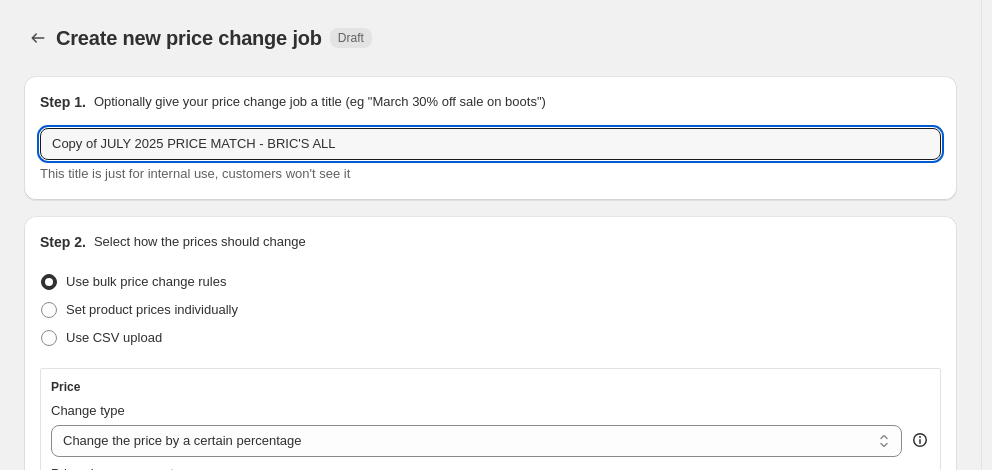 drag, startPoint x: 101, startPoint y: 144, endPoint x: -39, endPoint y: 142, distance: 140.01428 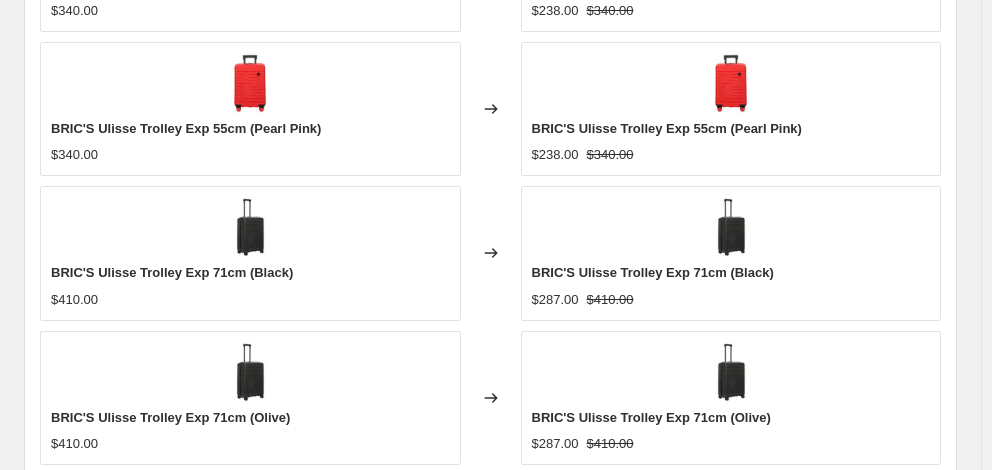 scroll, scrollTop: 1583, scrollLeft: 0, axis: vertical 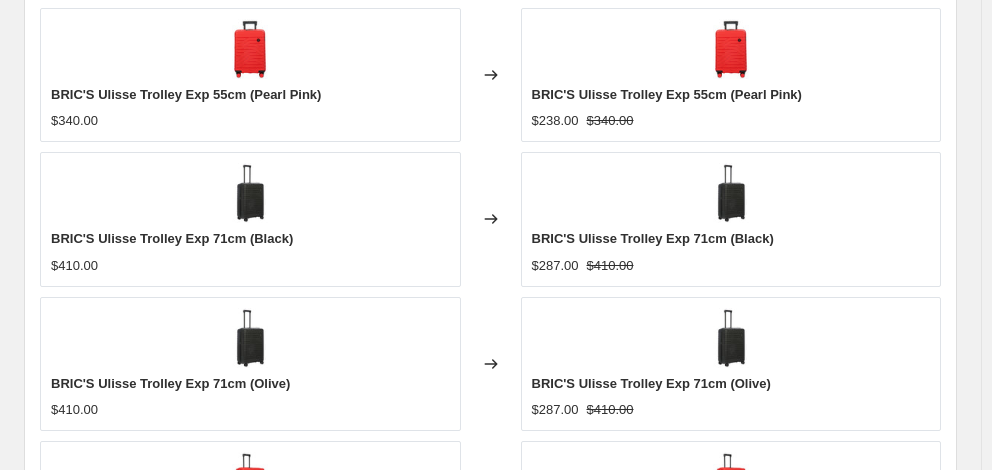 type on "JULY 2025 PRICE MATCH - BRIC'S ALL" 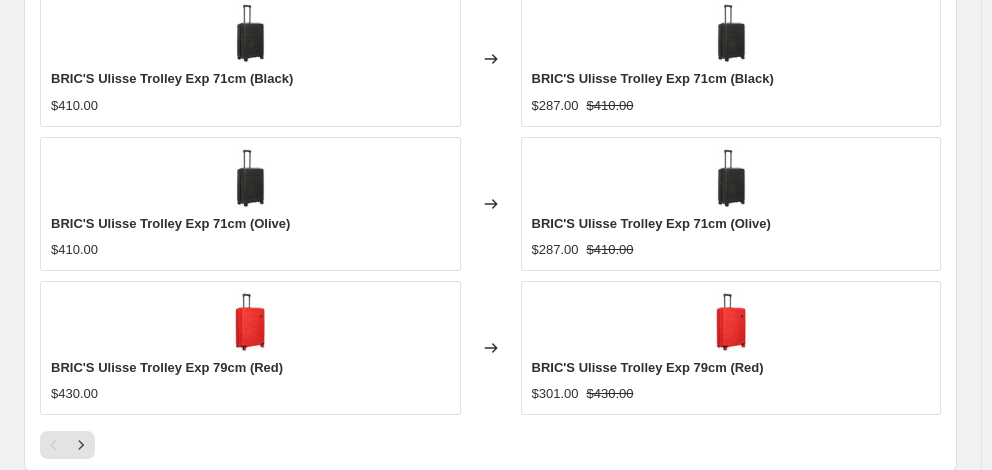 scroll, scrollTop: 1883, scrollLeft: 0, axis: vertical 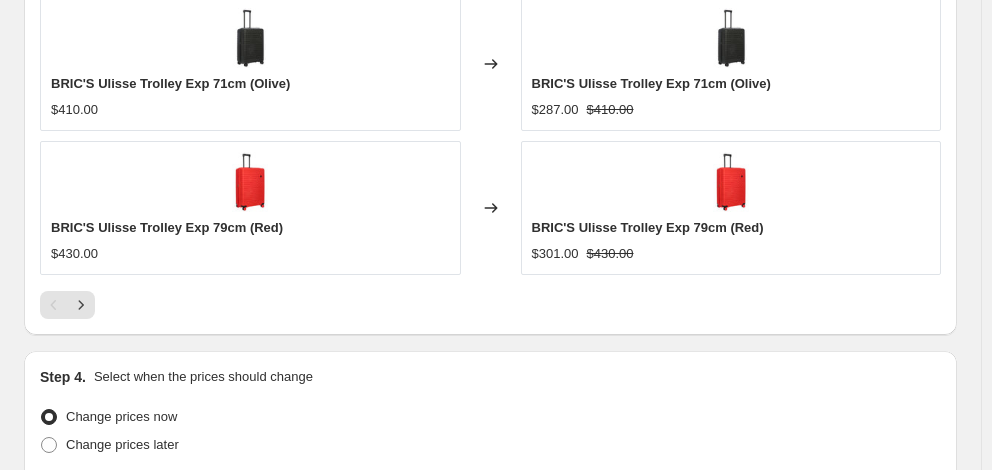 click on "11" at bounding box center [233, 729] 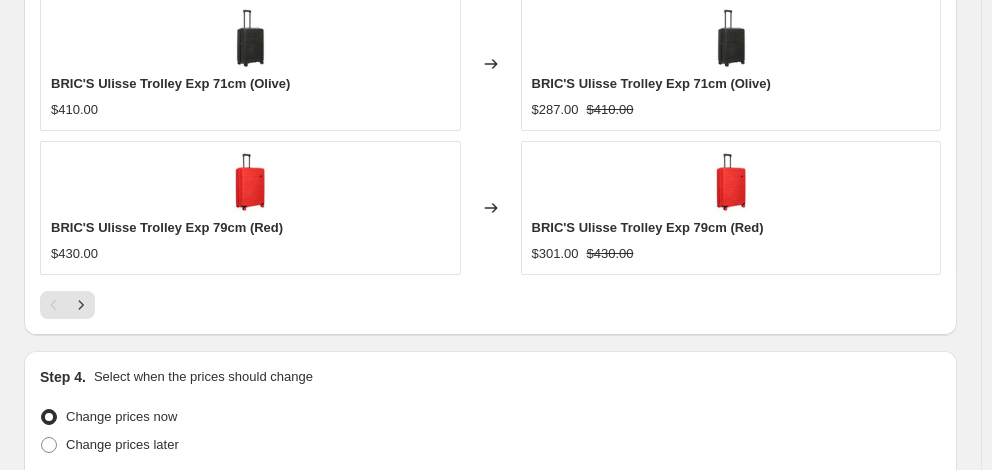 type on "06:00" 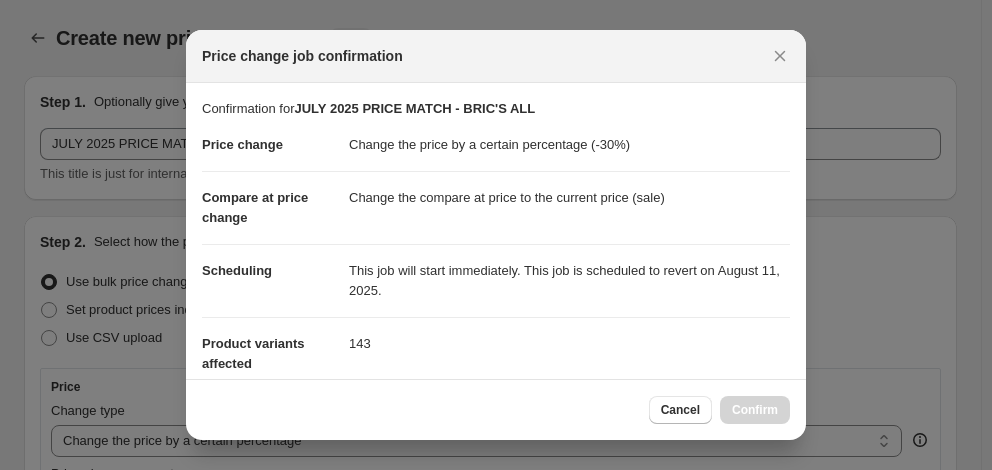 scroll, scrollTop: 0, scrollLeft: 0, axis: both 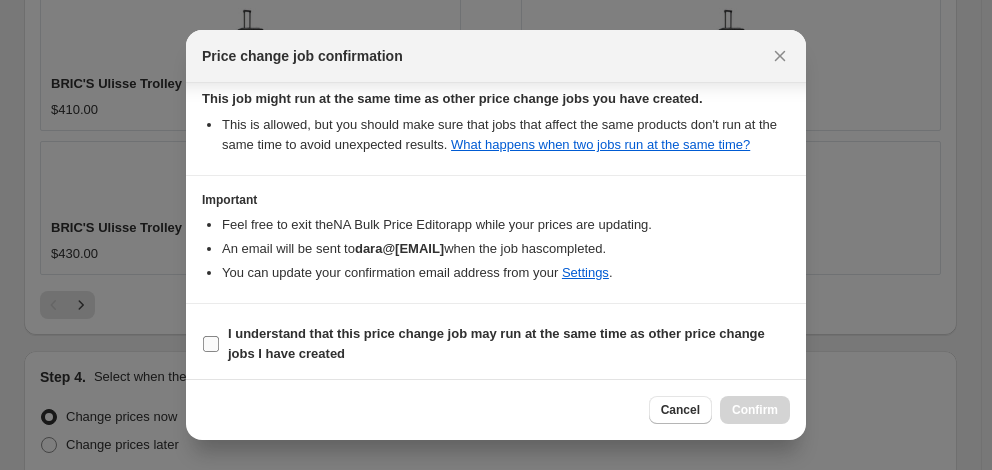 click on "I understand that this price change job may run at the same time as other price change jobs I have created" at bounding box center (496, 343) 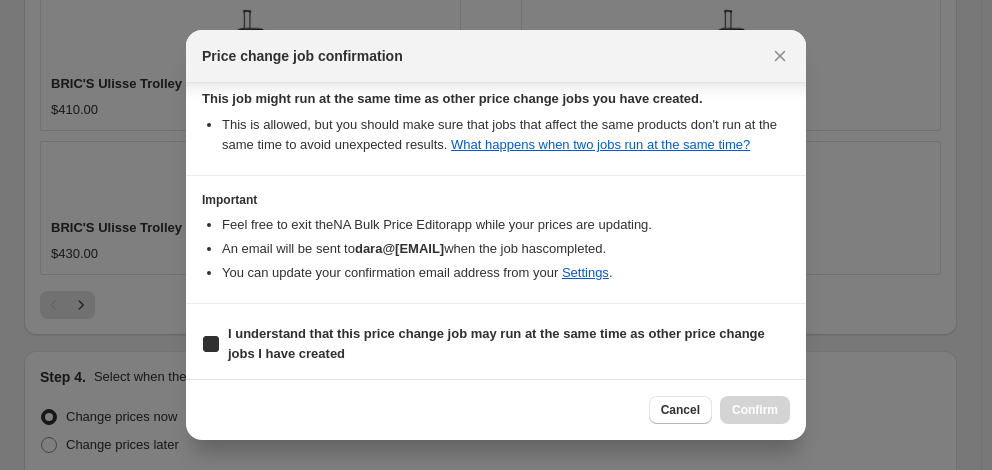 checkbox on "true" 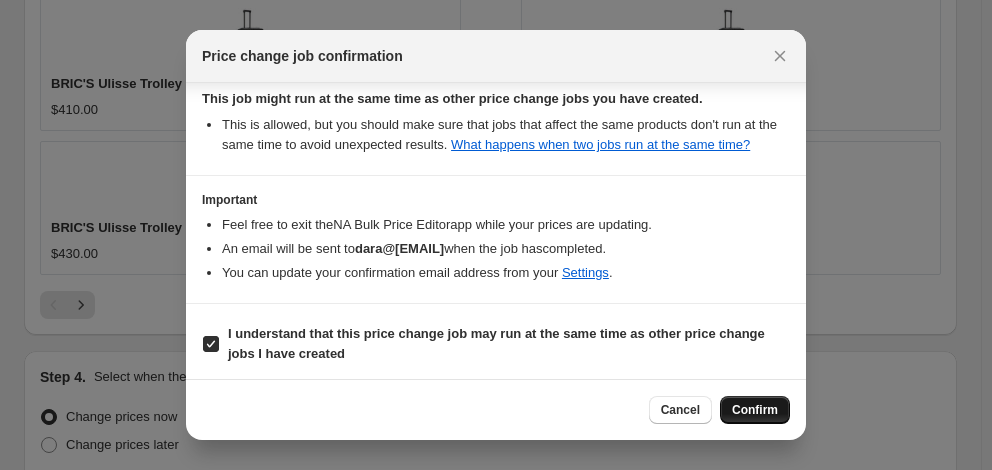 click on "Confirm" at bounding box center [755, 410] 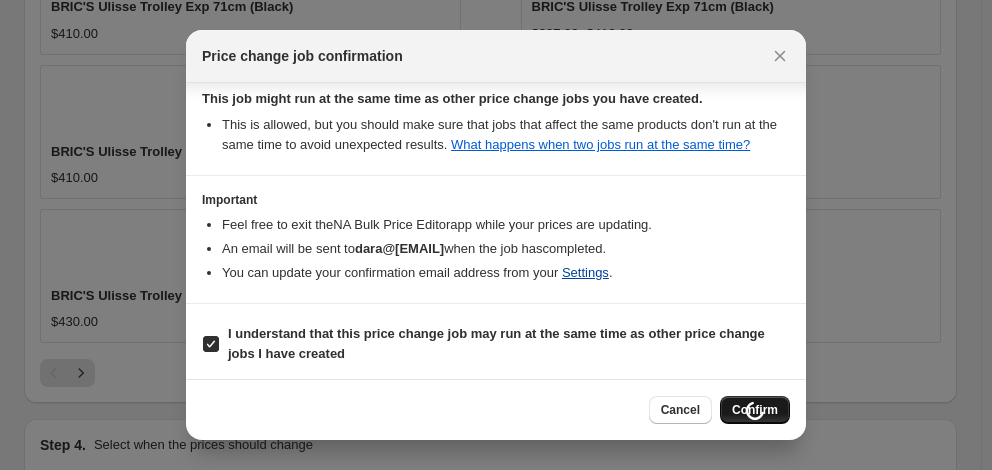 scroll, scrollTop: 1950, scrollLeft: 0, axis: vertical 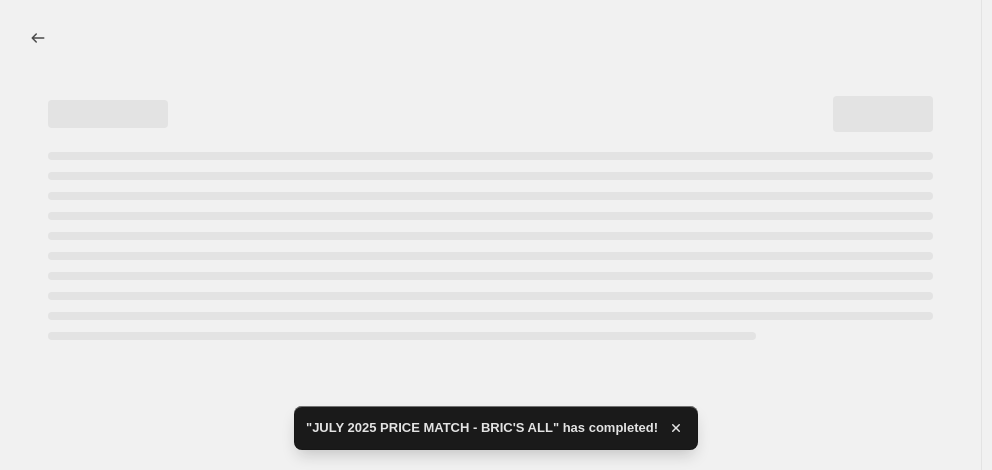 select on "percentage" 